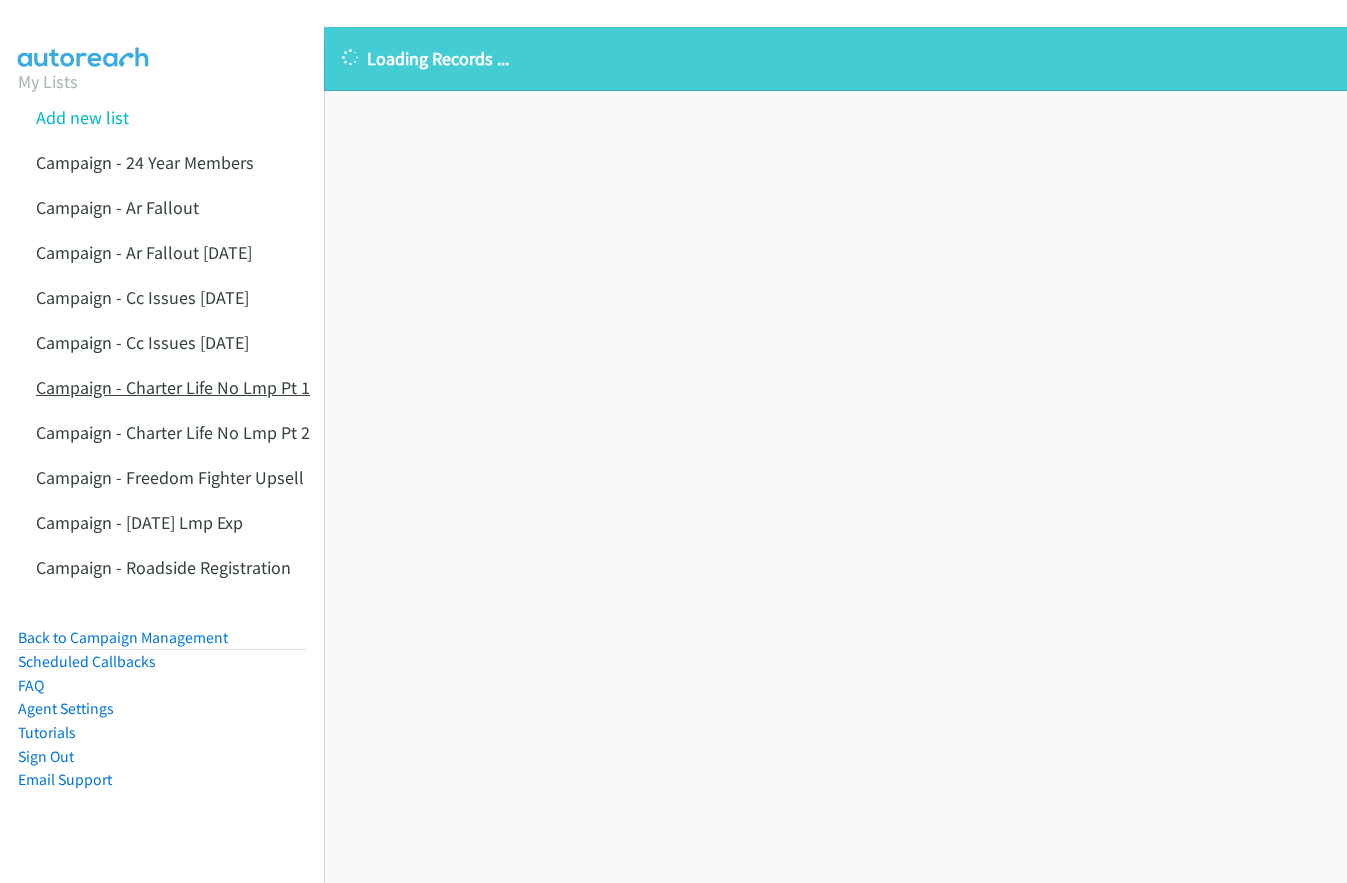 scroll, scrollTop: 0, scrollLeft: 0, axis: both 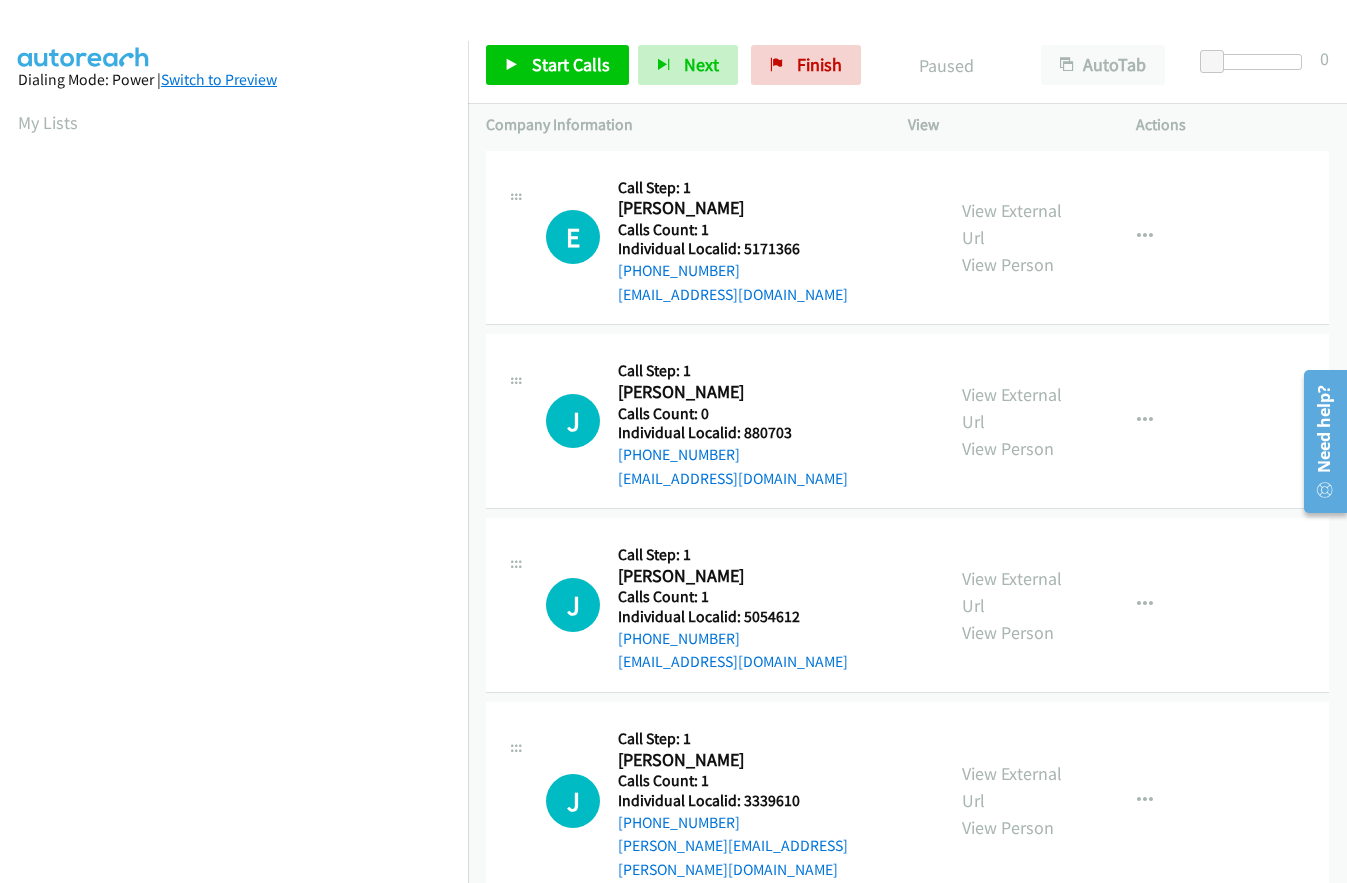 click on "Switch to Preview" at bounding box center [219, 79] 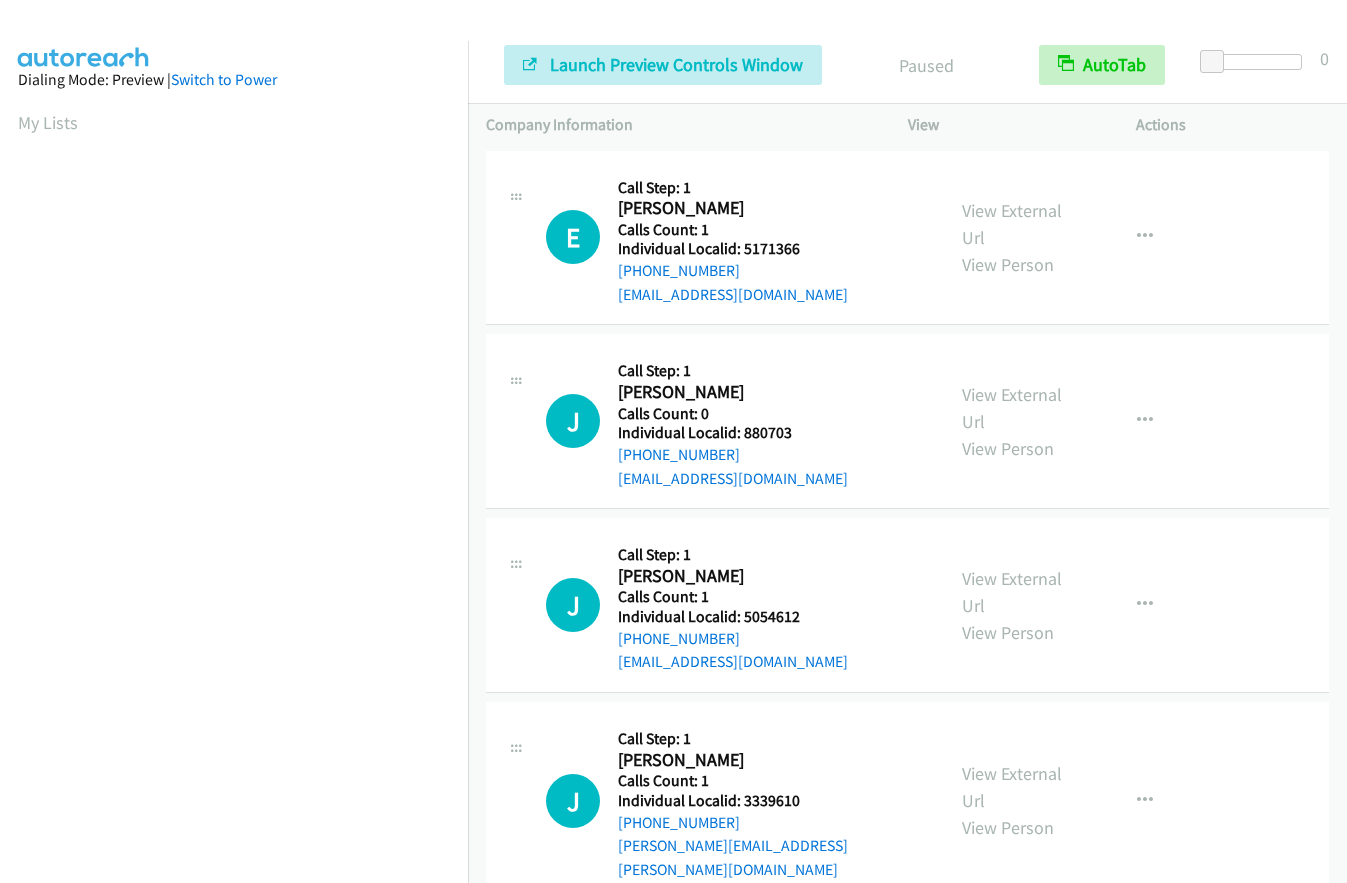 scroll, scrollTop: 0, scrollLeft: 0, axis: both 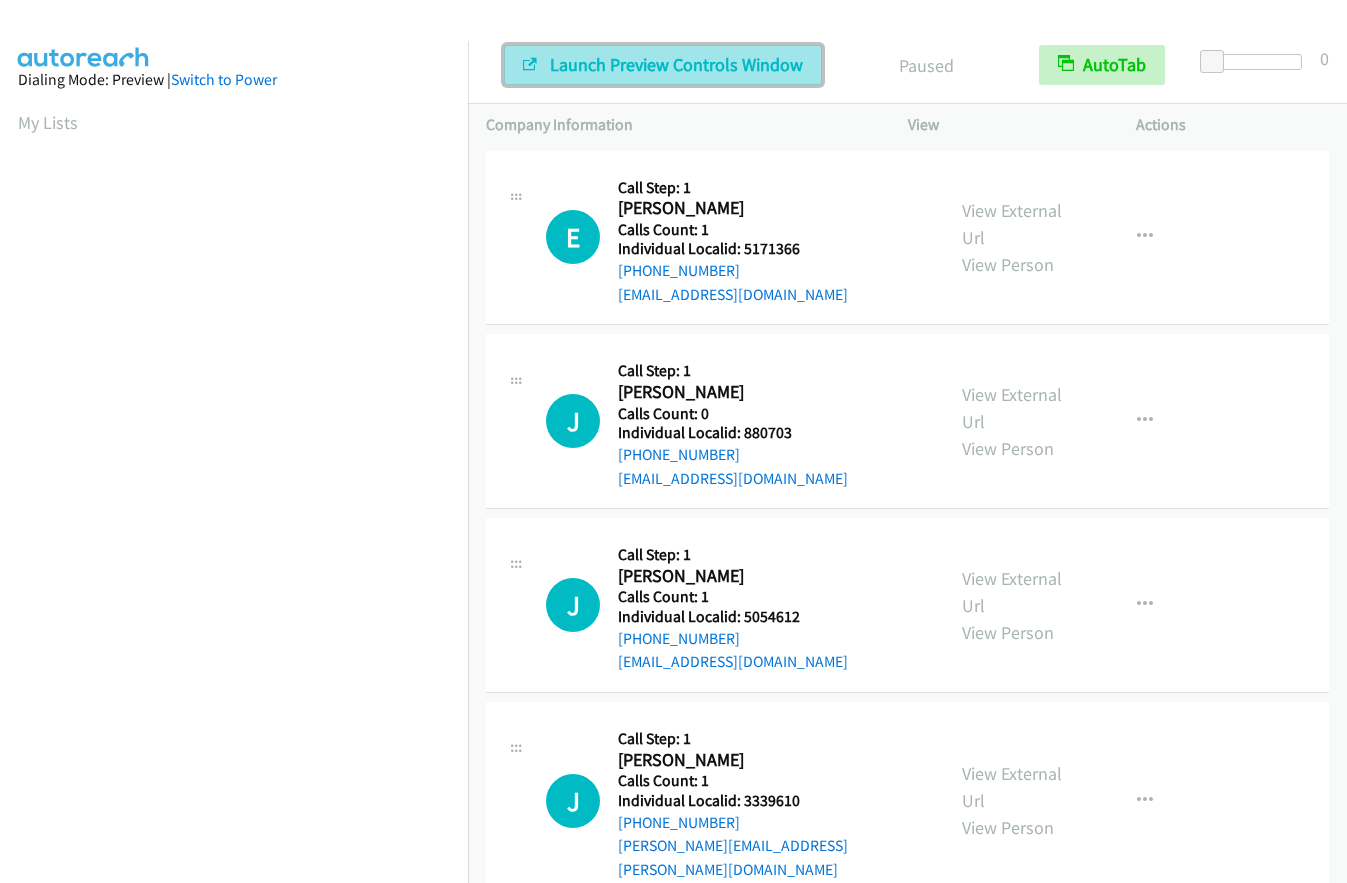 click on "Launch Preview Controls Window" at bounding box center (676, 64) 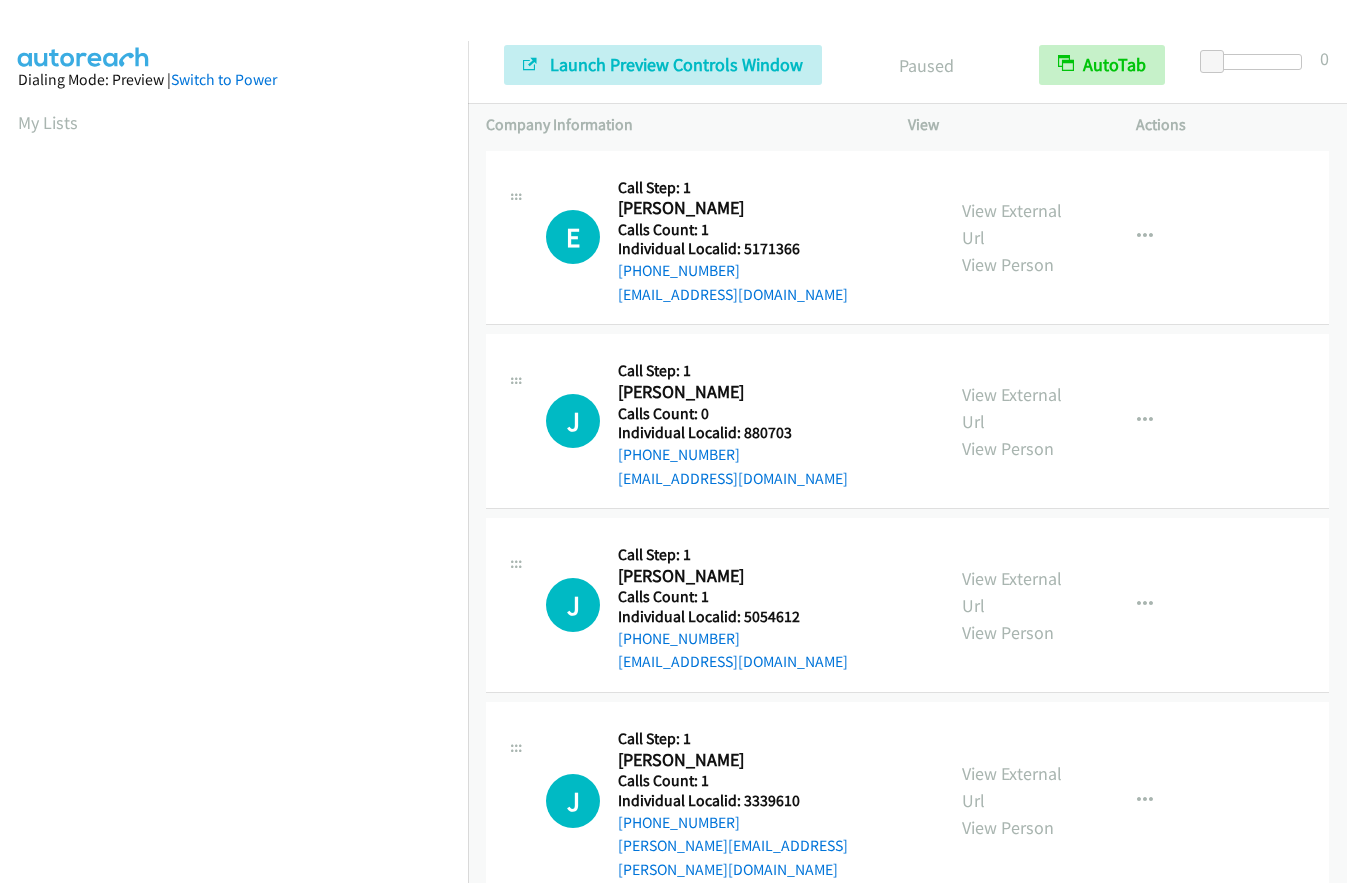 scroll, scrollTop: 0, scrollLeft: 0, axis: both 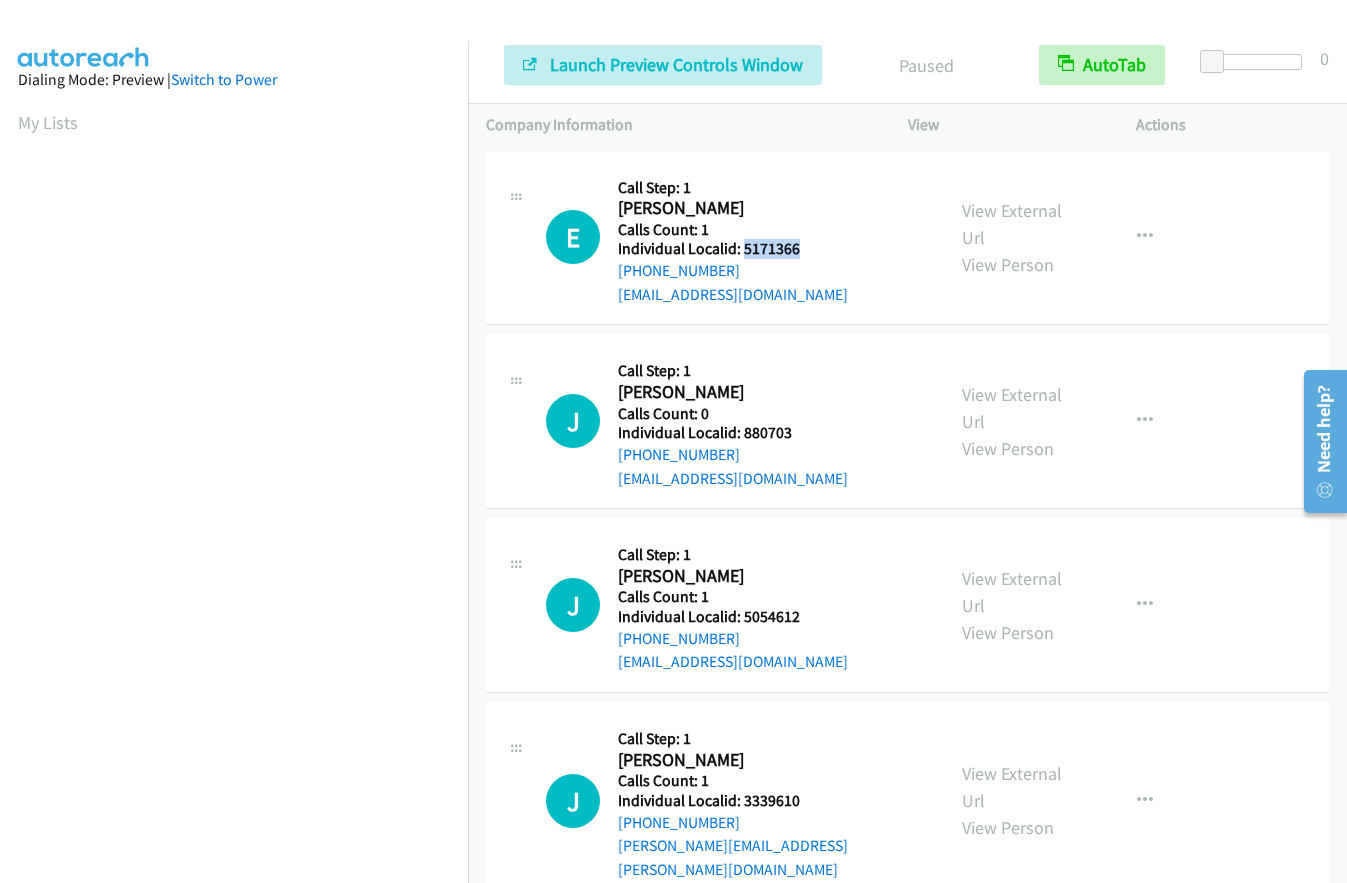 drag, startPoint x: 742, startPoint y: 247, endPoint x: 821, endPoint y: 248, distance: 79.00633 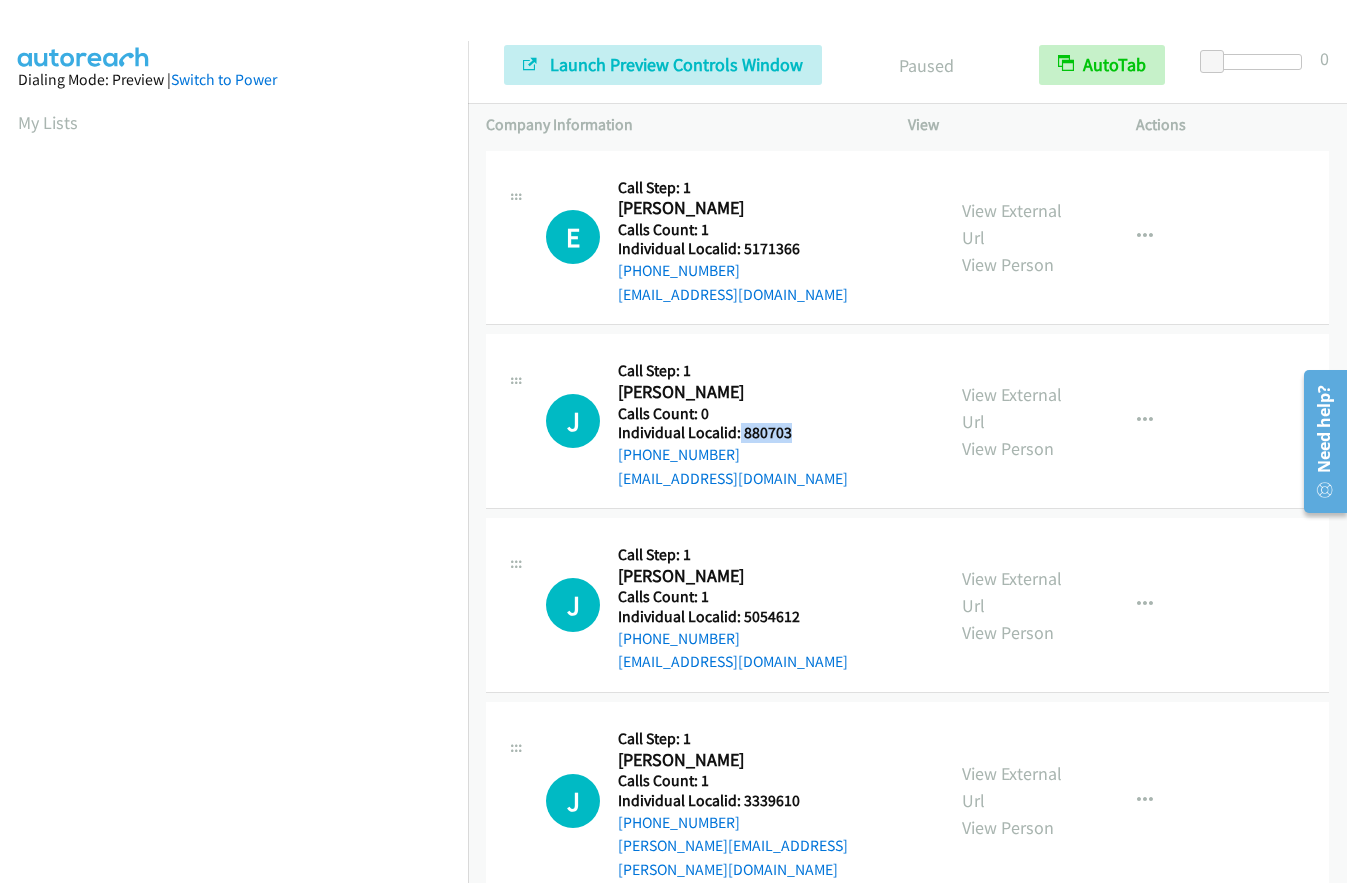 drag, startPoint x: 739, startPoint y: 433, endPoint x: 802, endPoint y: 429, distance: 63.126858 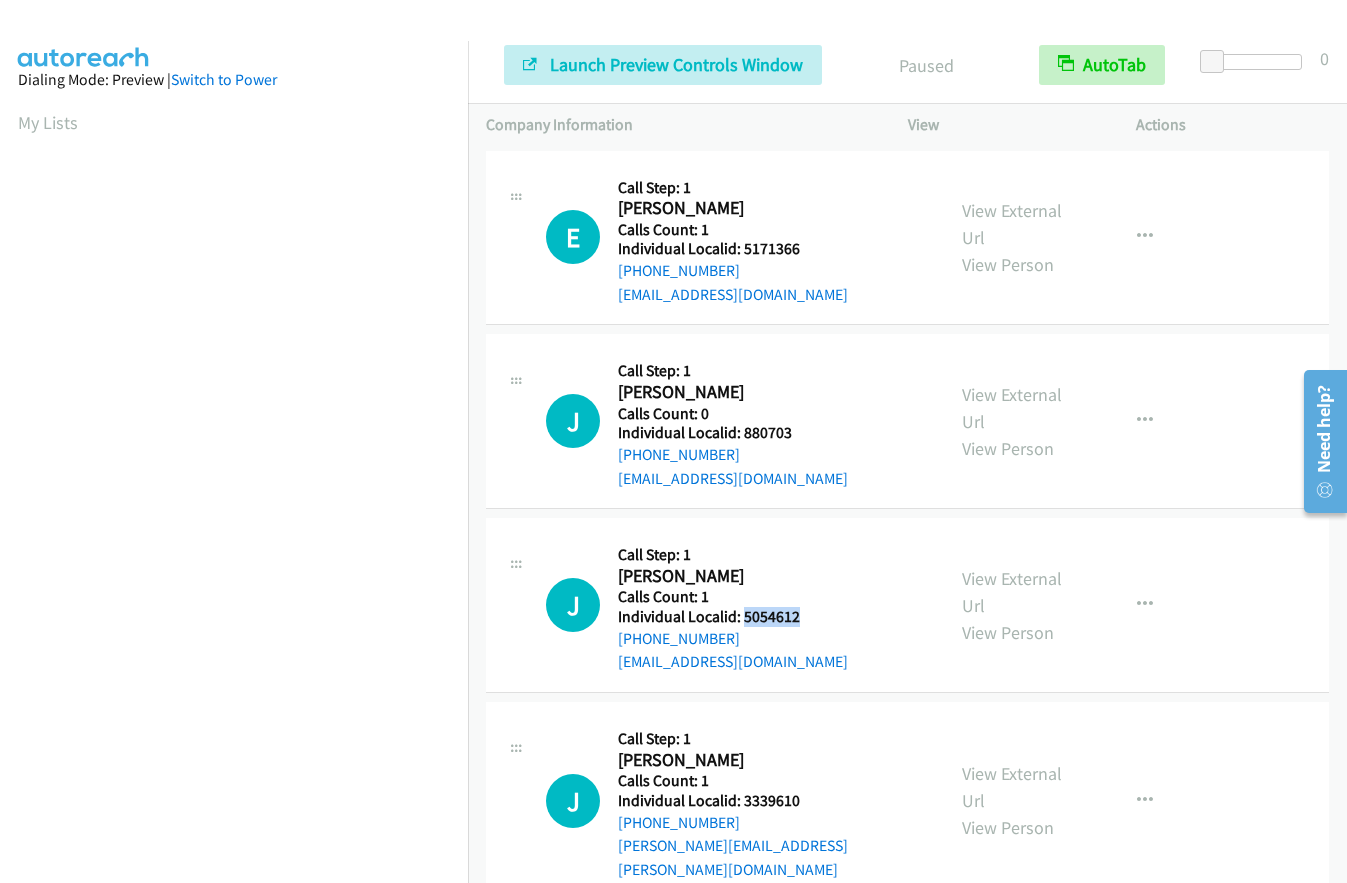 drag, startPoint x: 740, startPoint y: 617, endPoint x: 810, endPoint y: 616, distance: 70.00714 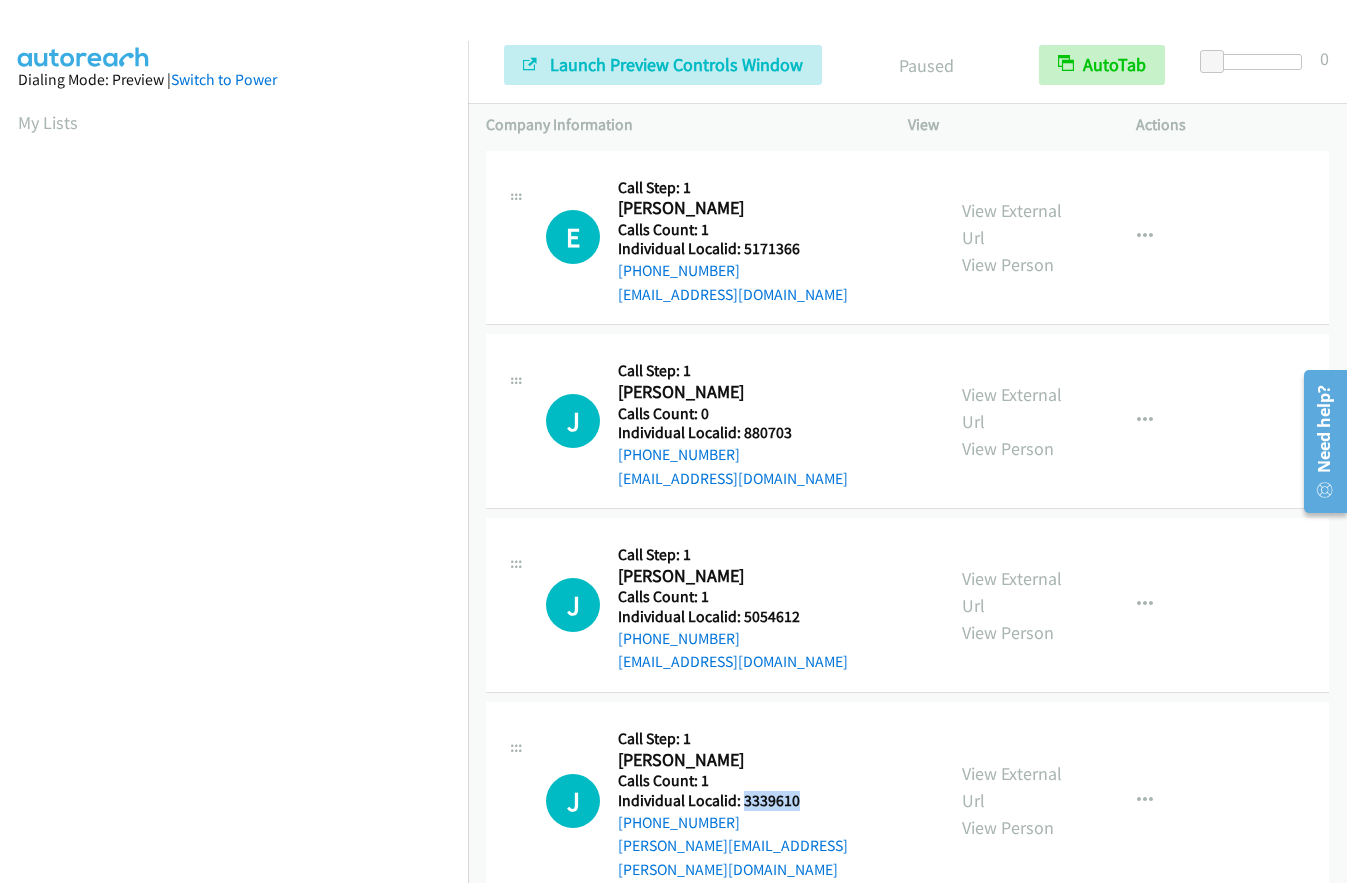 drag, startPoint x: 750, startPoint y: 799, endPoint x: 815, endPoint y: 799, distance: 65 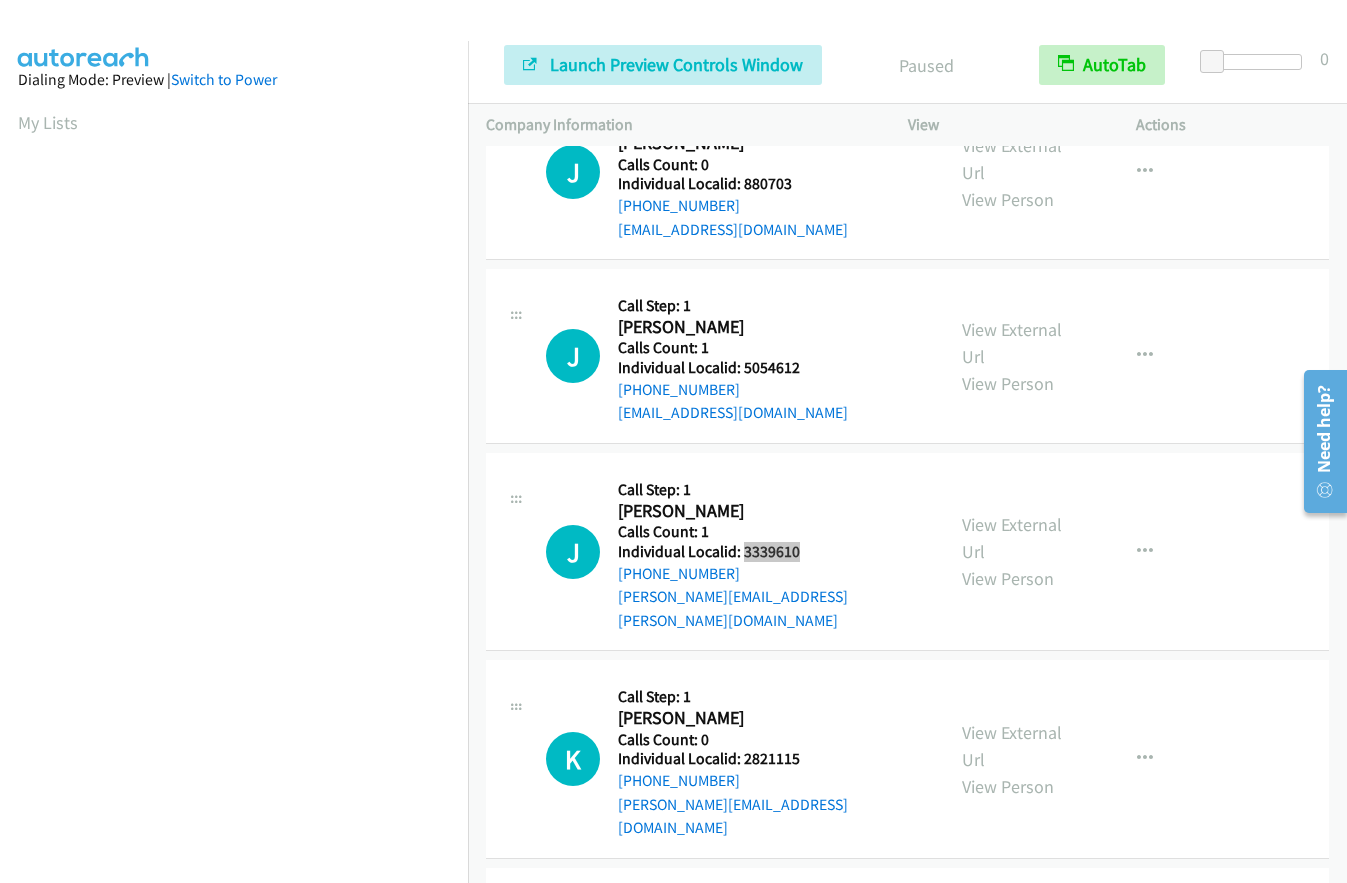 scroll, scrollTop: 250, scrollLeft: 0, axis: vertical 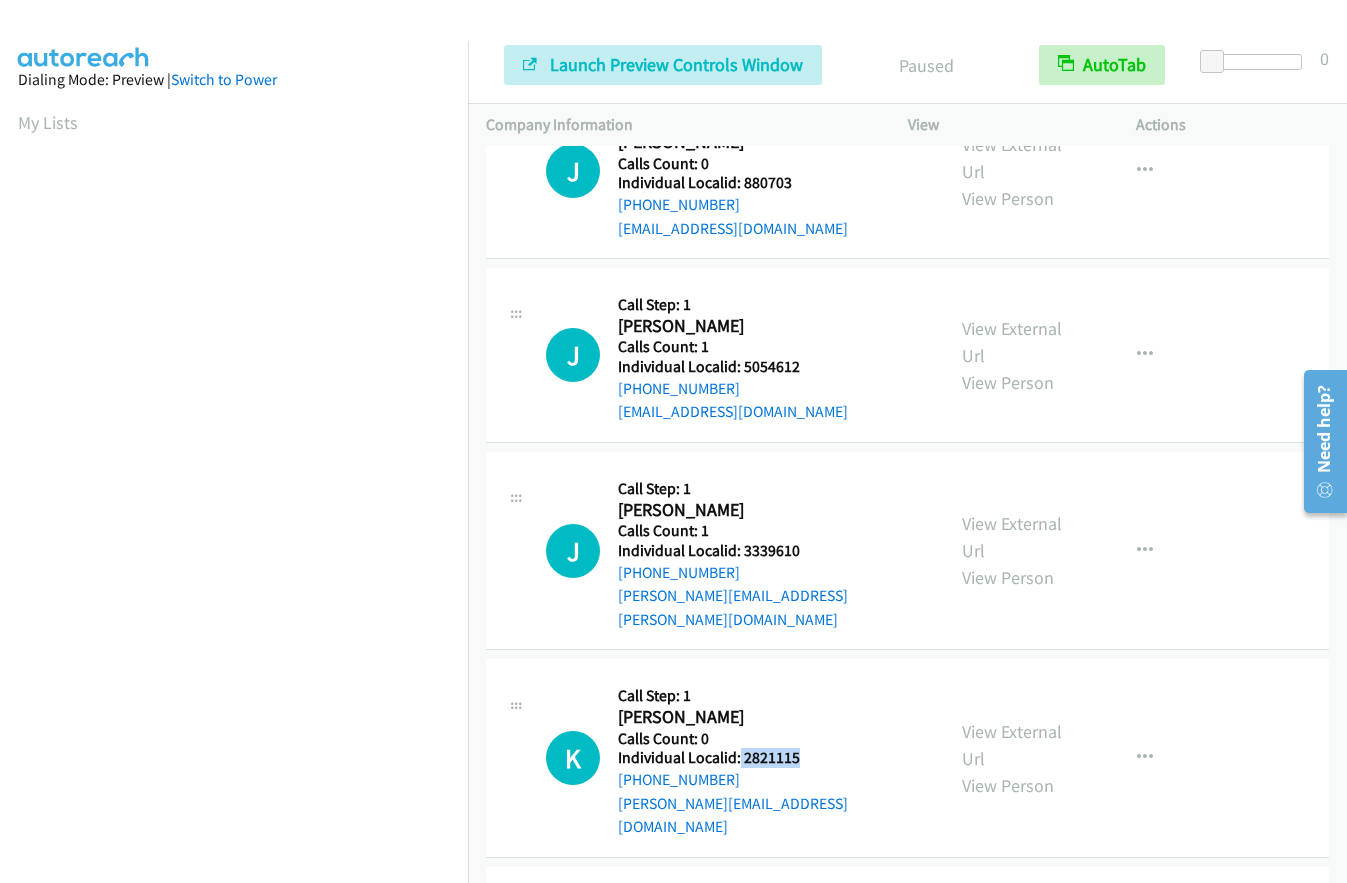 drag, startPoint x: 737, startPoint y: 736, endPoint x: 815, endPoint y: 736, distance: 78 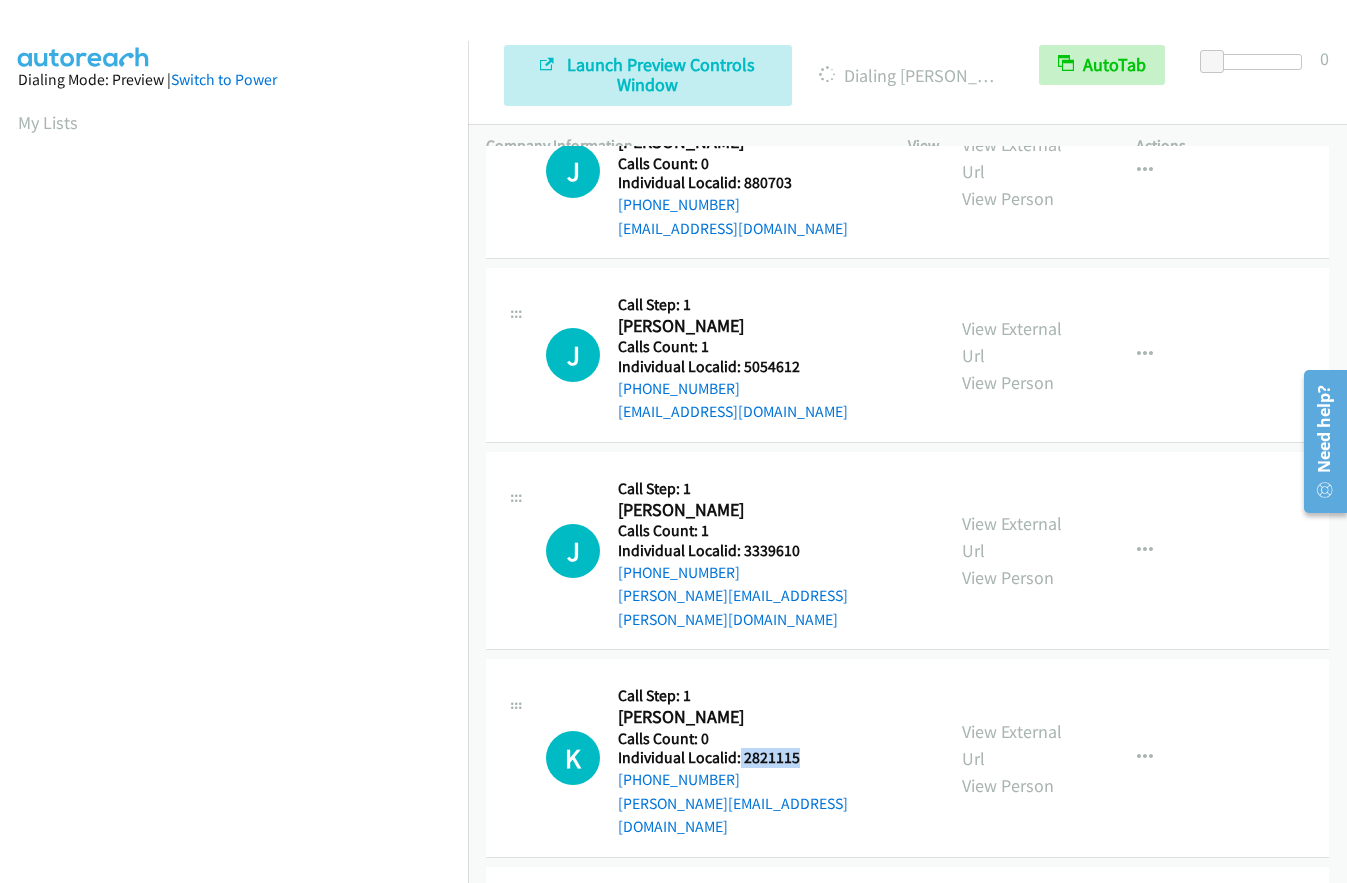 scroll, scrollTop: 238, scrollLeft: 0, axis: vertical 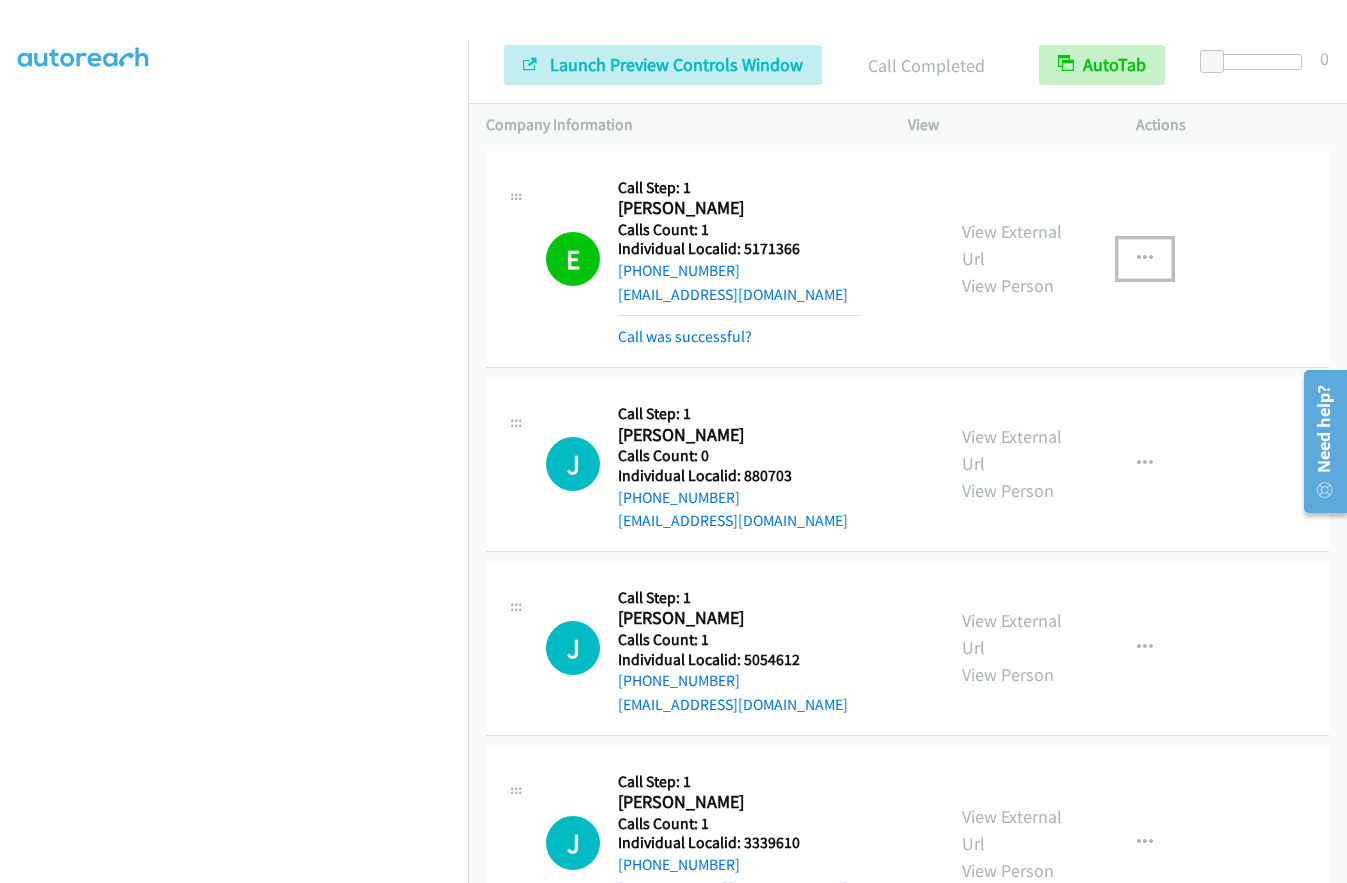 click at bounding box center [1145, 259] 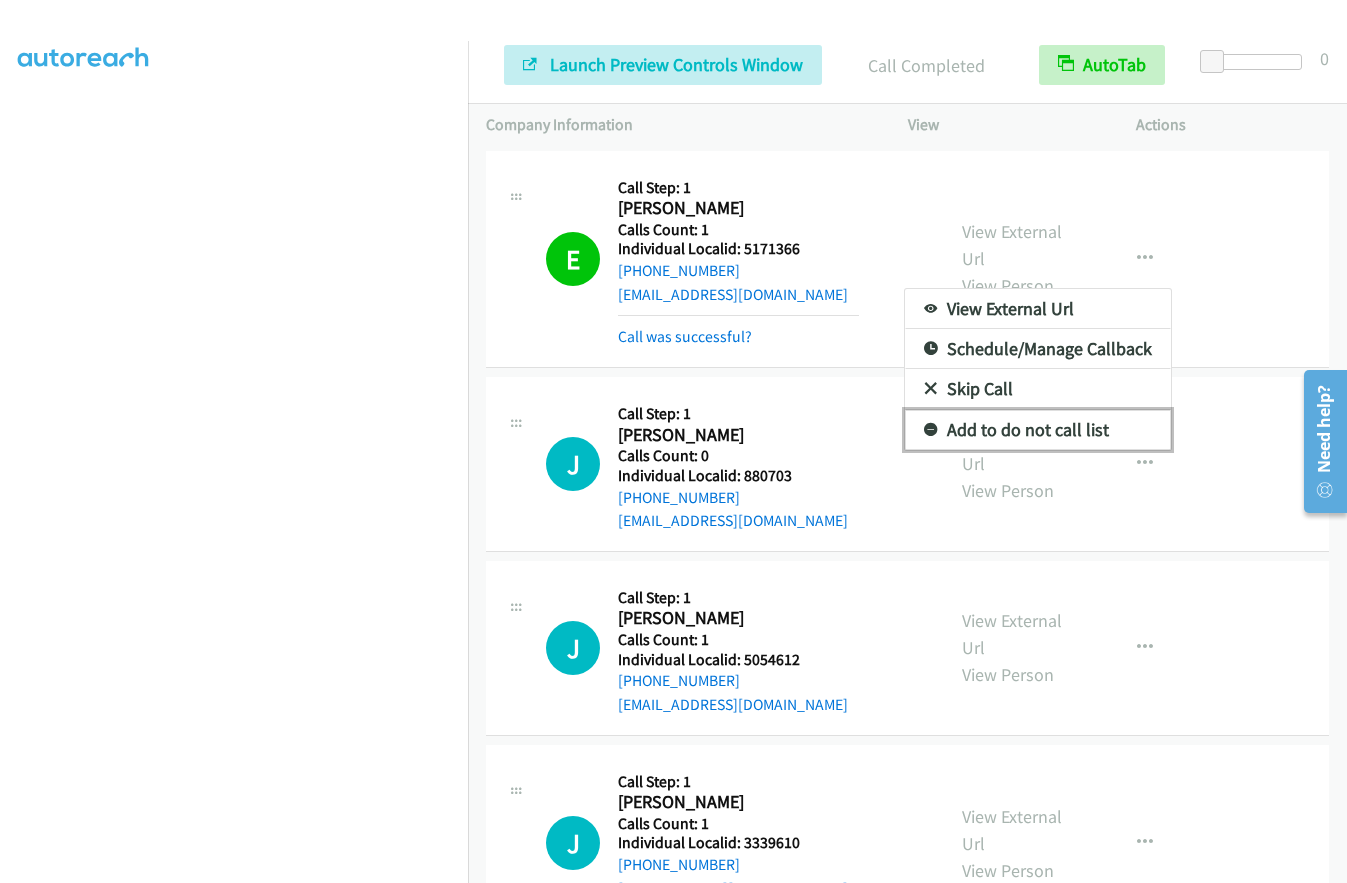 click at bounding box center [931, 431] 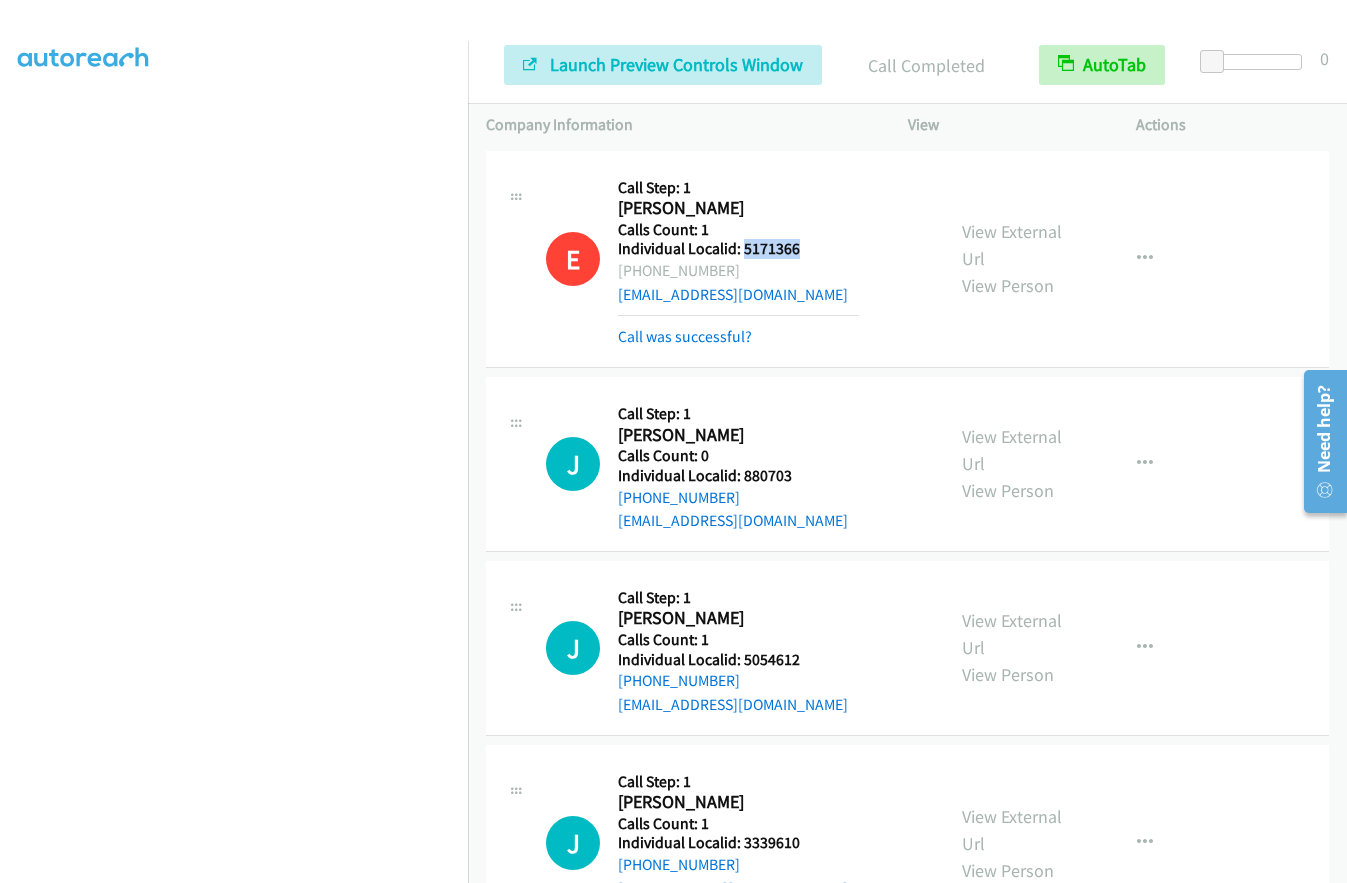 drag, startPoint x: 745, startPoint y: 245, endPoint x: 793, endPoint y: 244, distance: 48.010414 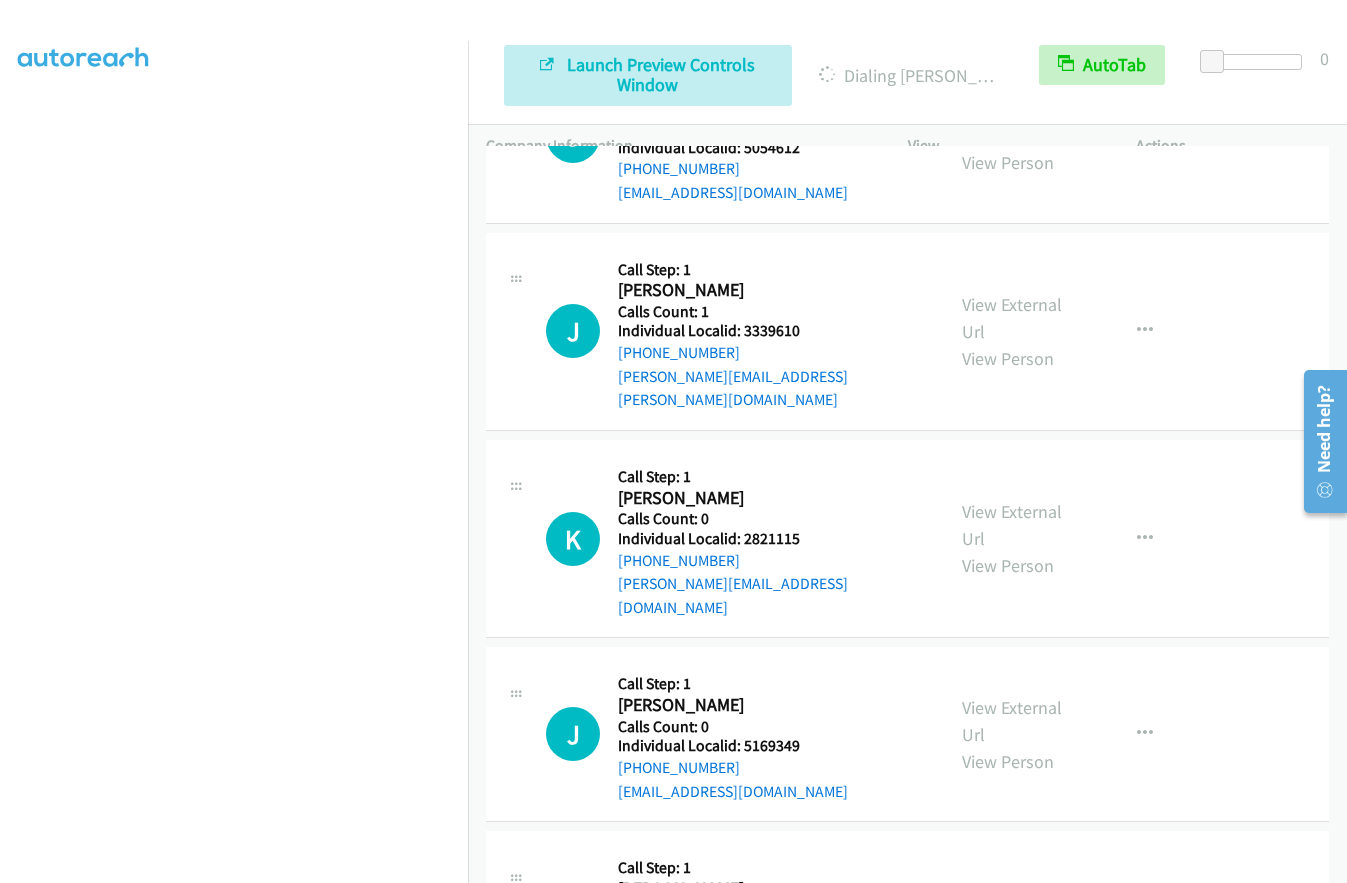 scroll, scrollTop: 550, scrollLeft: 0, axis: vertical 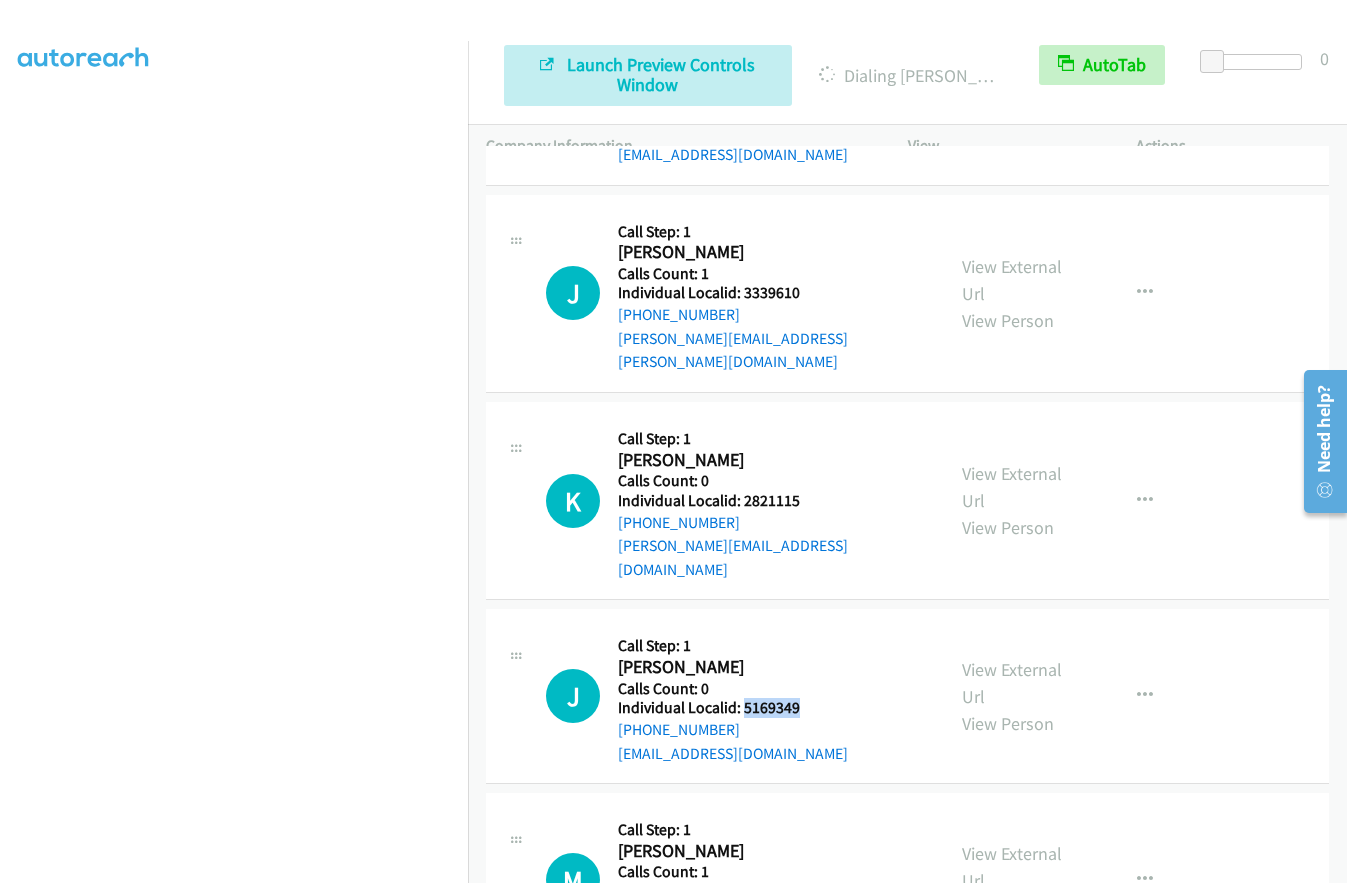 drag, startPoint x: 741, startPoint y: 662, endPoint x: 809, endPoint y: 660, distance: 68.0294 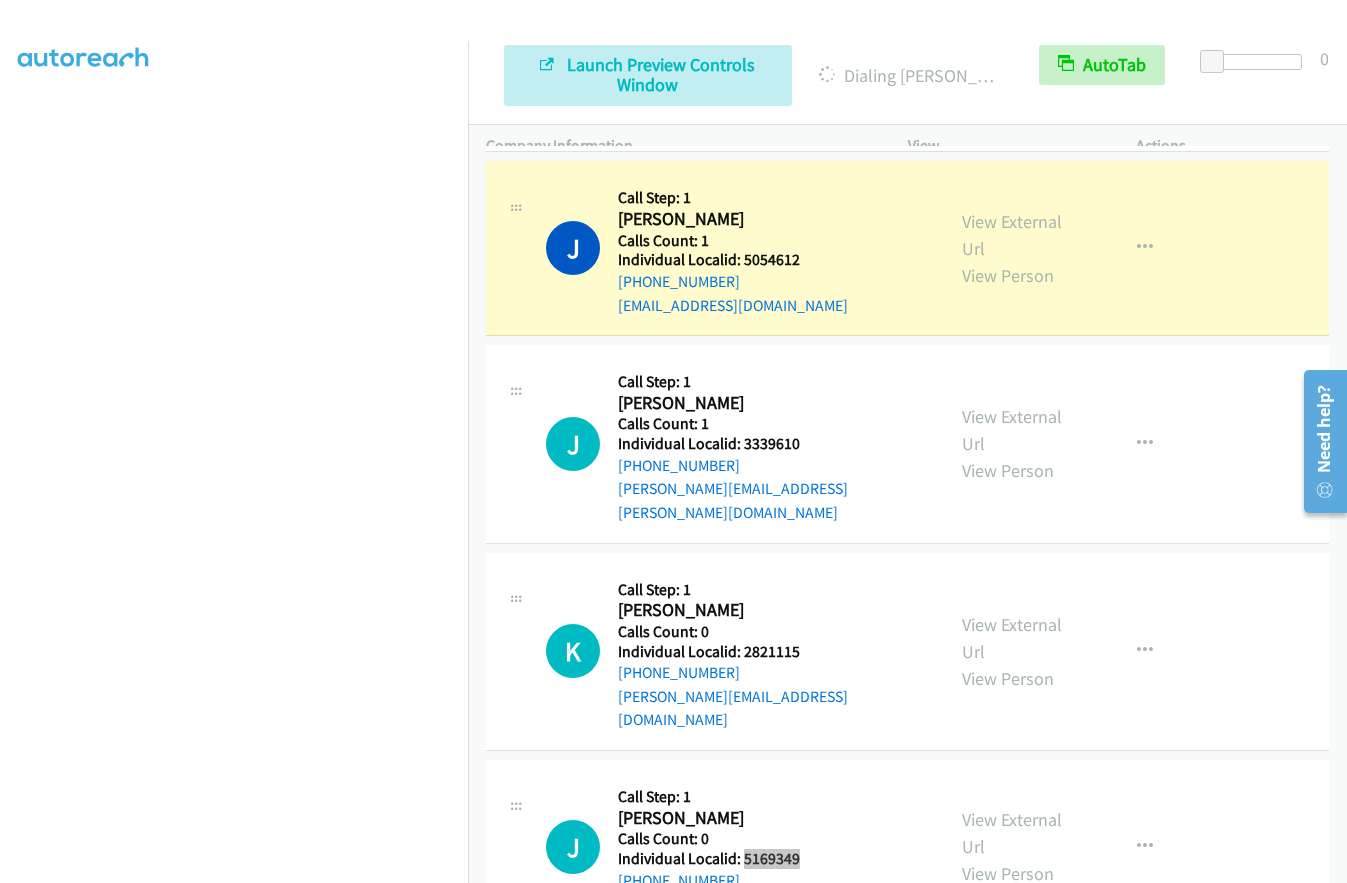 scroll, scrollTop: 493, scrollLeft: 0, axis: vertical 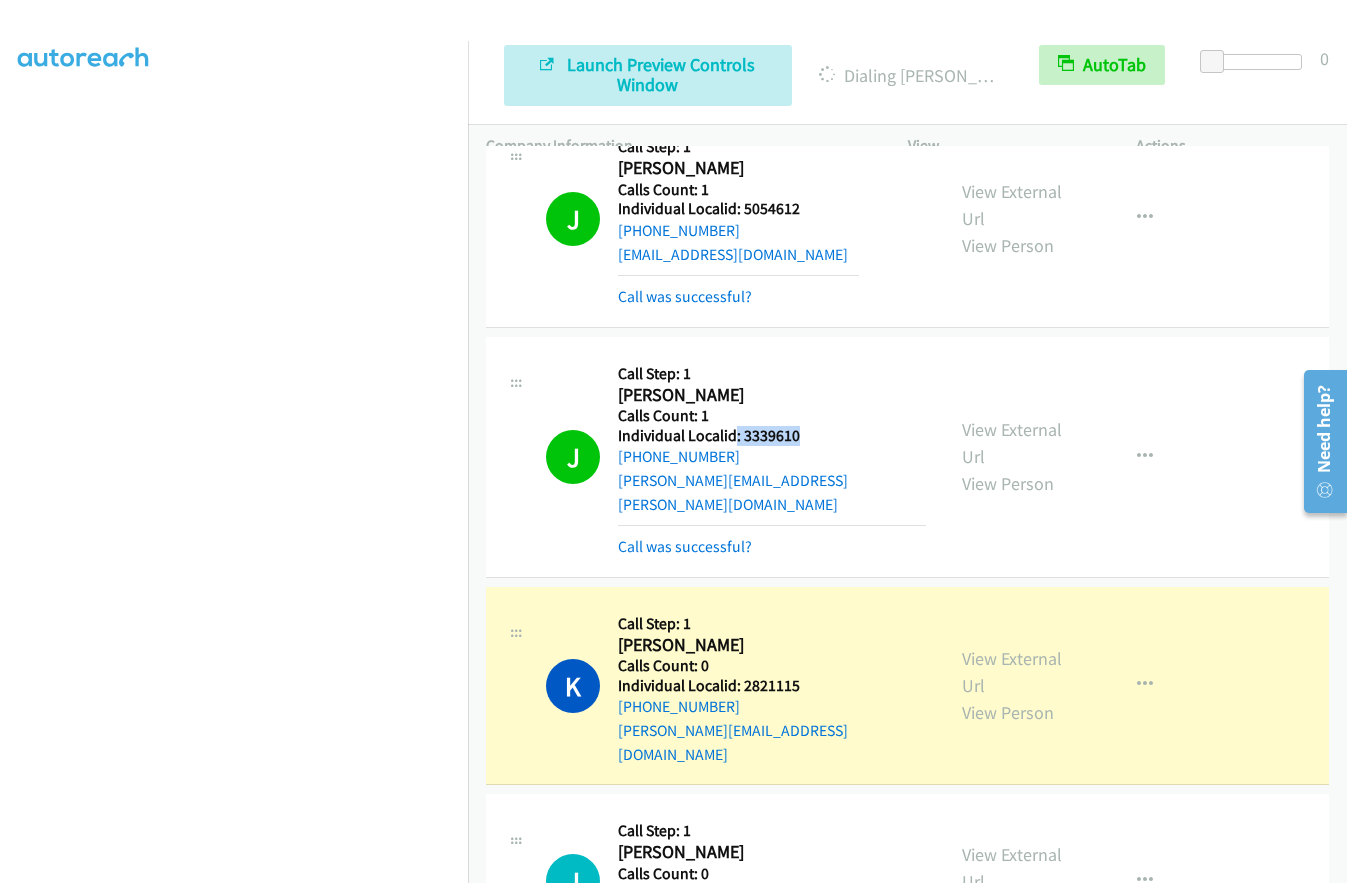 drag, startPoint x: 761, startPoint y: 430, endPoint x: 826, endPoint y: 434, distance: 65.12296 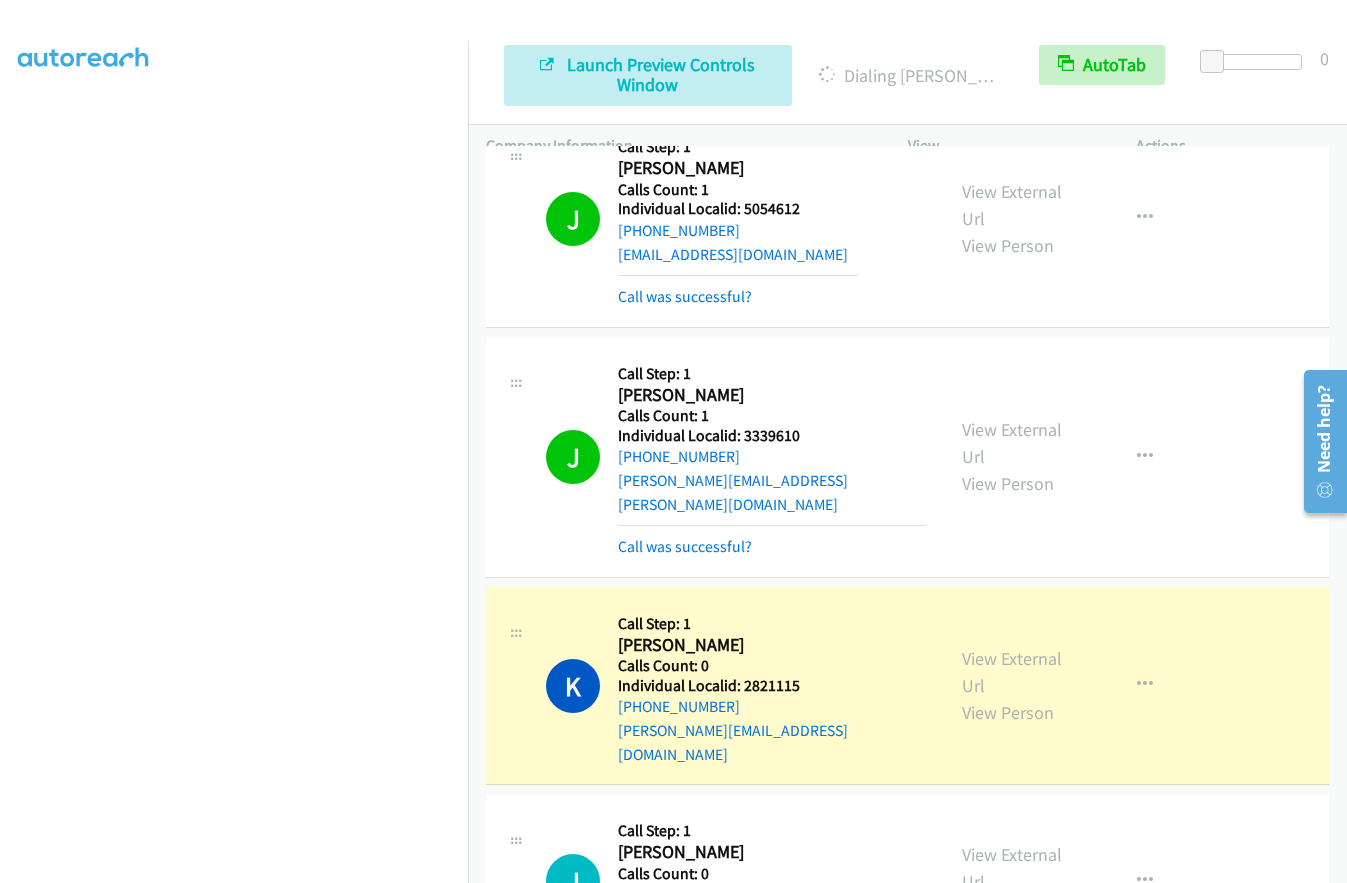 drag, startPoint x: 776, startPoint y: 441, endPoint x: 802, endPoint y: 348, distance: 96.56604 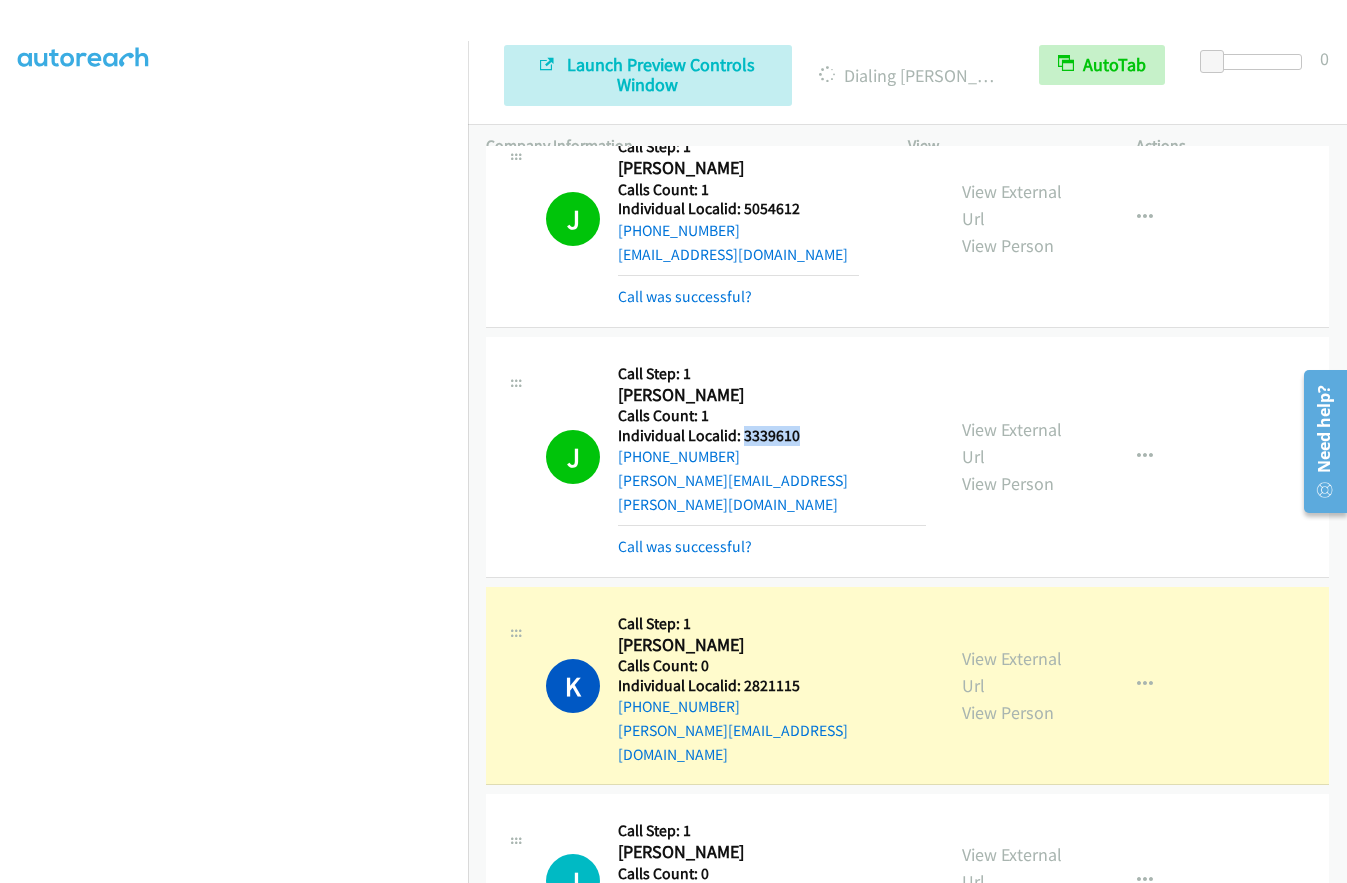 drag, startPoint x: 740, startPoint y: 436, endPoint x: 808, endPoint y: 434, distance: 68.0294 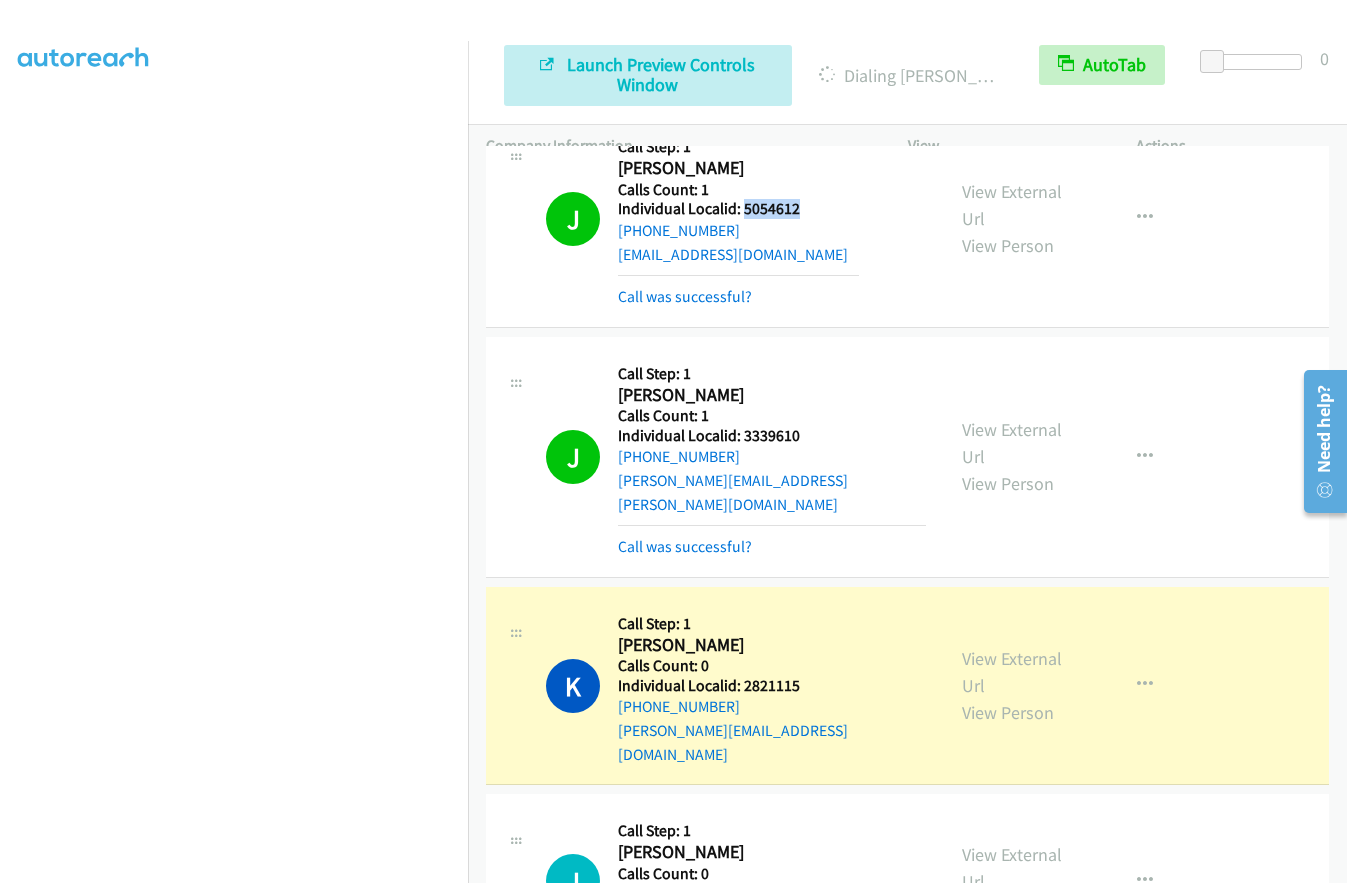 drag, startPoint x: 749, startPoint y: 207, endPoint x: 835, endPoint y: 206, distance: 86.00581 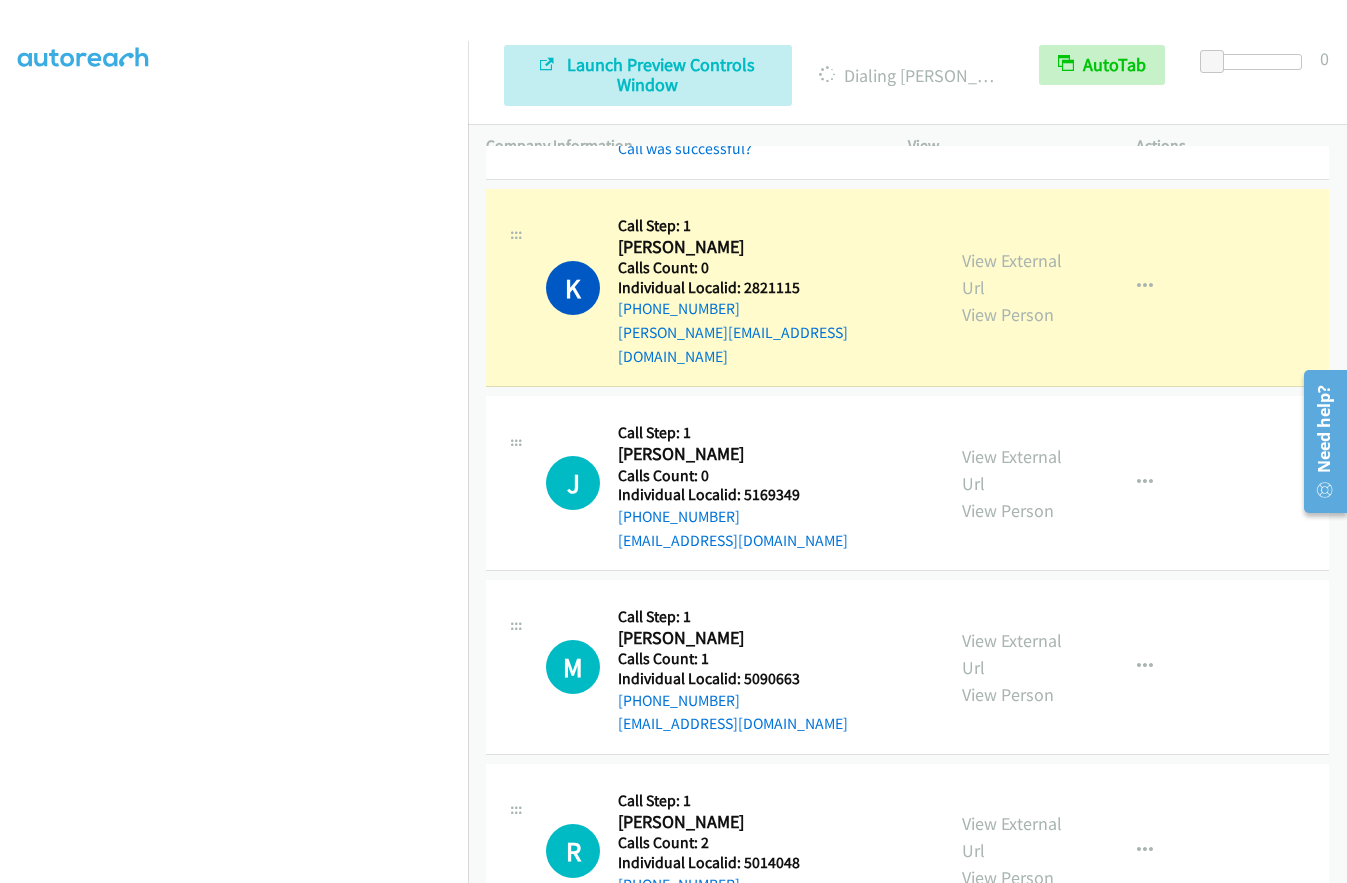 scroll, scrollTop: 918, scrollLeft: 0, axis: vertical 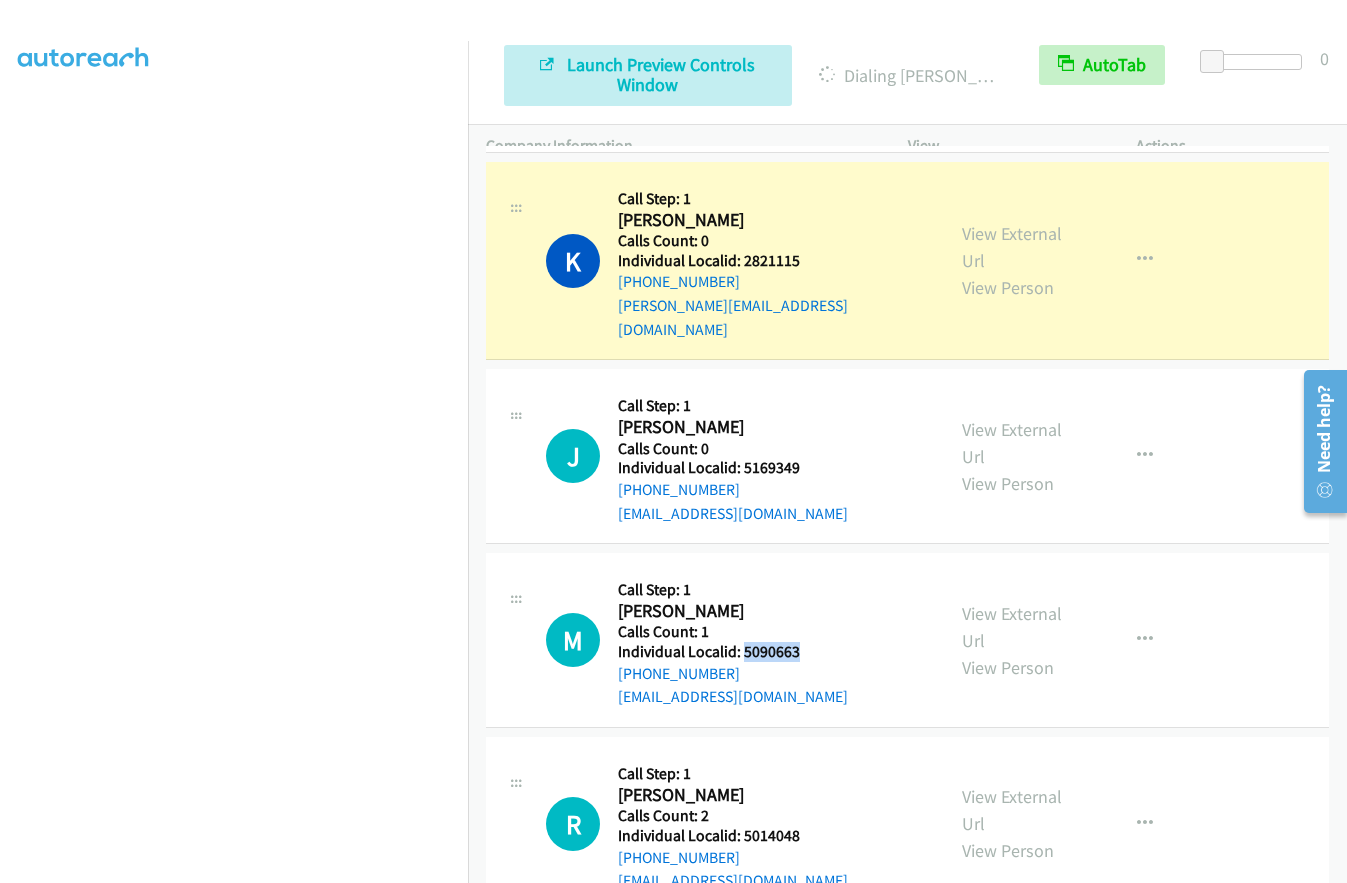 drag, startPoint x: 740, startPoint y: 604, endPoint x: 815, endPoint y: 604, distance: 75 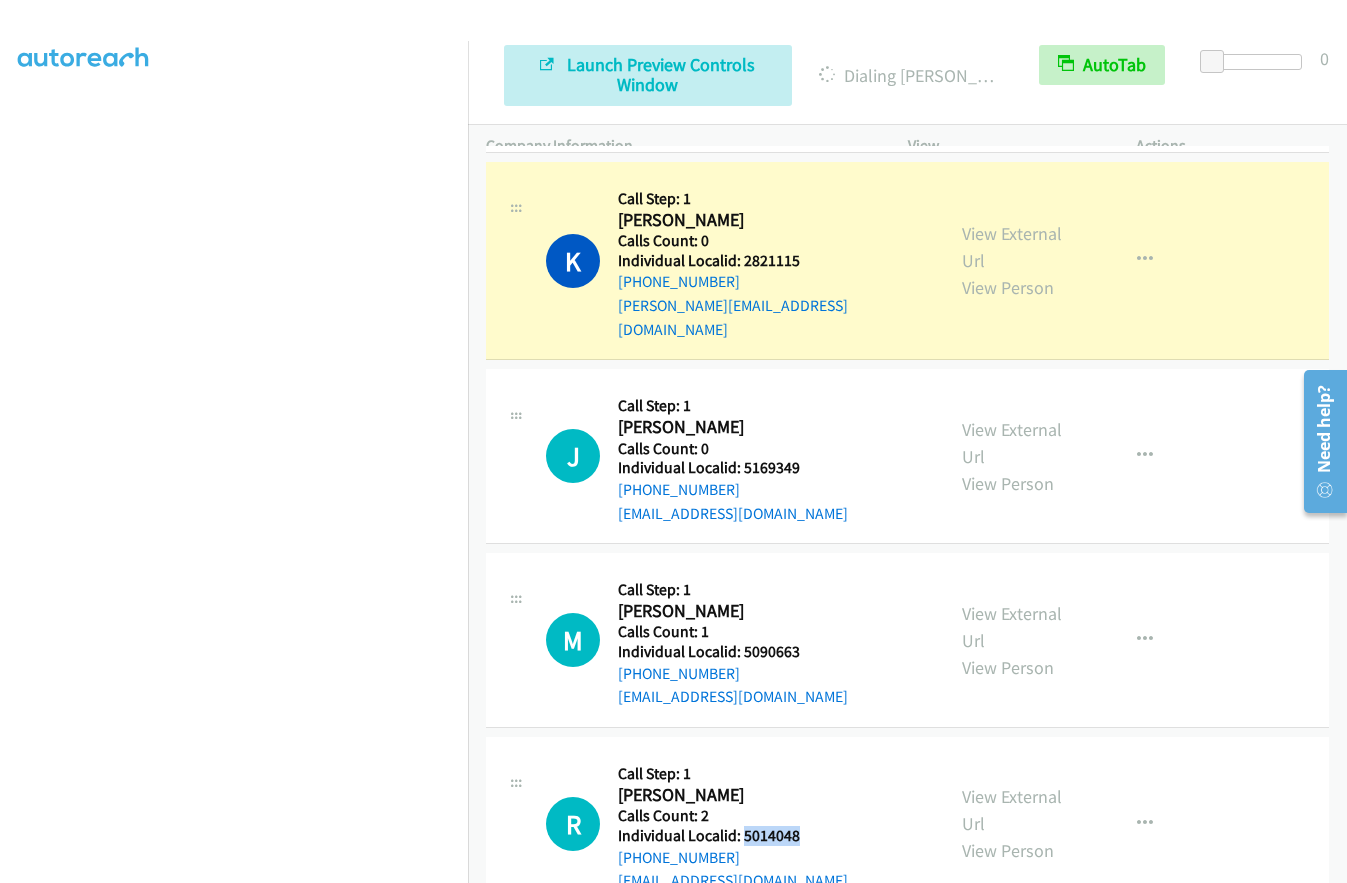 drag, startPoint x: 740, startPoint y: 785, endPoint x: 815, endPoint y: 785, distance: 75 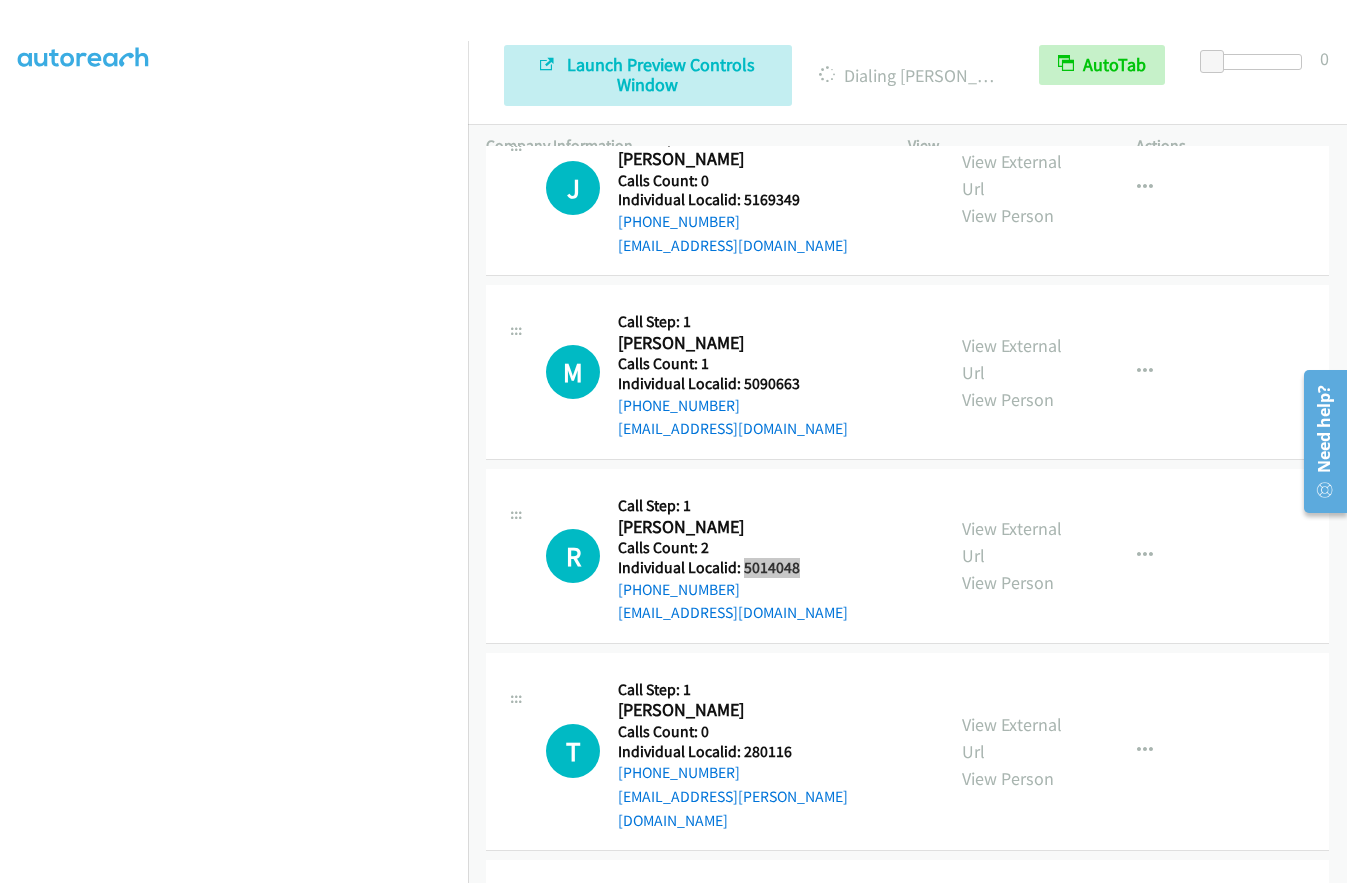 scroll, scrollTop: 1193, scrollLeft: 0, axis: vertical 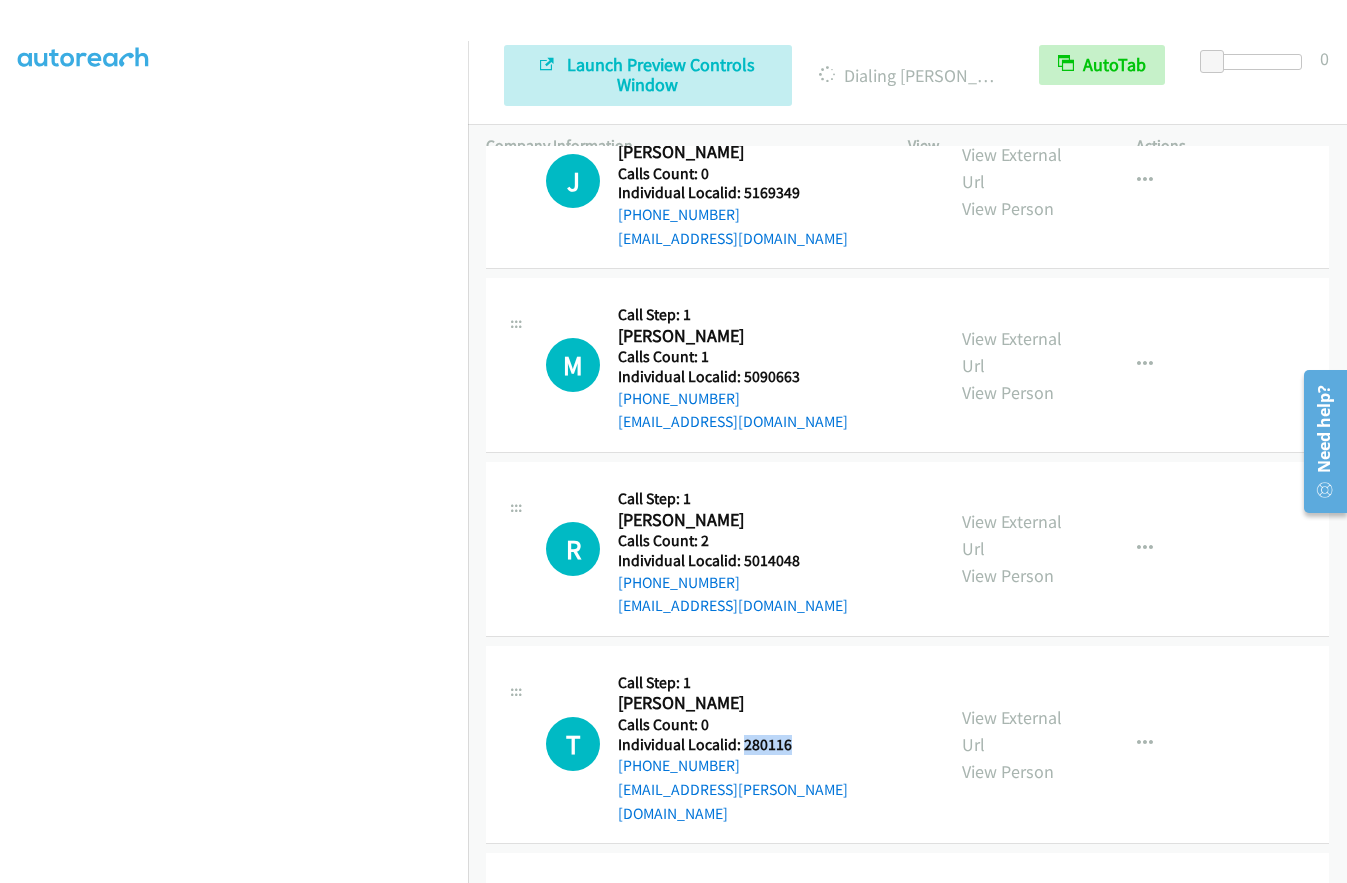 drag, startPoint x: 740, startPoint y: 698, endPoint x: 815, endPoint y: 695, distance: 75.059975 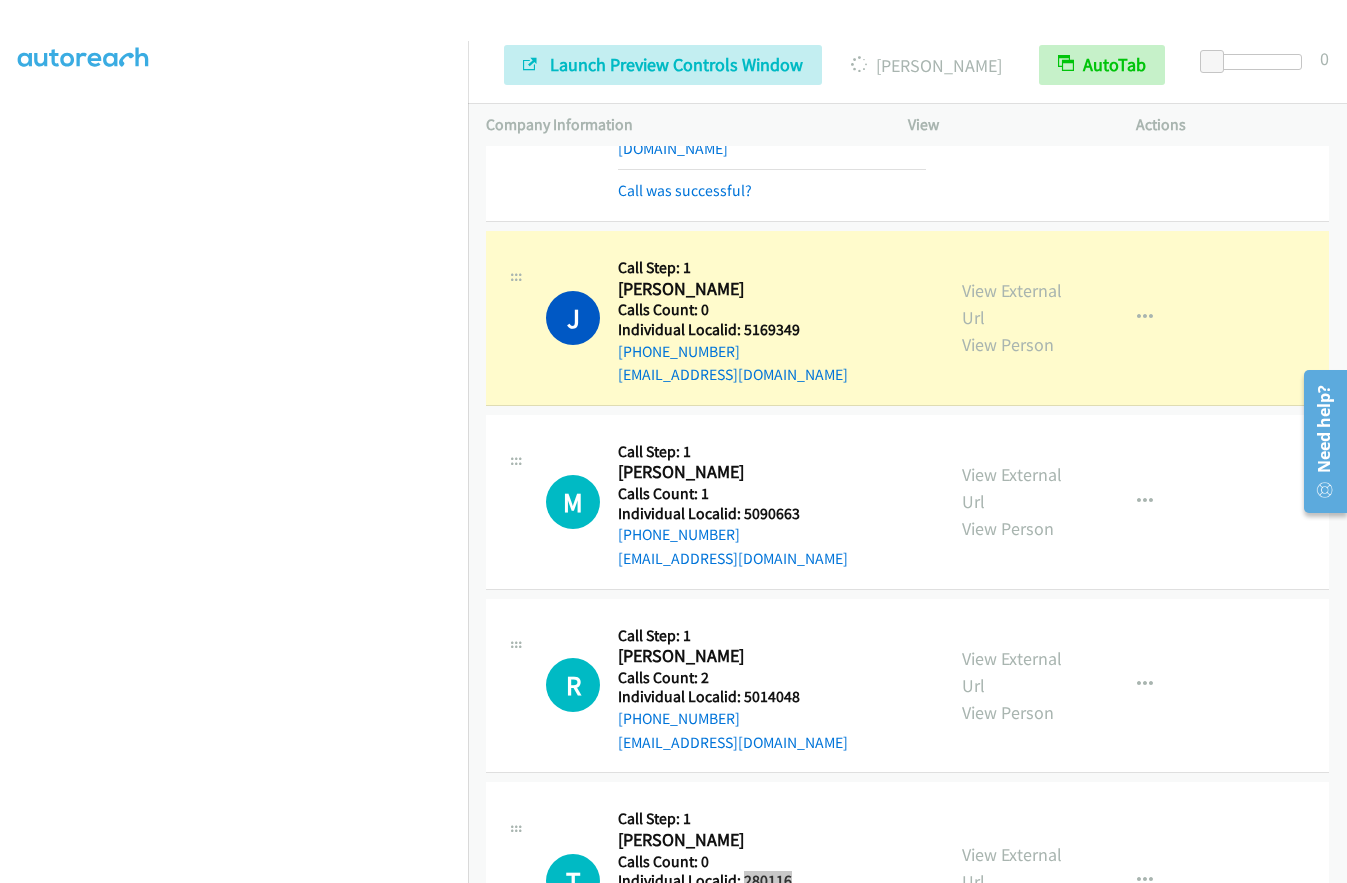 scroll, scrollTop: 1361, scrollLeft: 0, axis: vertical 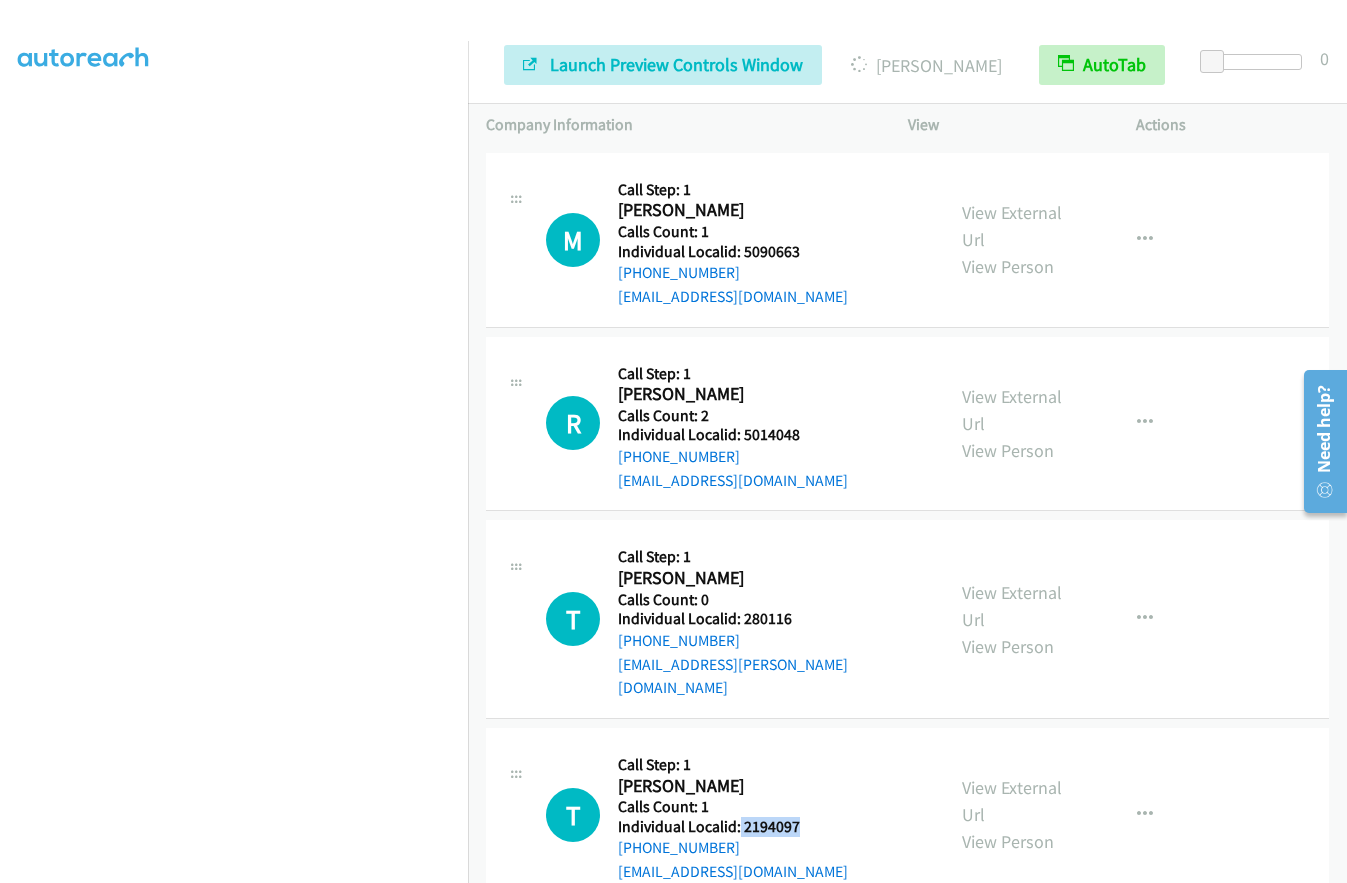 drag, startPoint x: 738, startPoint y: 751, endPoint x: 810, endPoint y: 752, distance: 72.00694 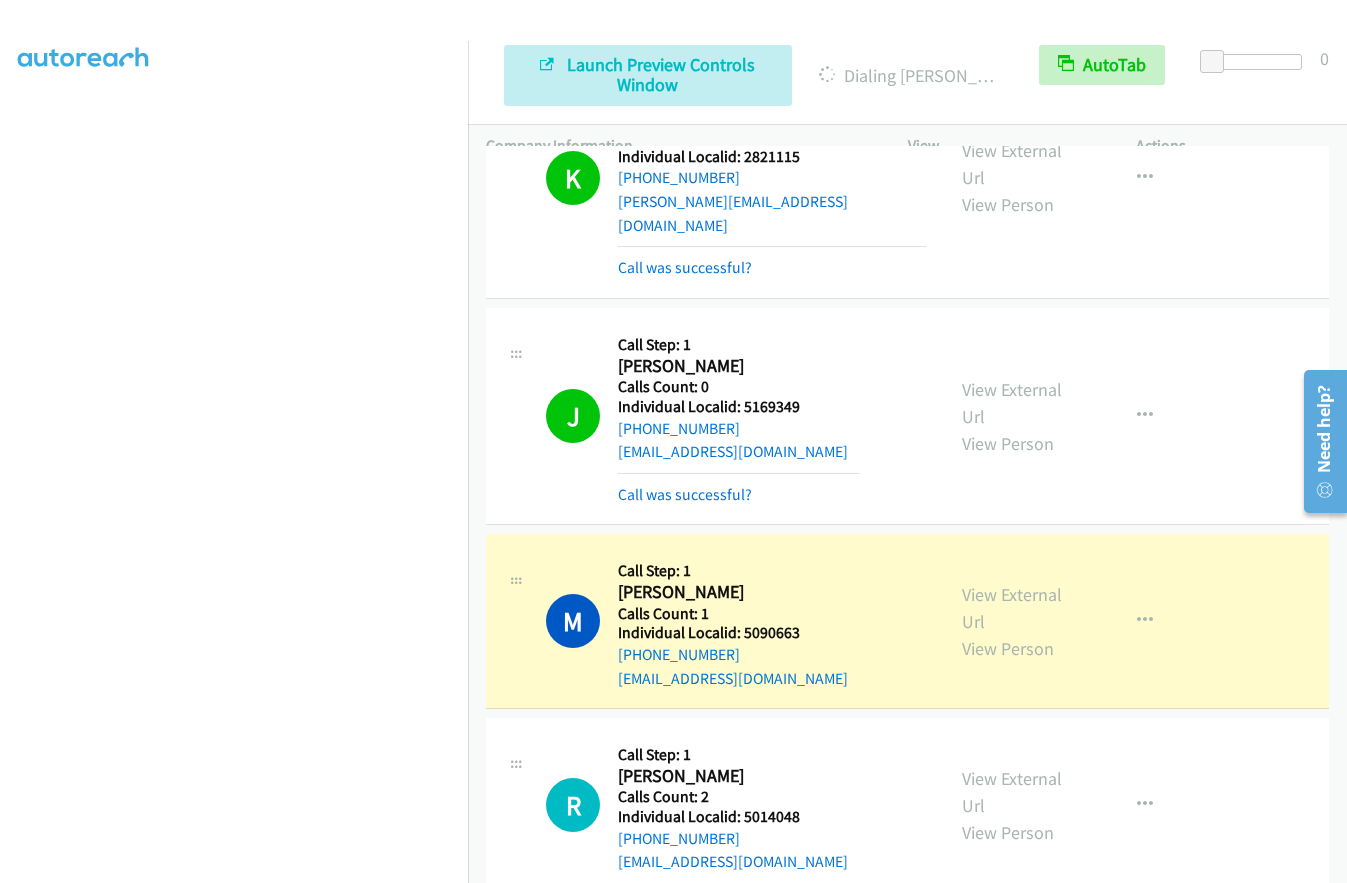 scroll, scrollTop: 1028, scrollLeft: 0, axis: vertical 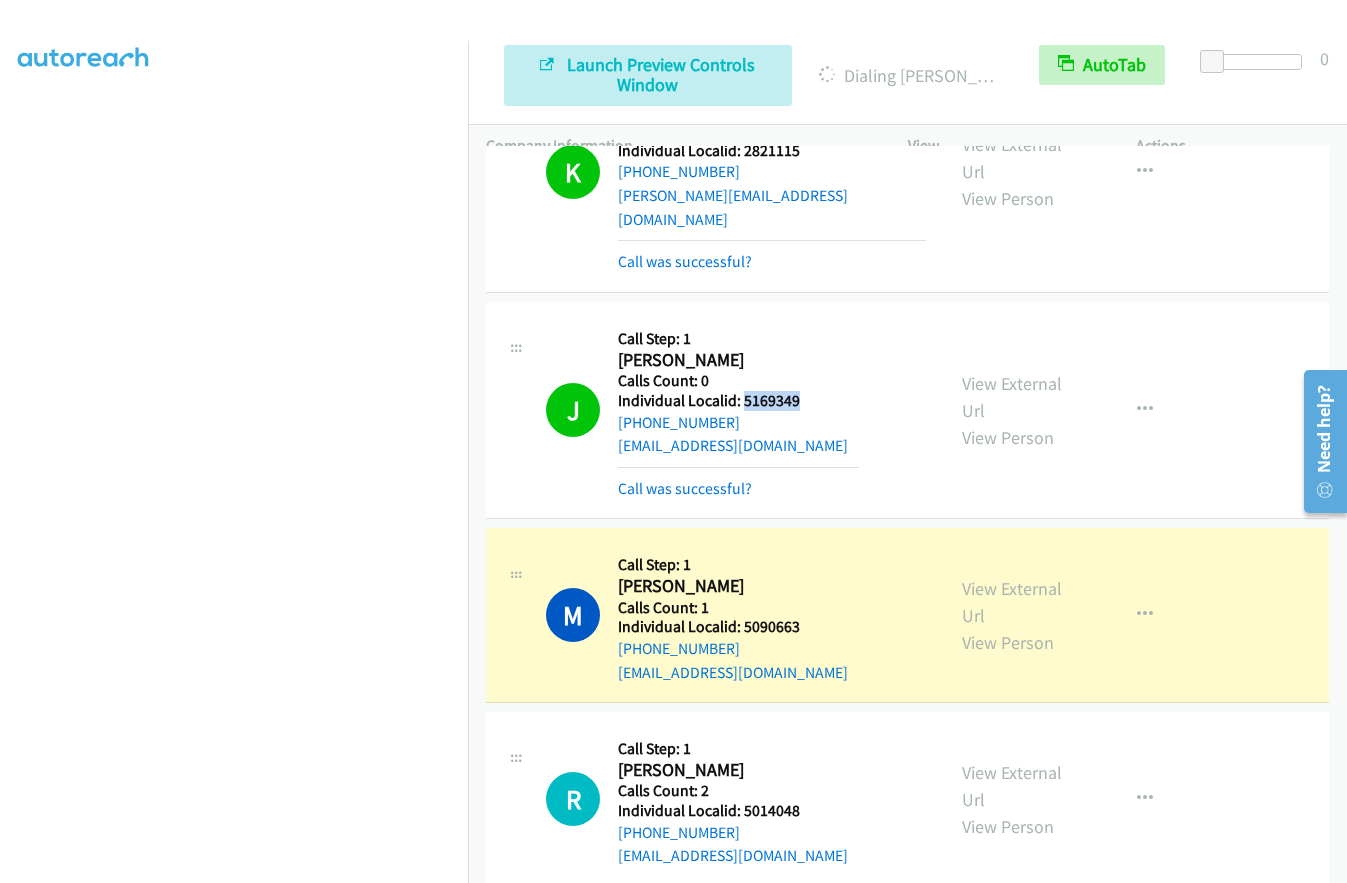 drag, startPoint x: 741, startPoint y: 357, endPoint x: 788, endPoint y: 355, distance: 47.042534 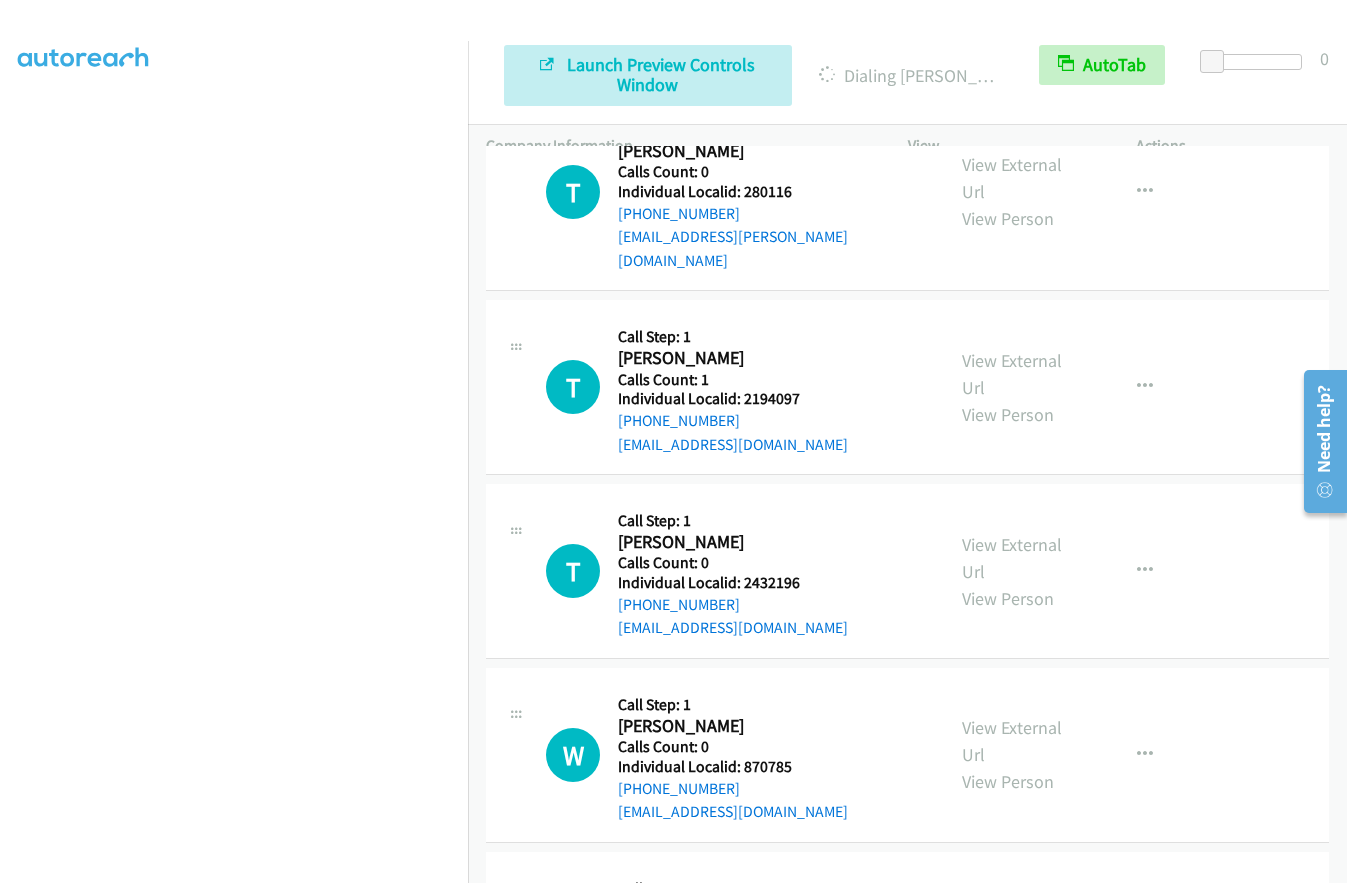 scroll, scrollTop: 1803, scrollLeft: 0, axis: vertical 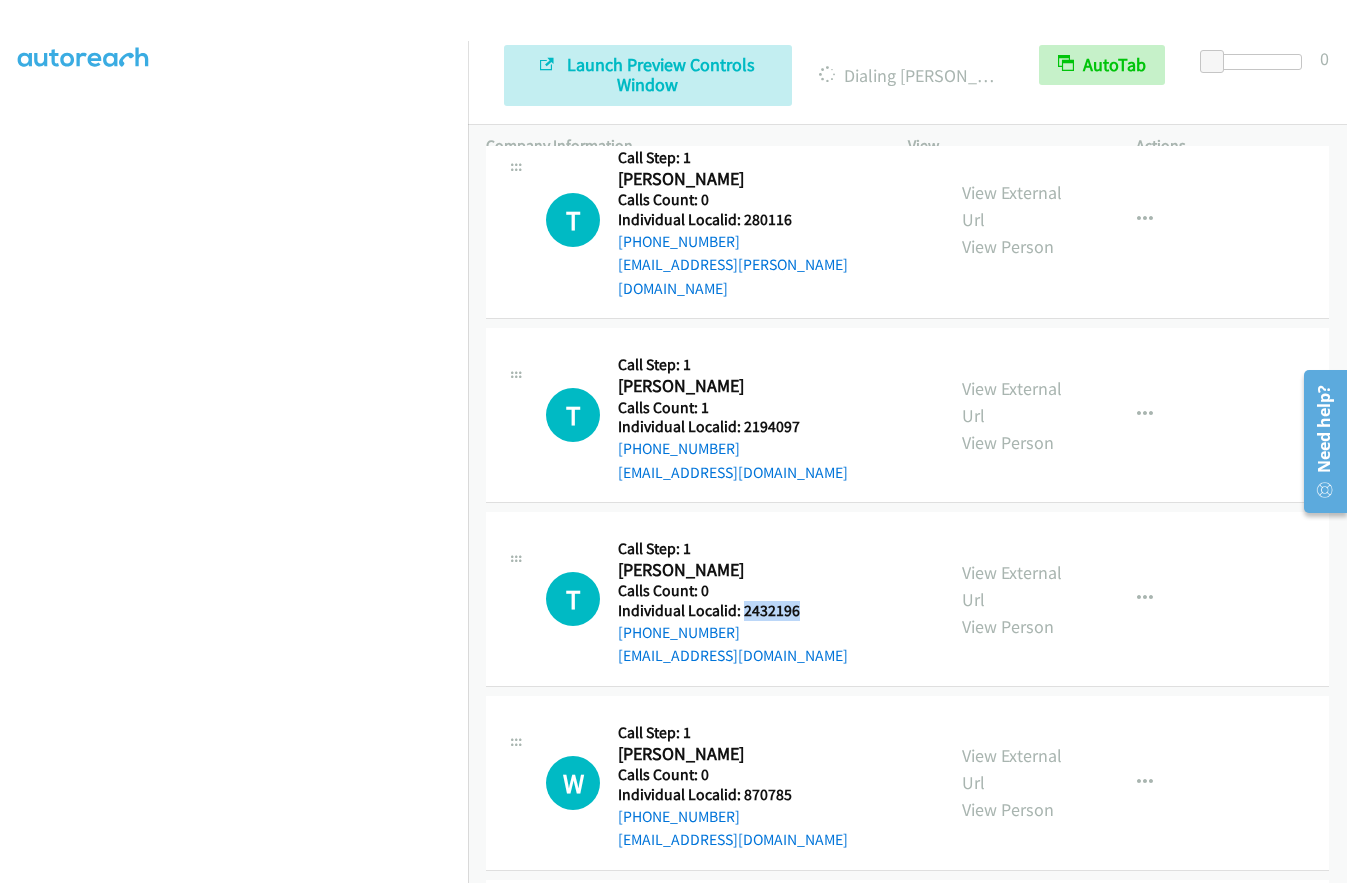drag, startPoint x: 740, startPoint y: 538, endPoint x: 822, endPoint y: 537, distance: 82.006096 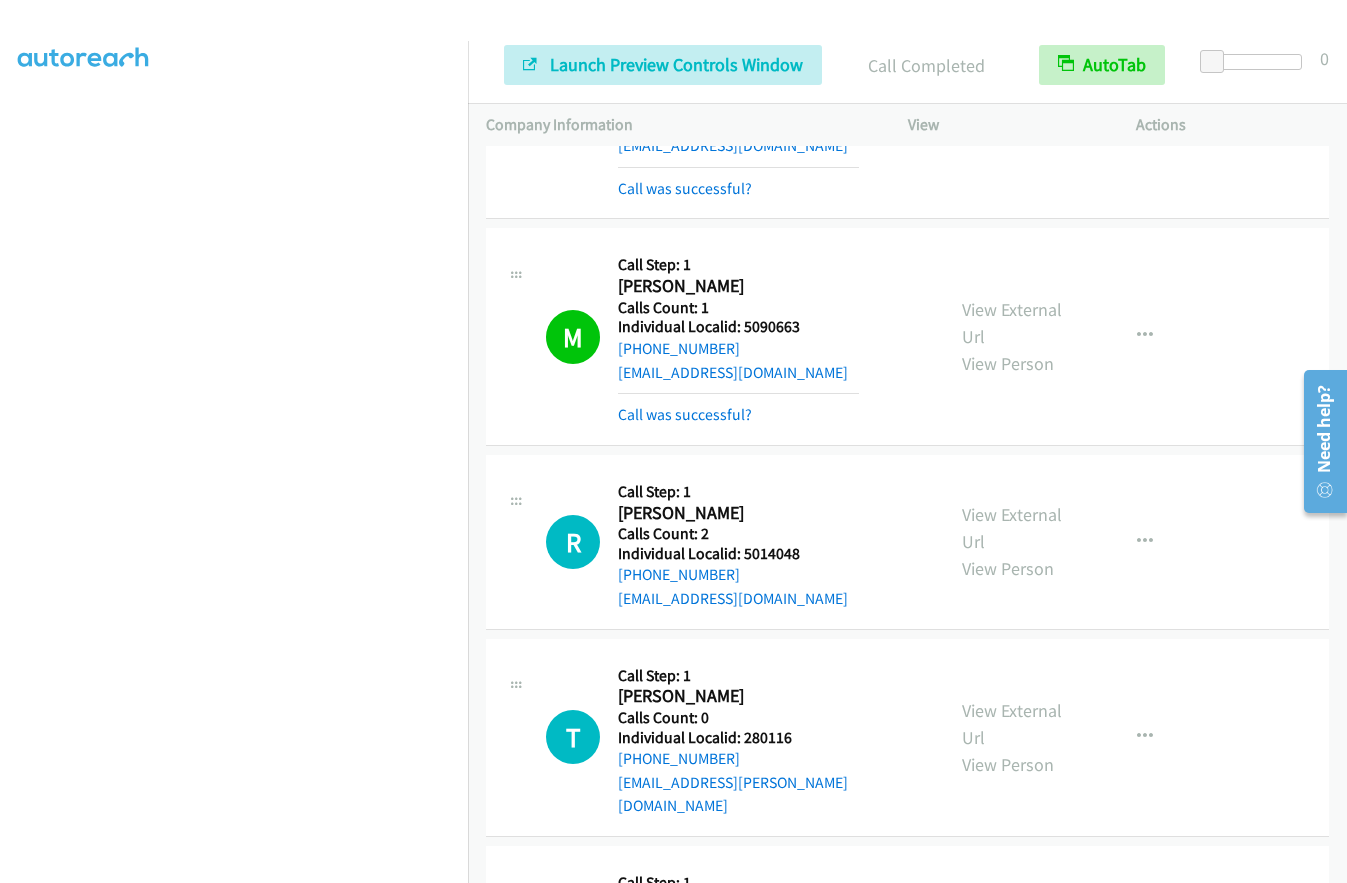scroll, scrollTop: 1195, scrollLeft: 0, axis: vertical 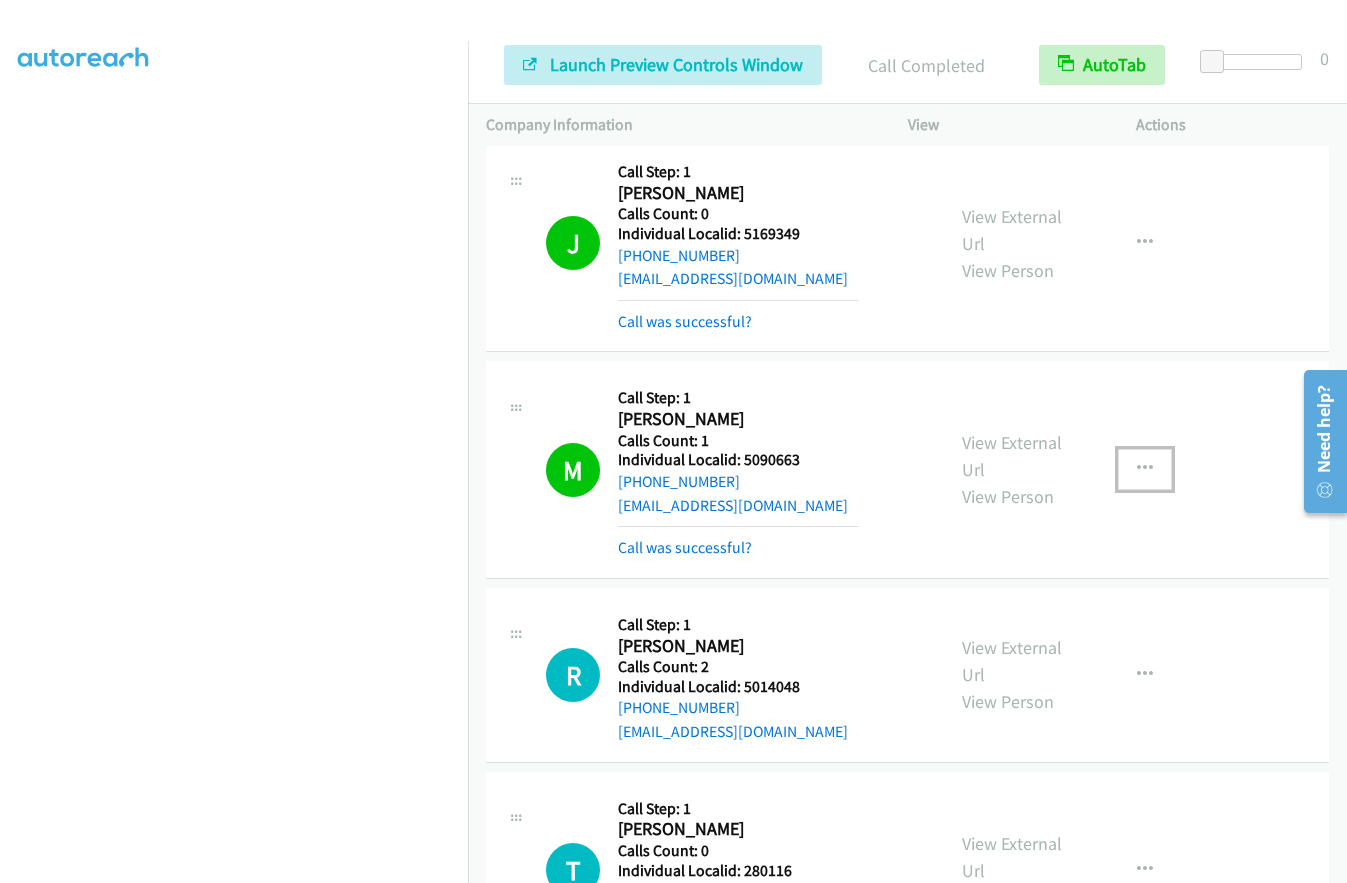 drag, startPoint x: 1138, startPoint y: 412, endPoint x: 1110, endPoint y: 442, distance: 41.036568 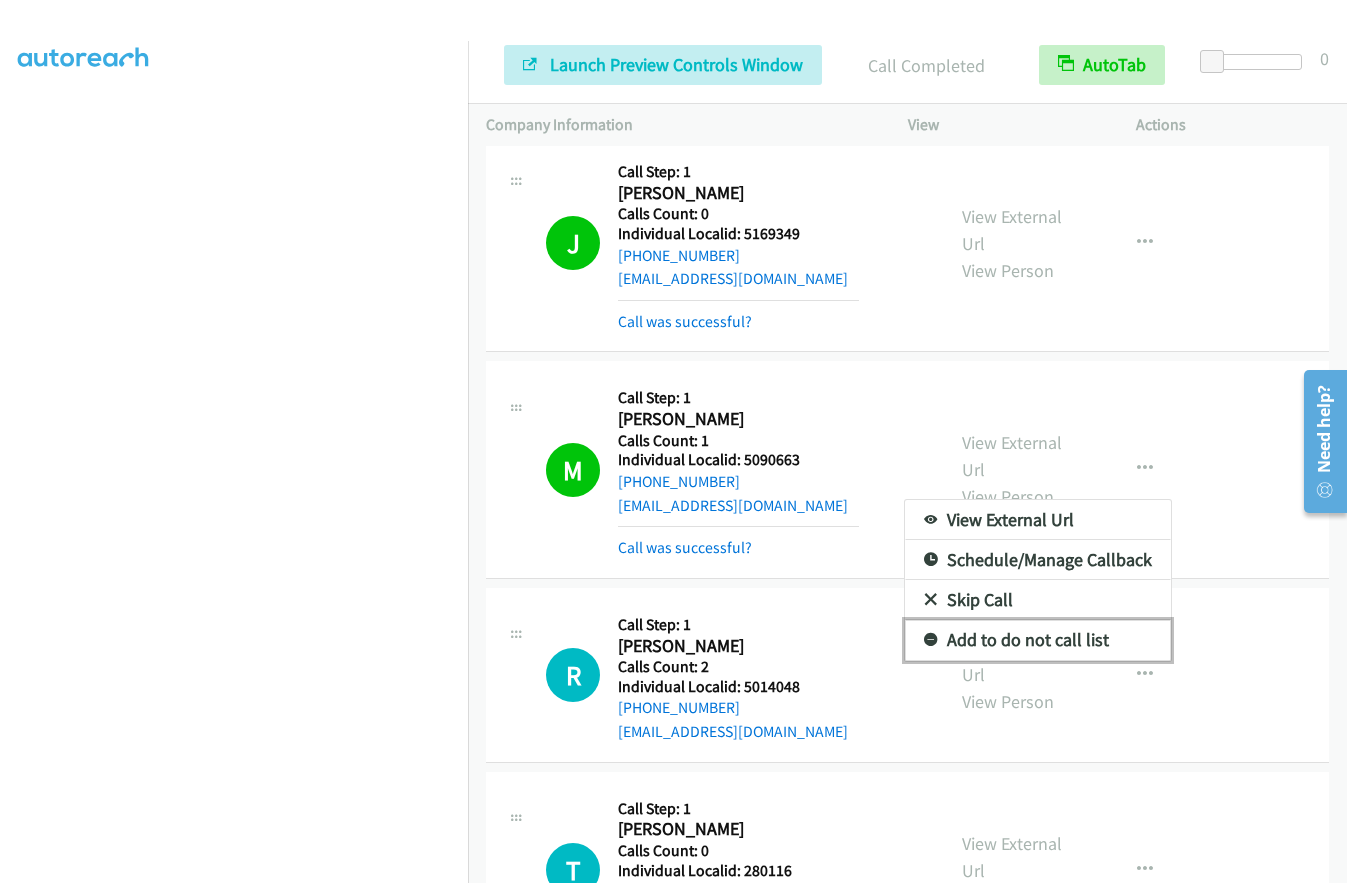 click at bounding box center [931, 641] 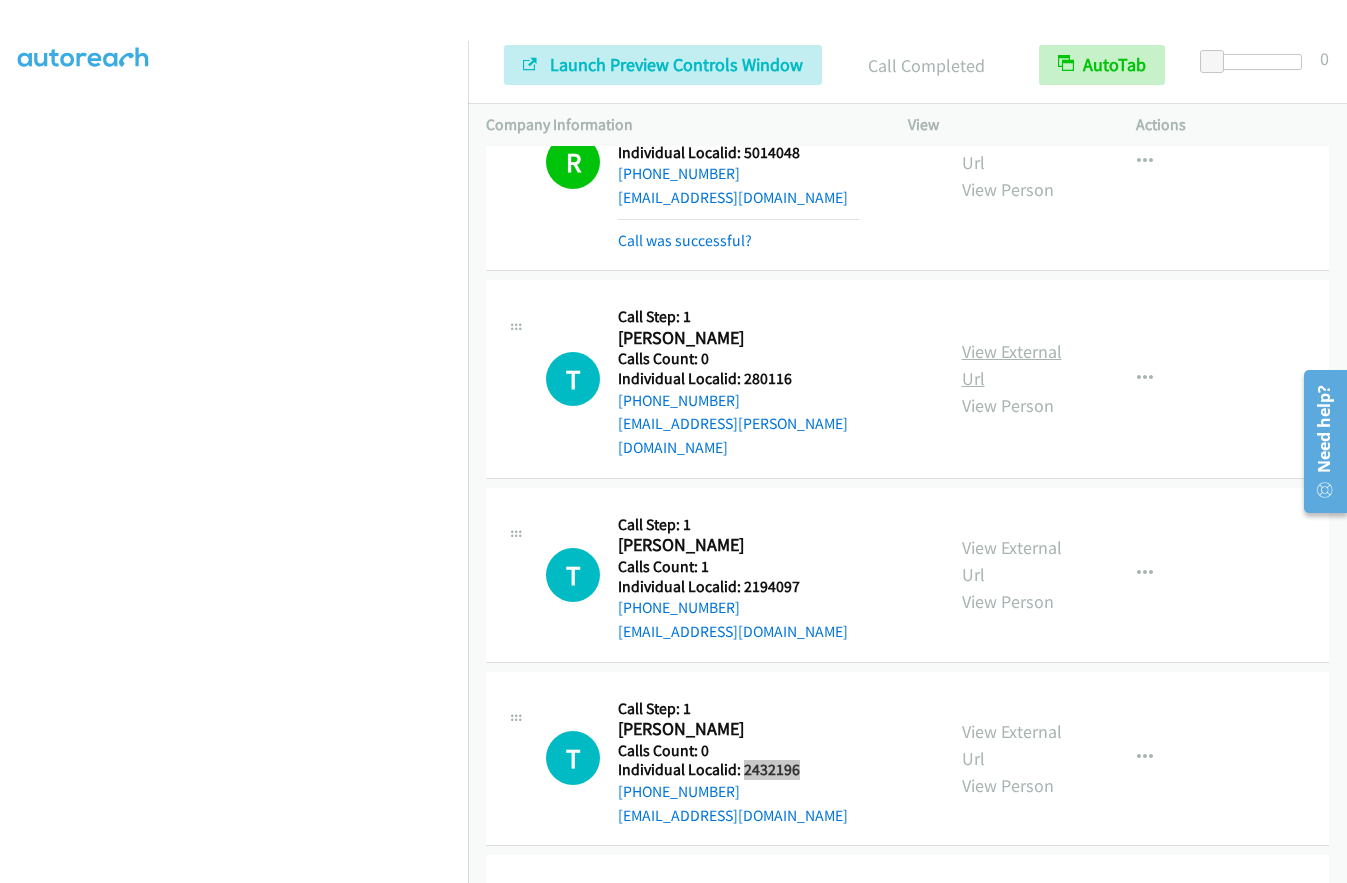 scroll, scrollTop: 1695, scrollLeft: 0, axis: vertical 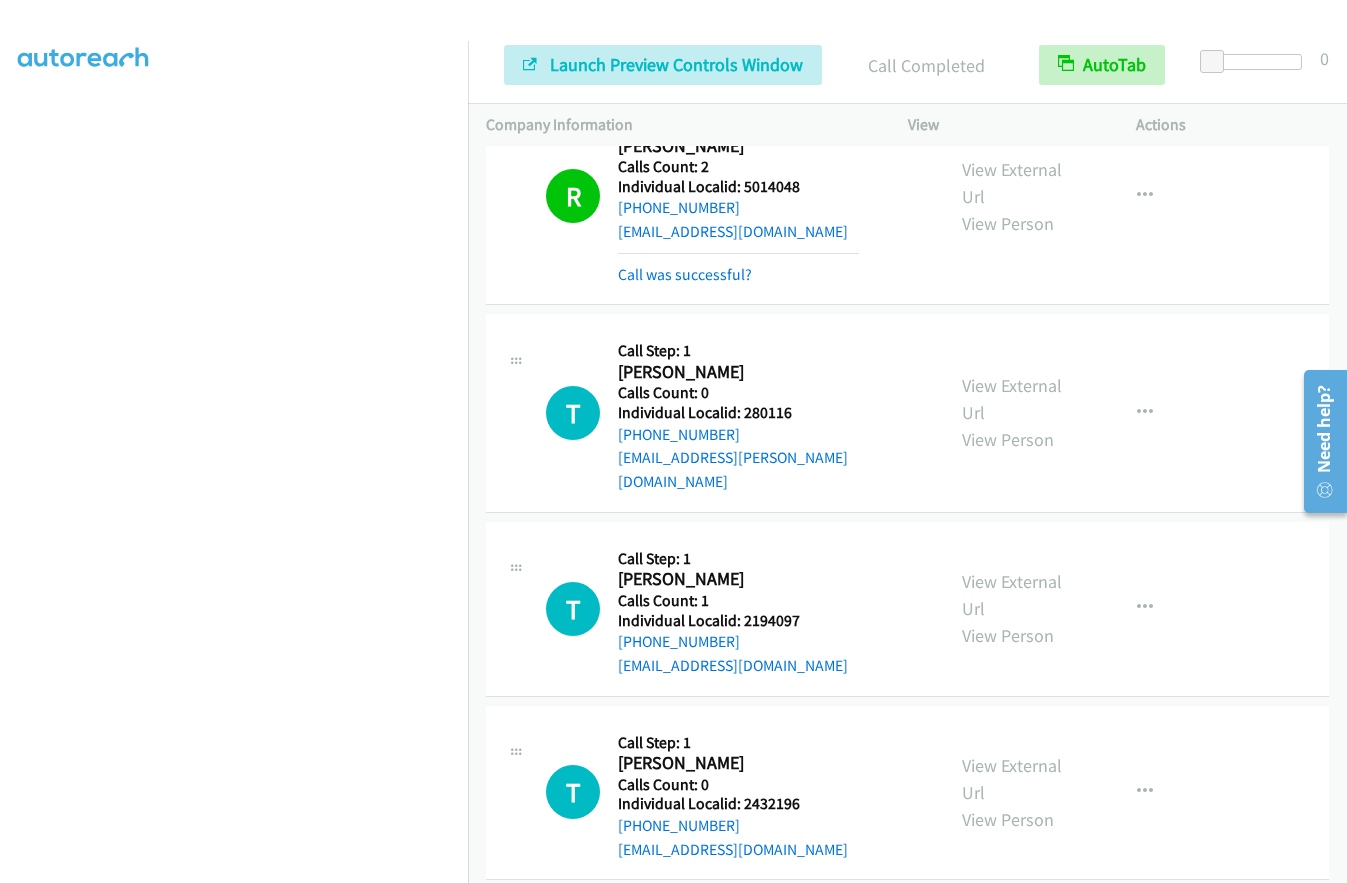 click on "Actions" at bounding box center (1232, 125) 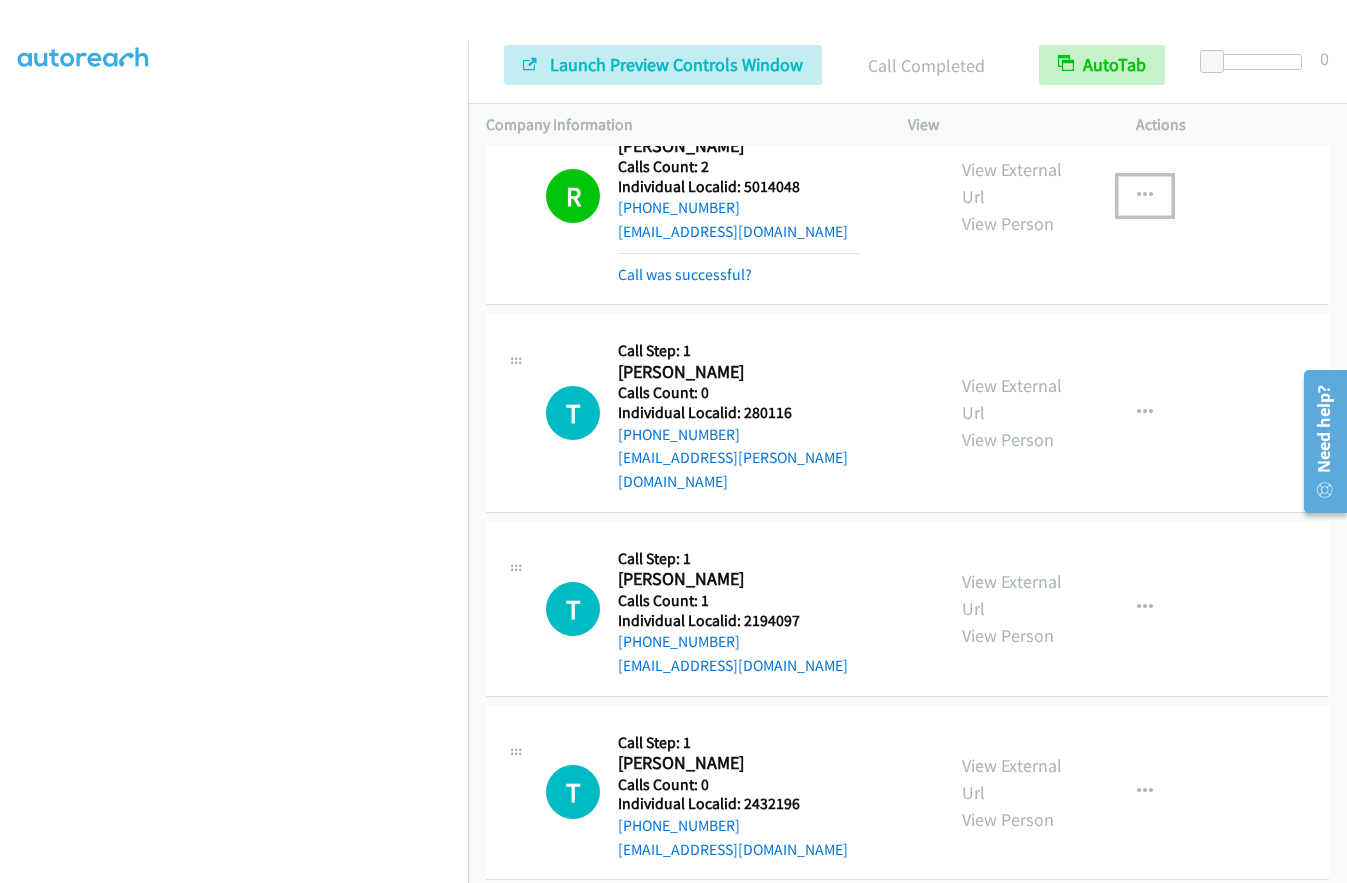 click at bounding box center [1145, 196] 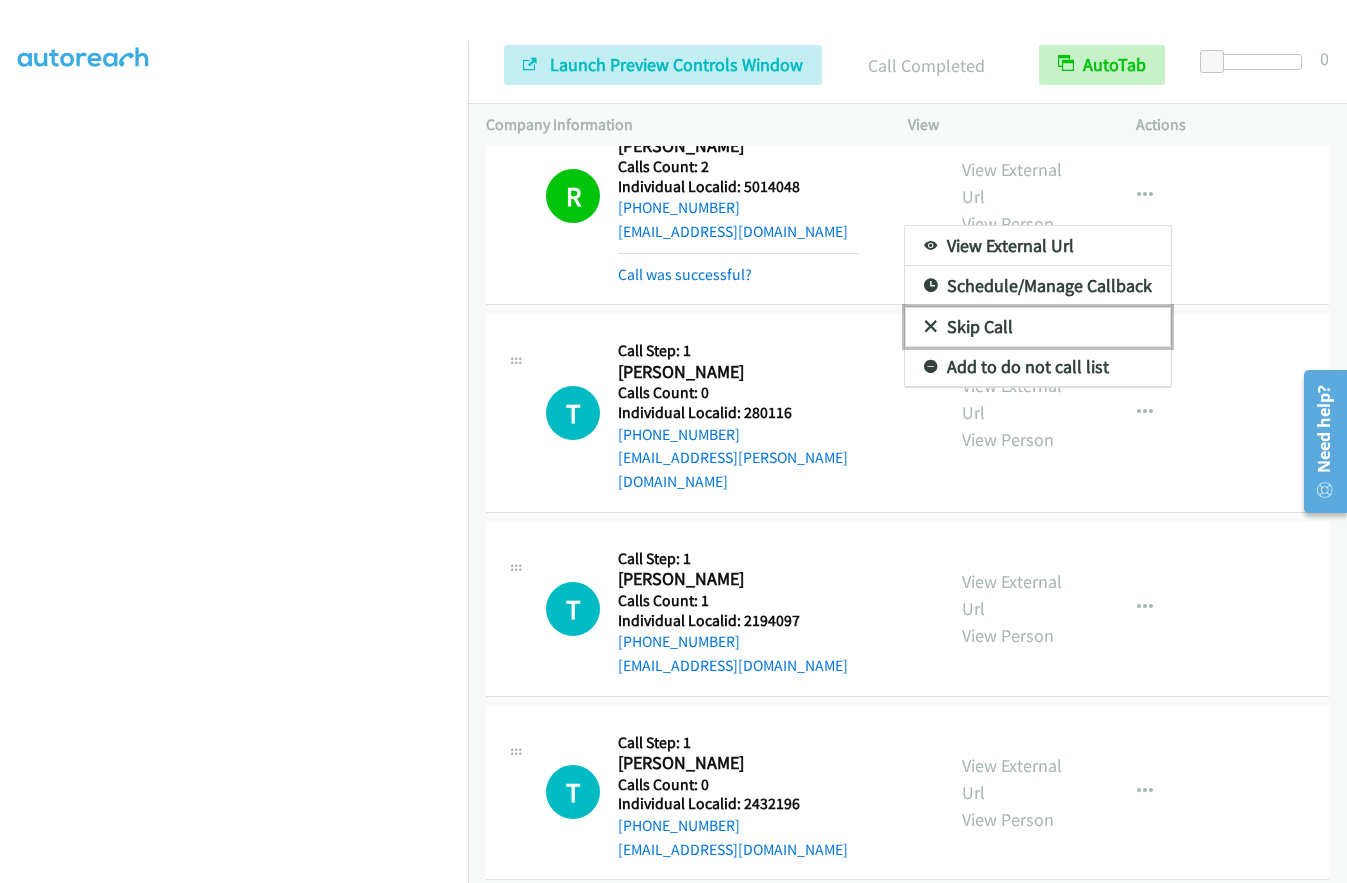 click at bounding box center (931, 328) 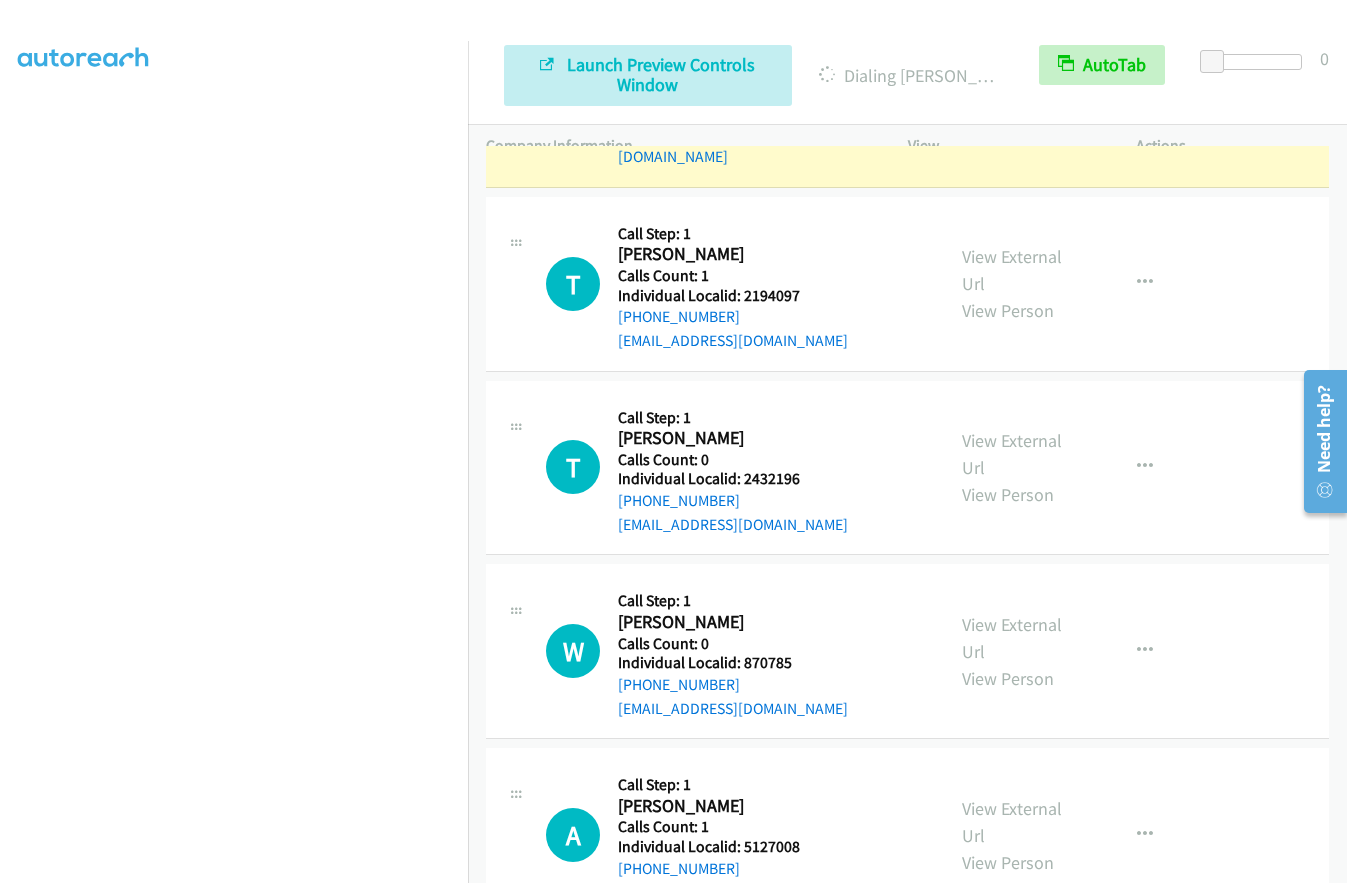 scroll, scrollTop: 2070, scrollLeft: 0, axis: vertical 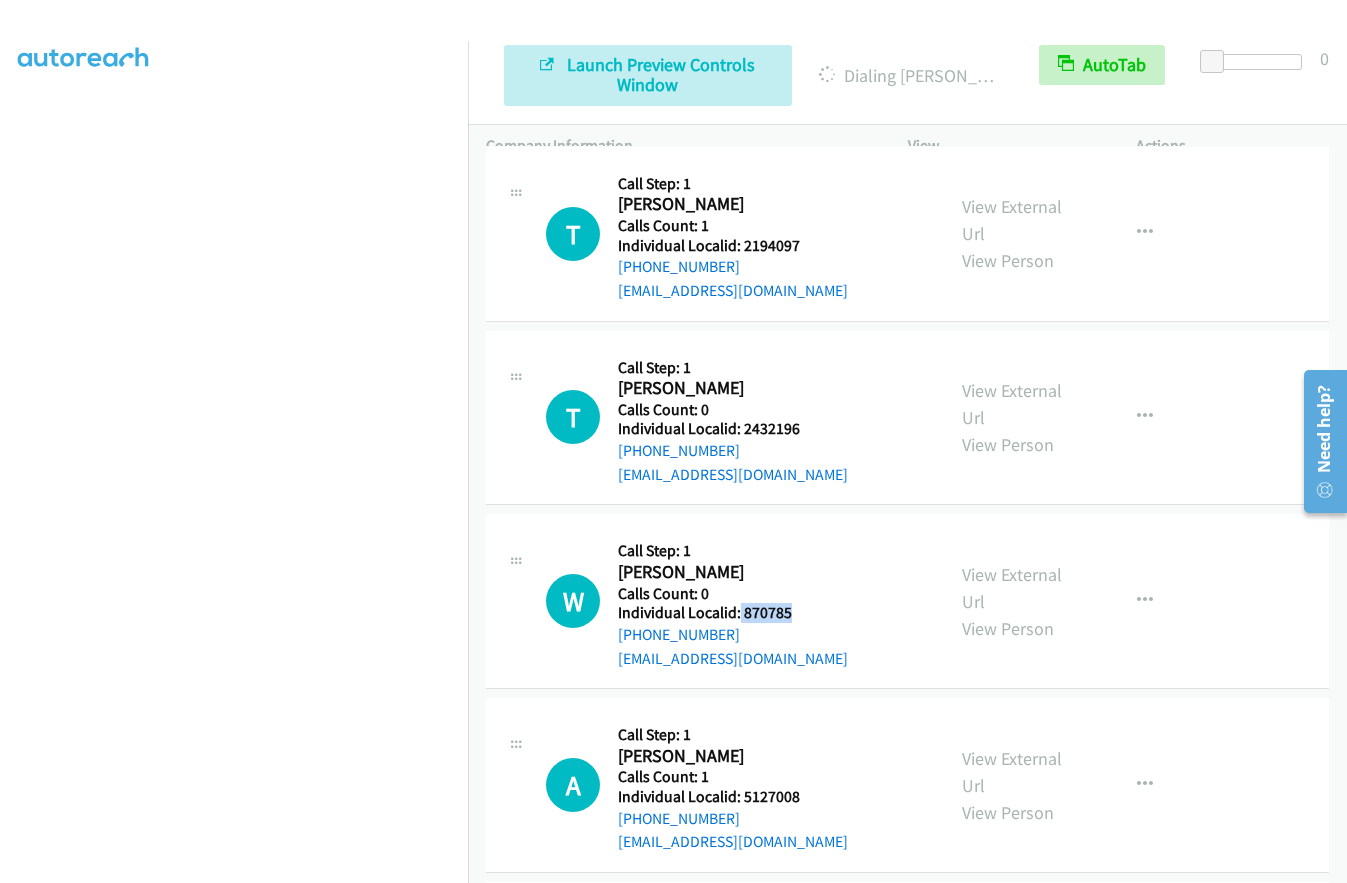drag, startPoint x: 757, startPoint y: 542, endPoint x: 795, endPoint y: 541, distance: 38.013157 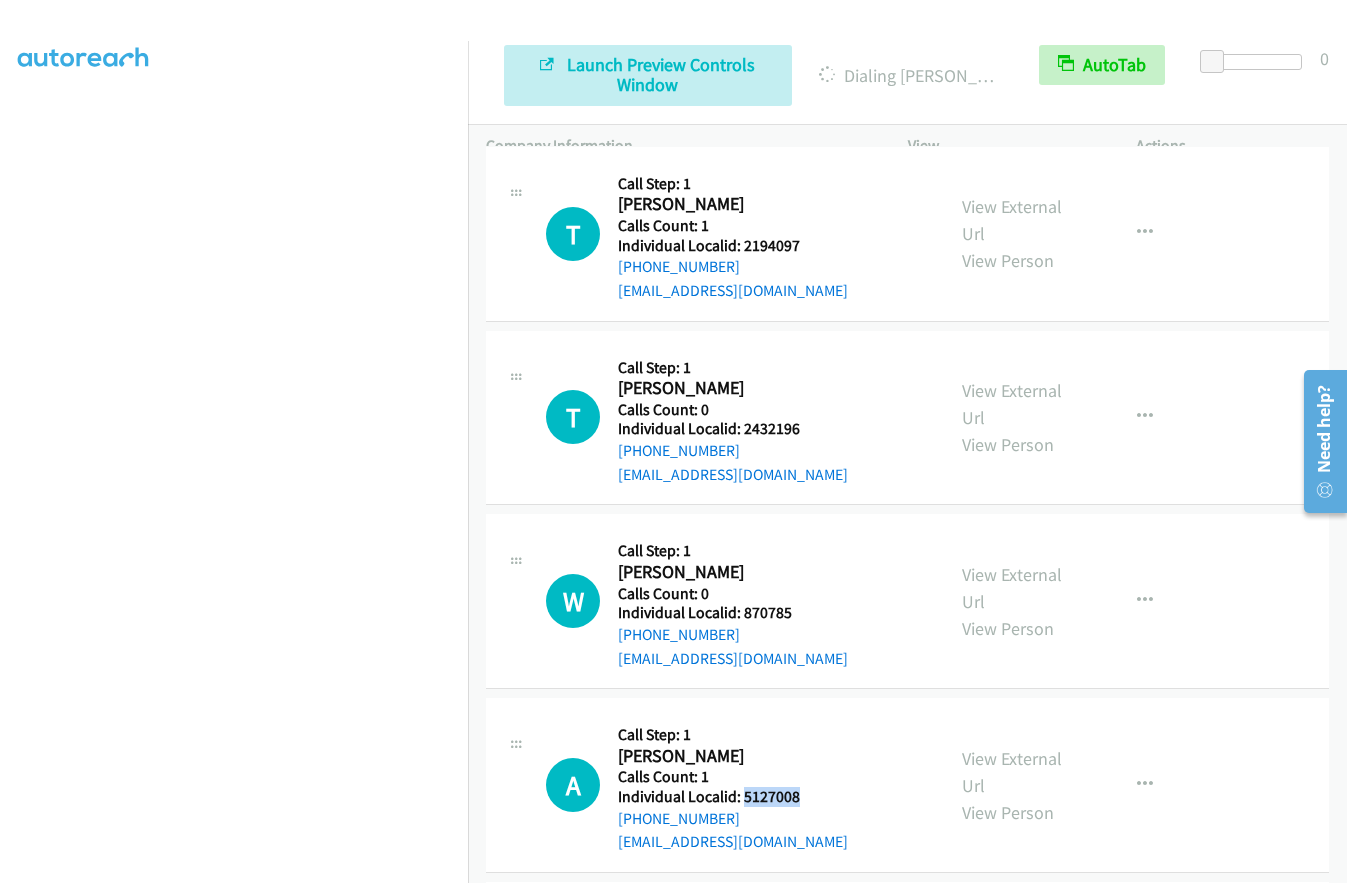 drag, startPoint x: 743, startPoint y: 724, endPoint x: 816, endPoint y: 724, distance: 73 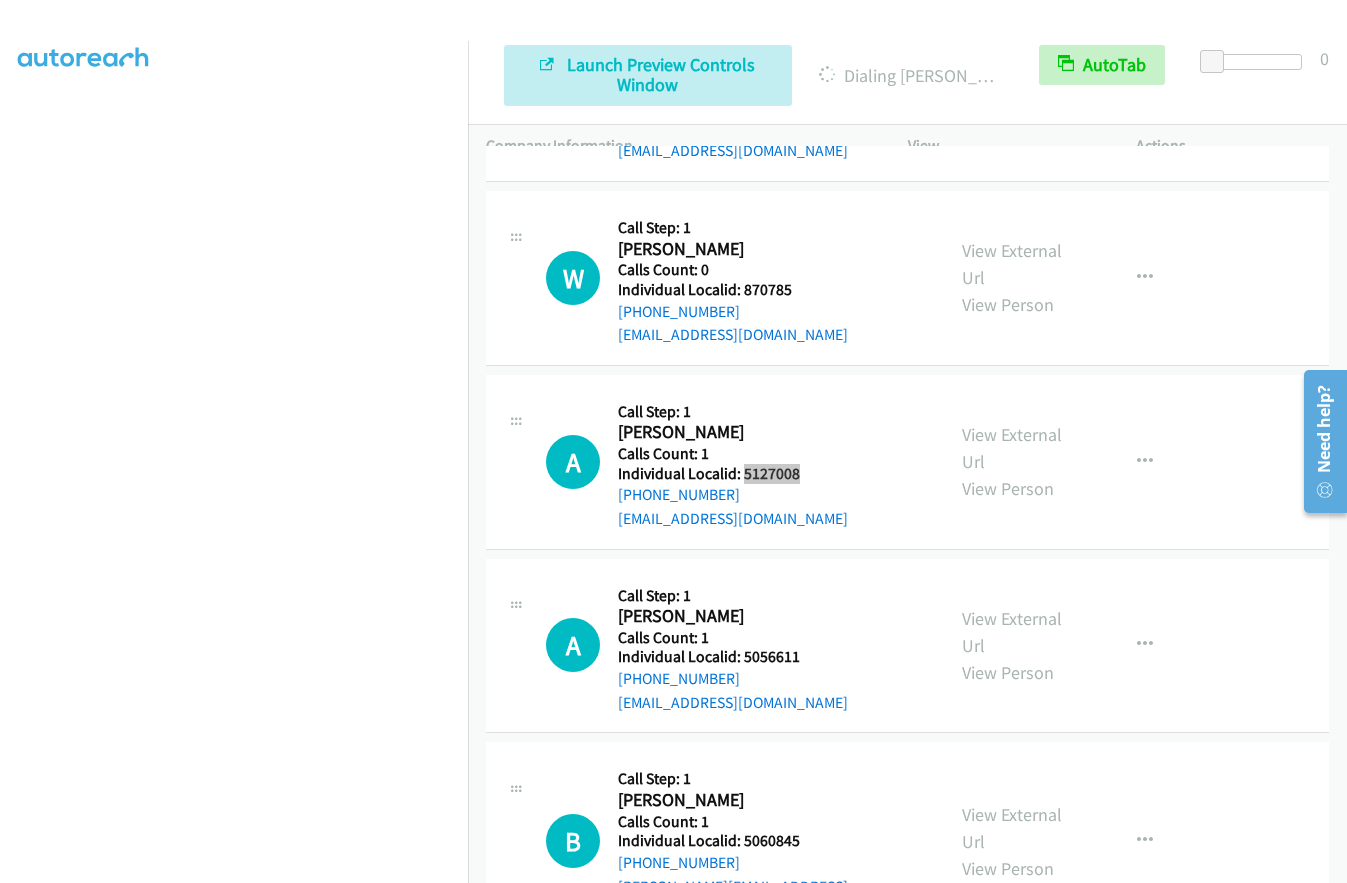 scroll, scrollTop: 2437, scrollLeft: 0, axis: vertical 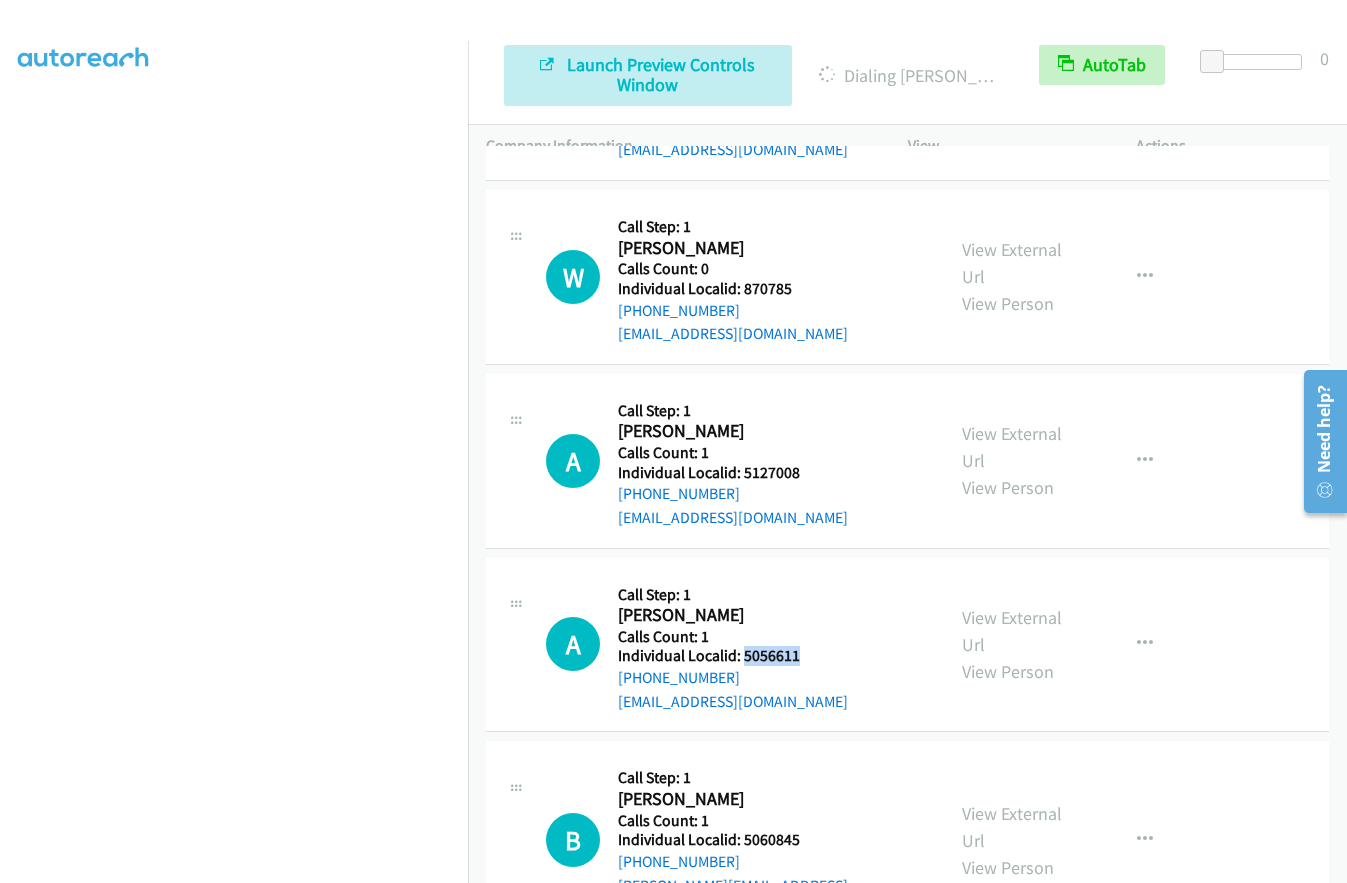 drag, startPoint x: 742, startPoint y: 585, endPoint x: 808, endPoint y: 585, distance: 66 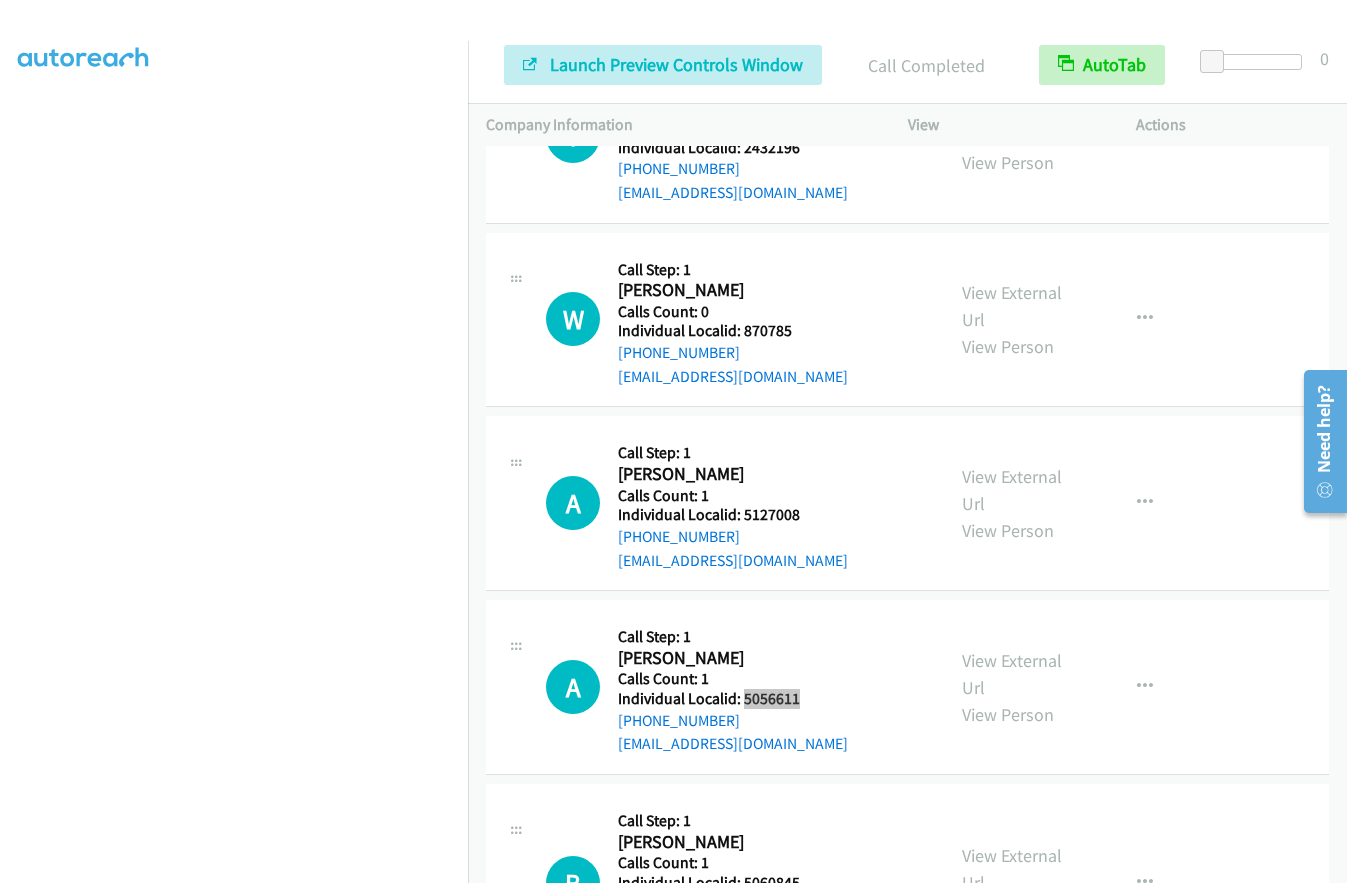 scroll, scrollTop: 2480, scrollLeft: 0, axis: vertical 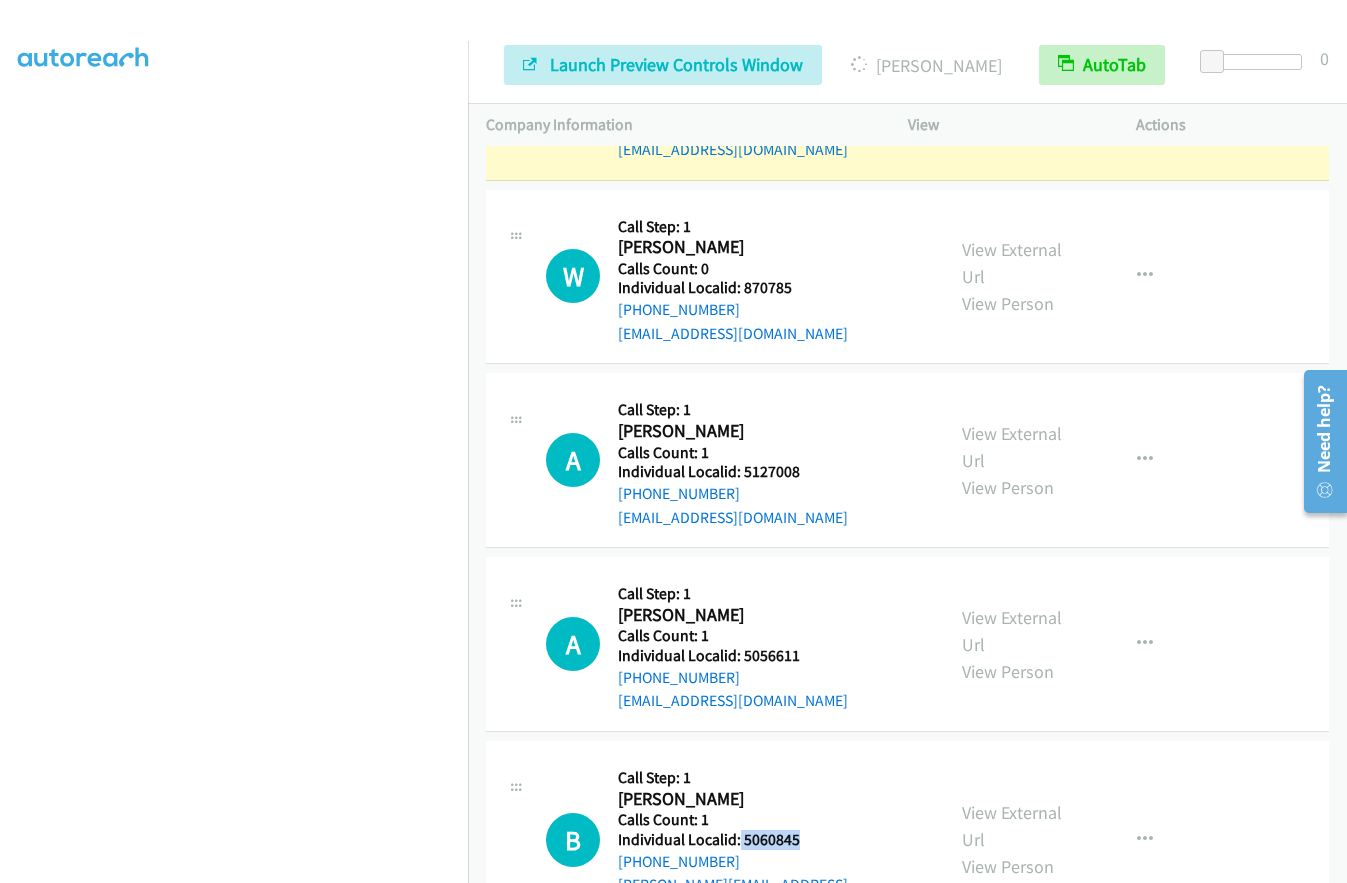 drag, startPoint x: 739, startPoint y: 769, endPoint x: 814, endPoint y: 768, distance: 75.00667 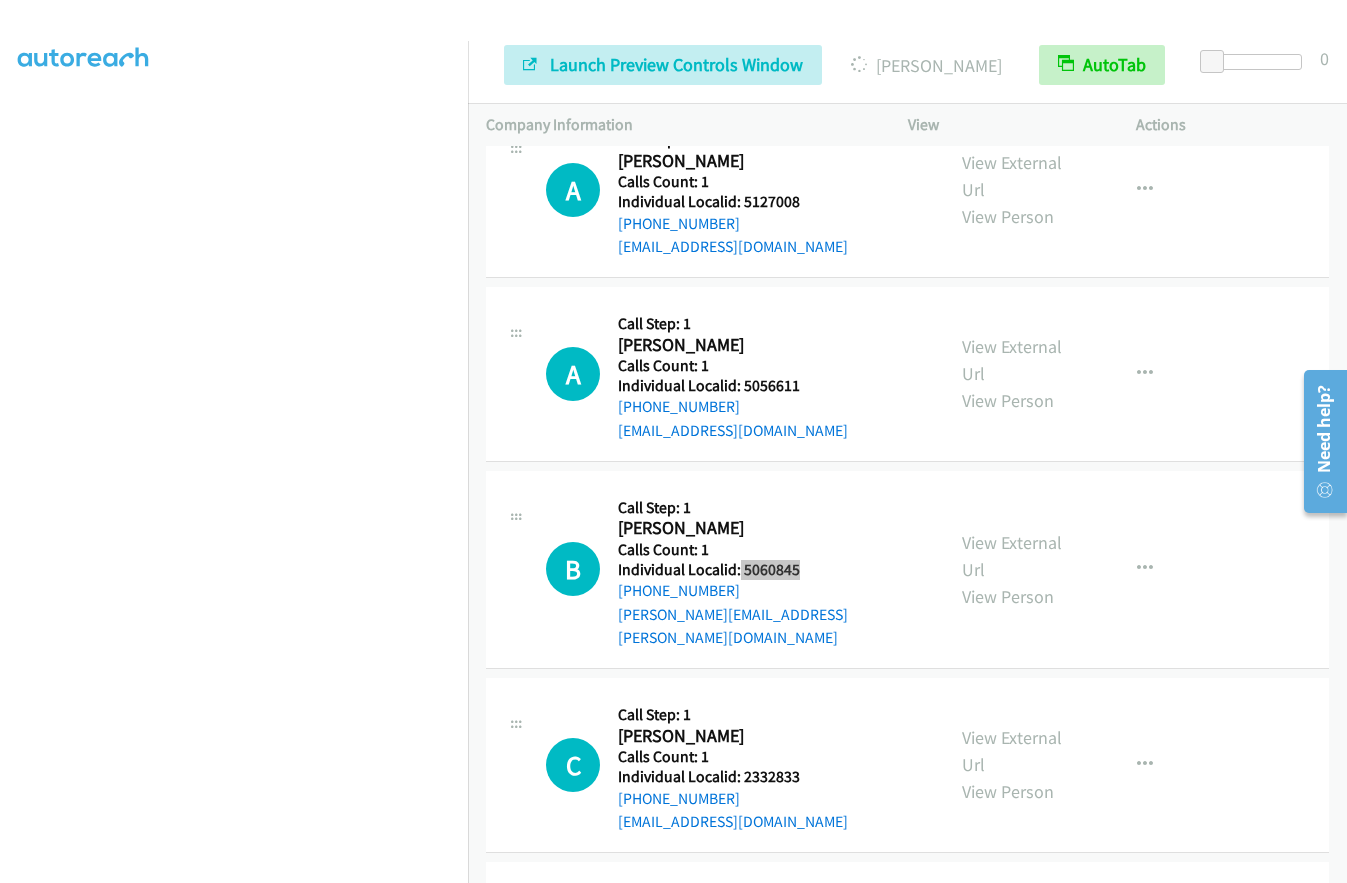 scroll, scrollTop: 2798, scrollLeft: 0, axis: vertical 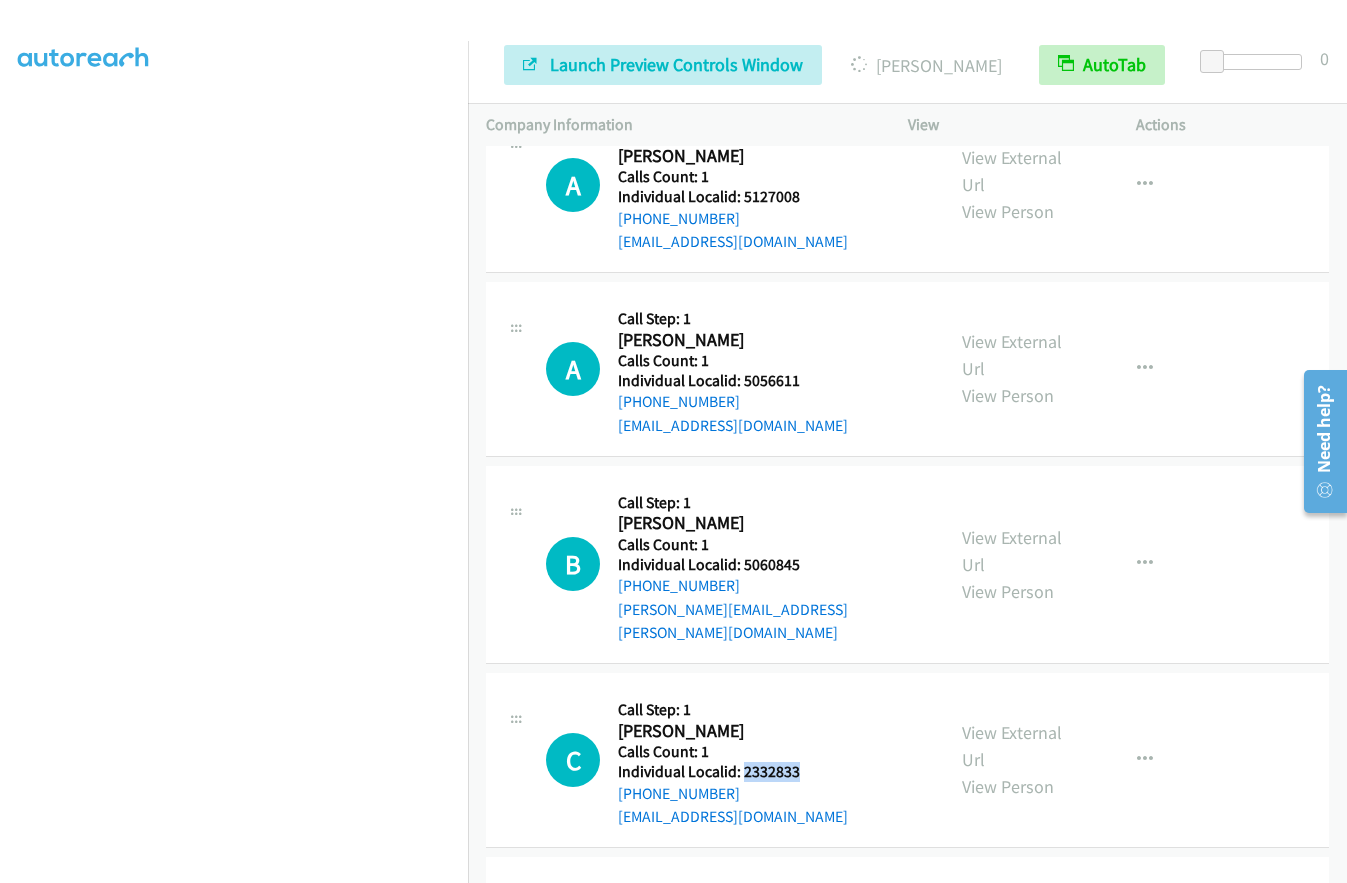 drag, startPoint x: 741, startPoint y: 675, endPoint x: 806, endPoint y: 675, distance: 65 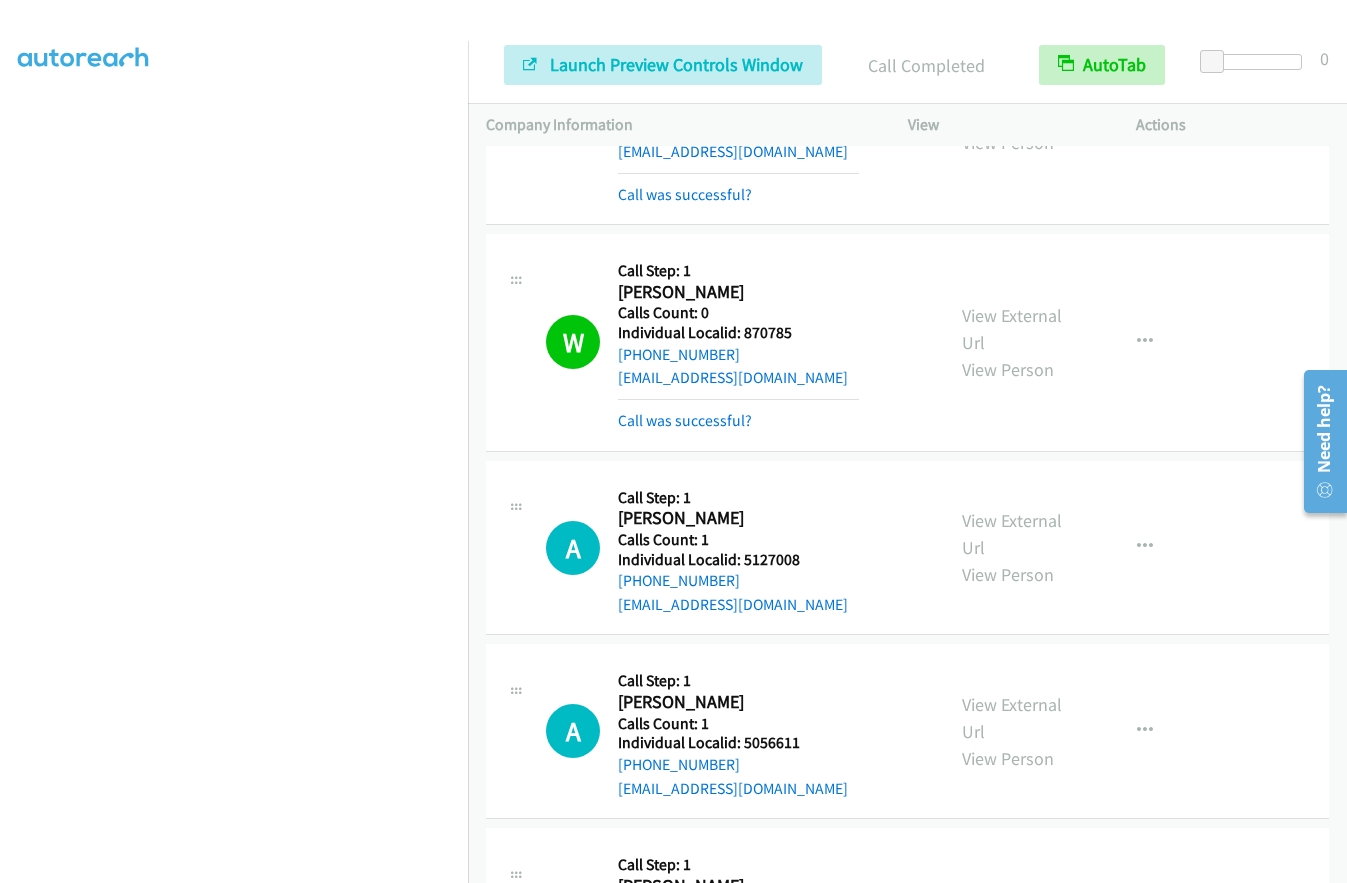 scroll, scrollTop: 2390, scrollLeft: 0, axis: vertical 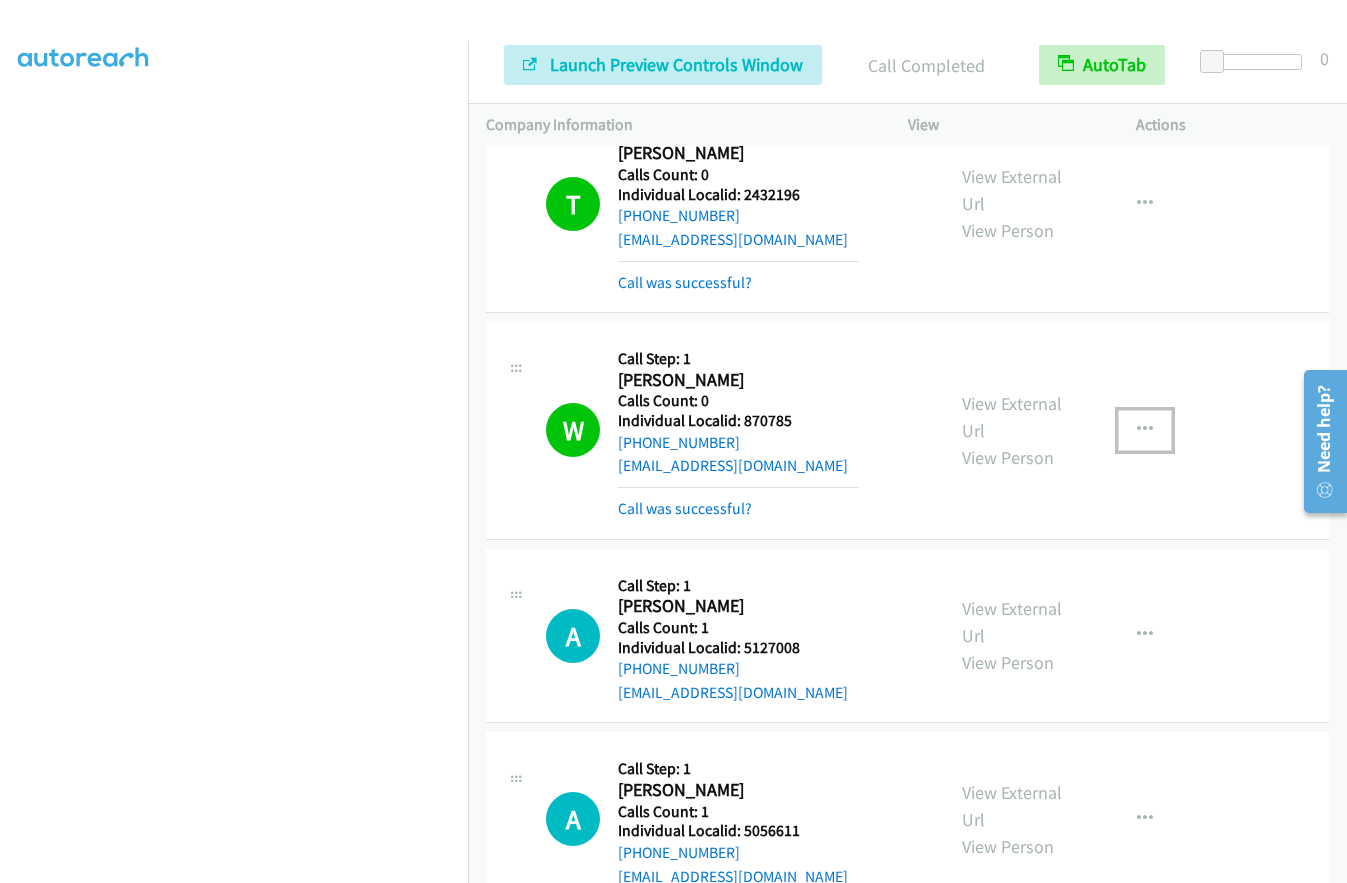 drag, startPoint x: 1135, startPoint y: 352, endPoint x: 1130, endPoint y: 361, distance: 10.29563 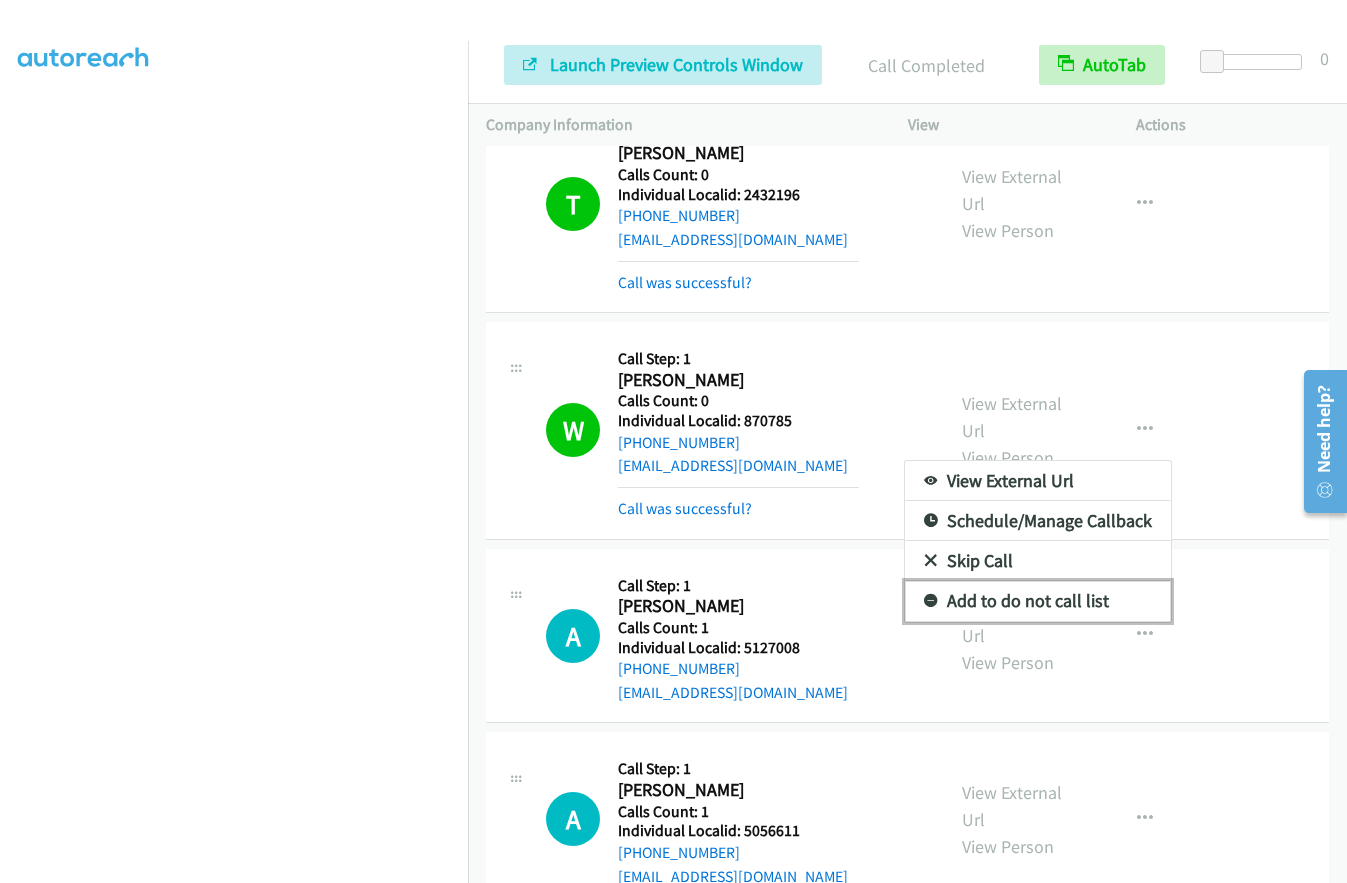 click at bounding box center [931, 602] 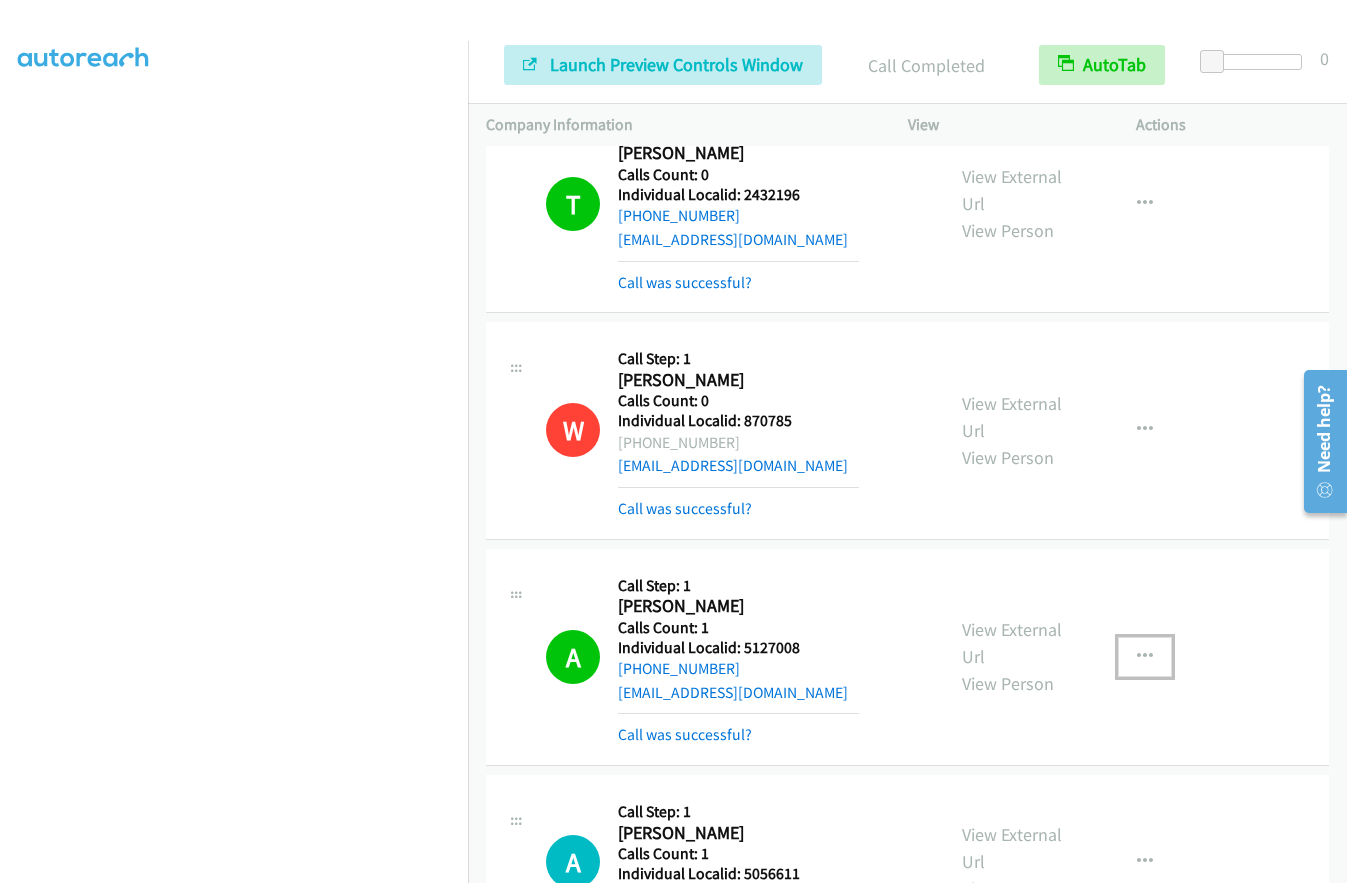 click at bounding box center [1145, 657] 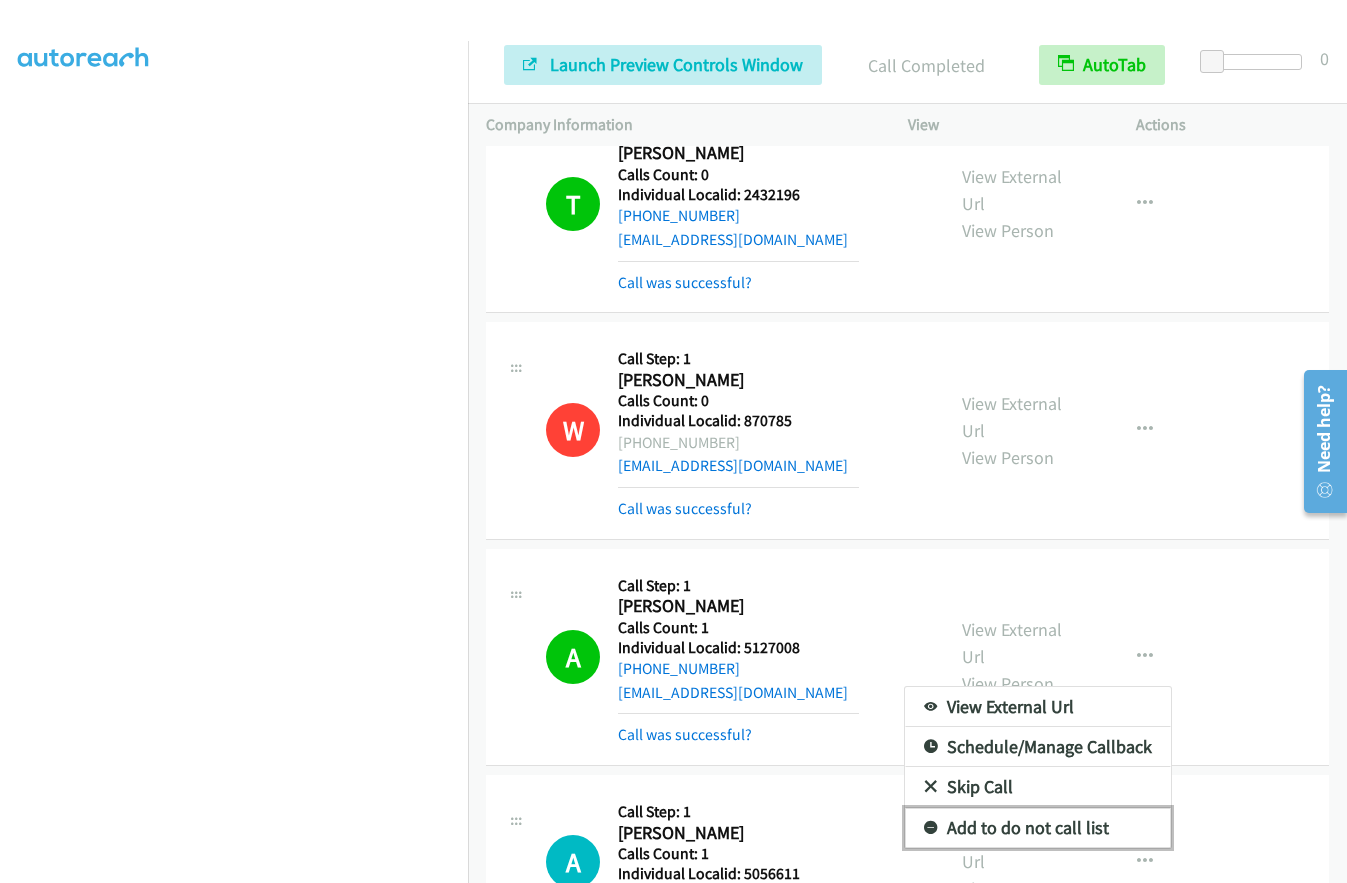 click at bounding box center (931, 829) 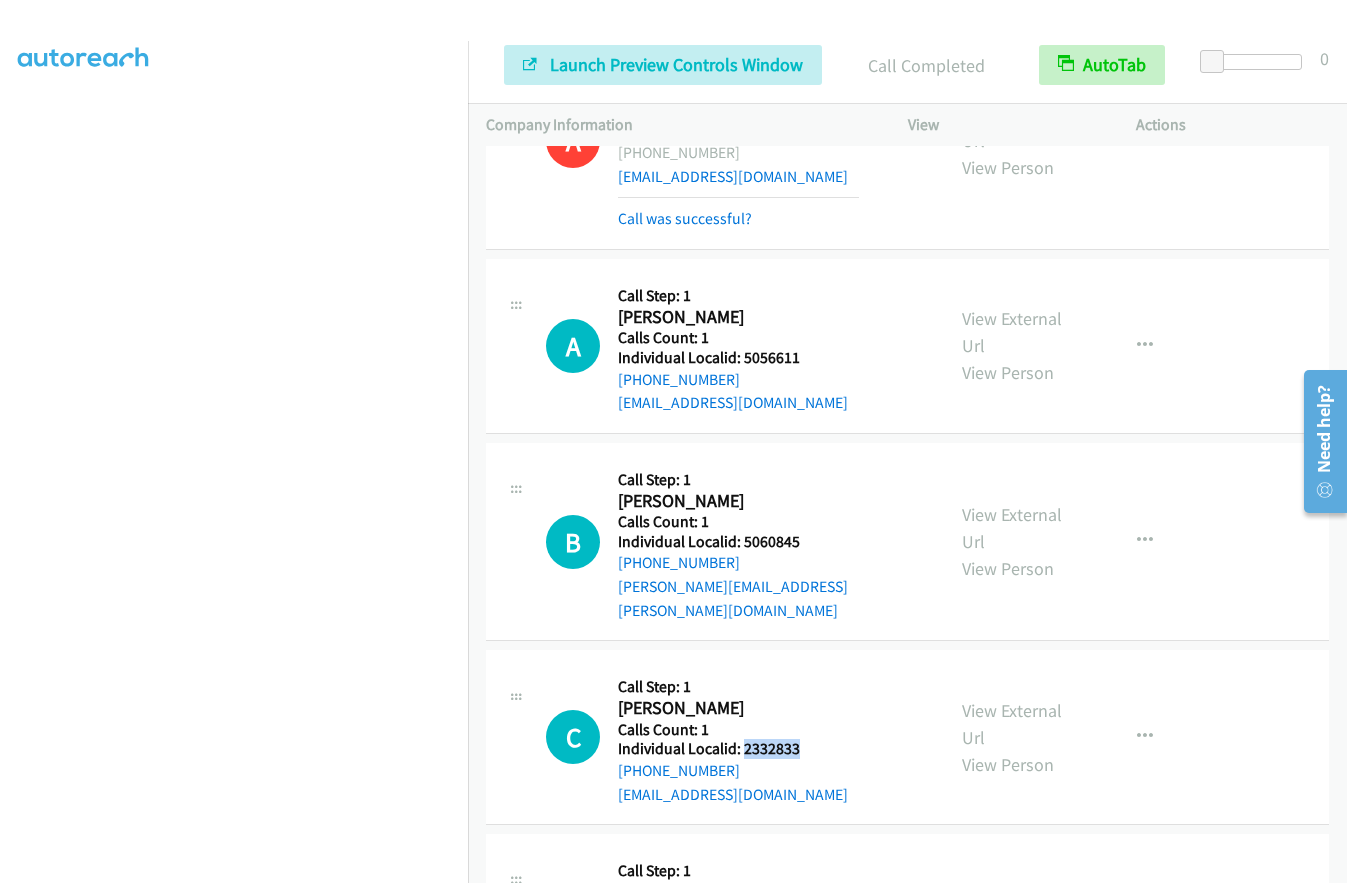 scroll, scrollTop: 2915, scrollLeft: 0, axis: vertical 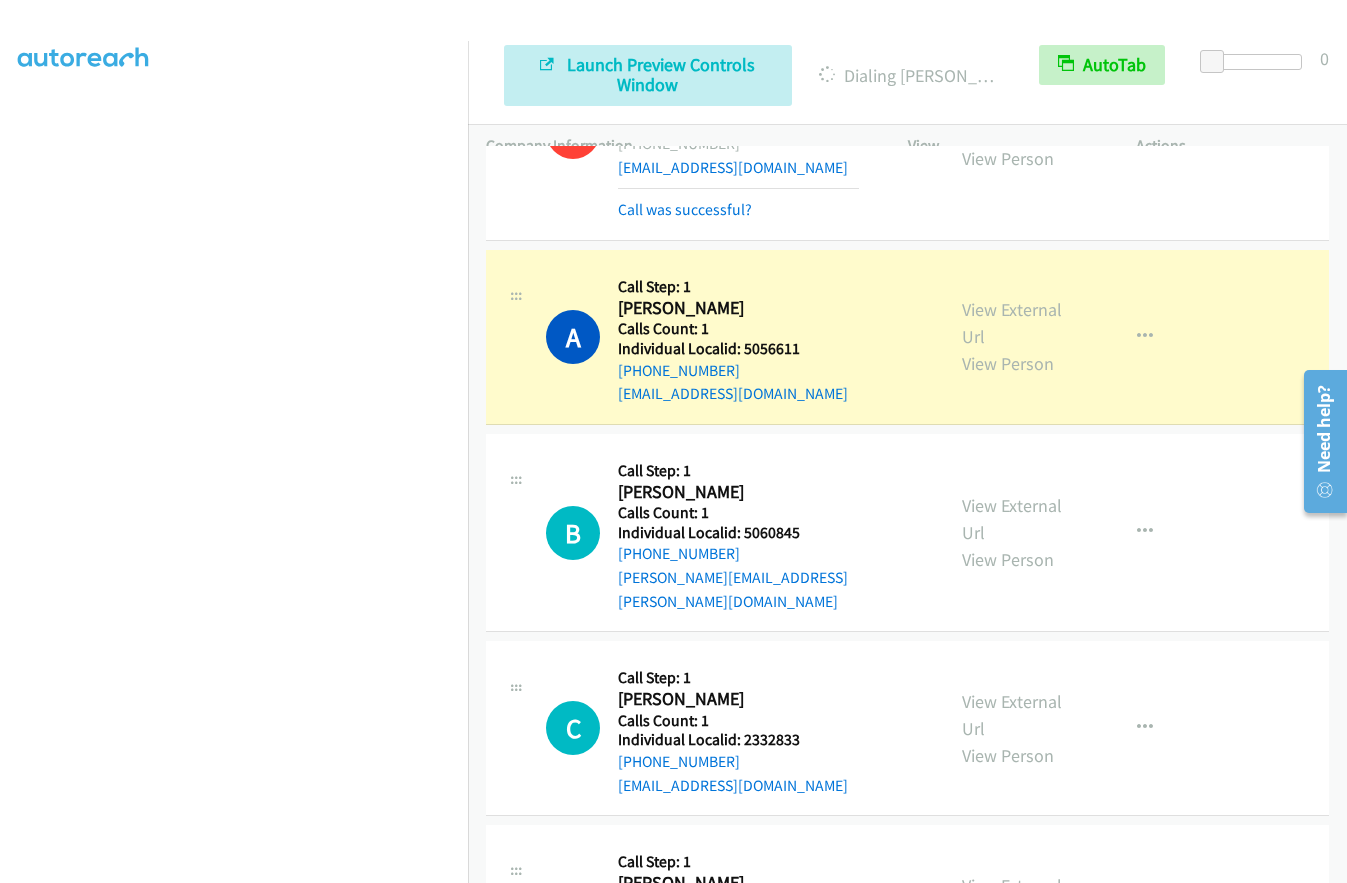 drag, startPoint x: 742, startPoint y: 823, endPoint x: 797, endPoint y: 827, distance: 55.145264 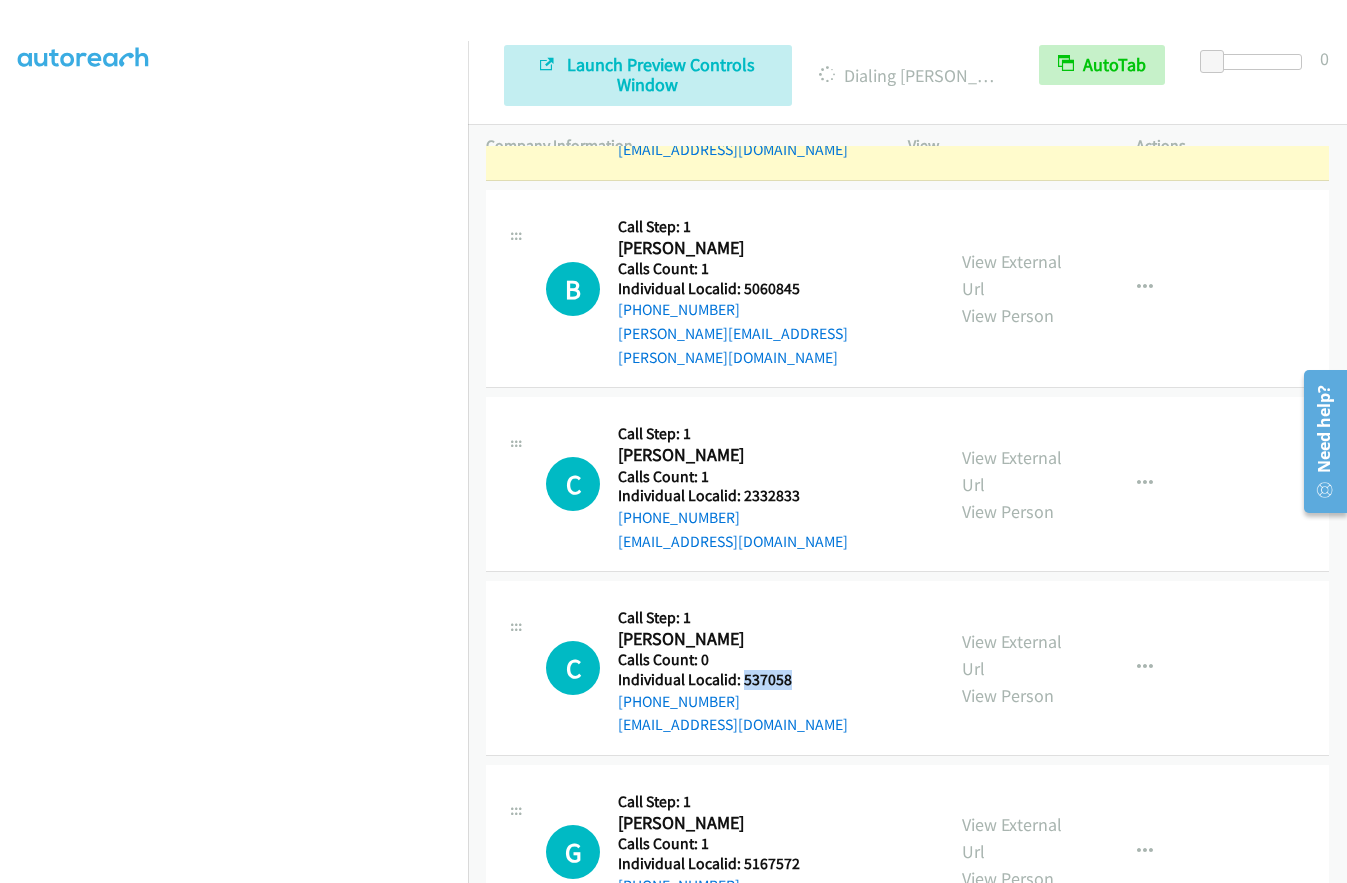 scroll, scrollTop: 3165, scrollLeft: 0, axis: vertical 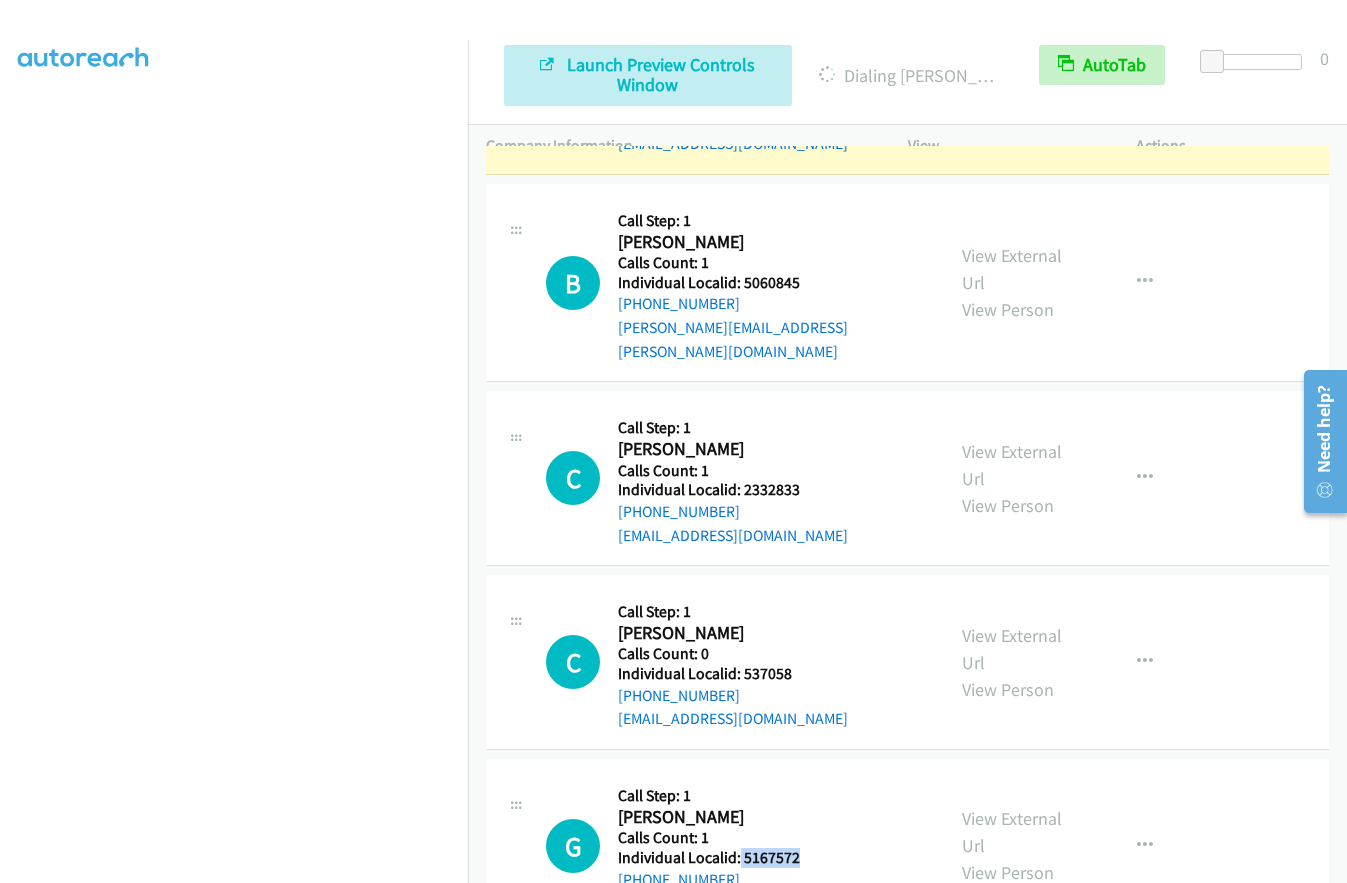 drag, startPoint x: 739, startPoint y: 761, endPoint x: 812, endPoint y: 758, distance: 73.061615 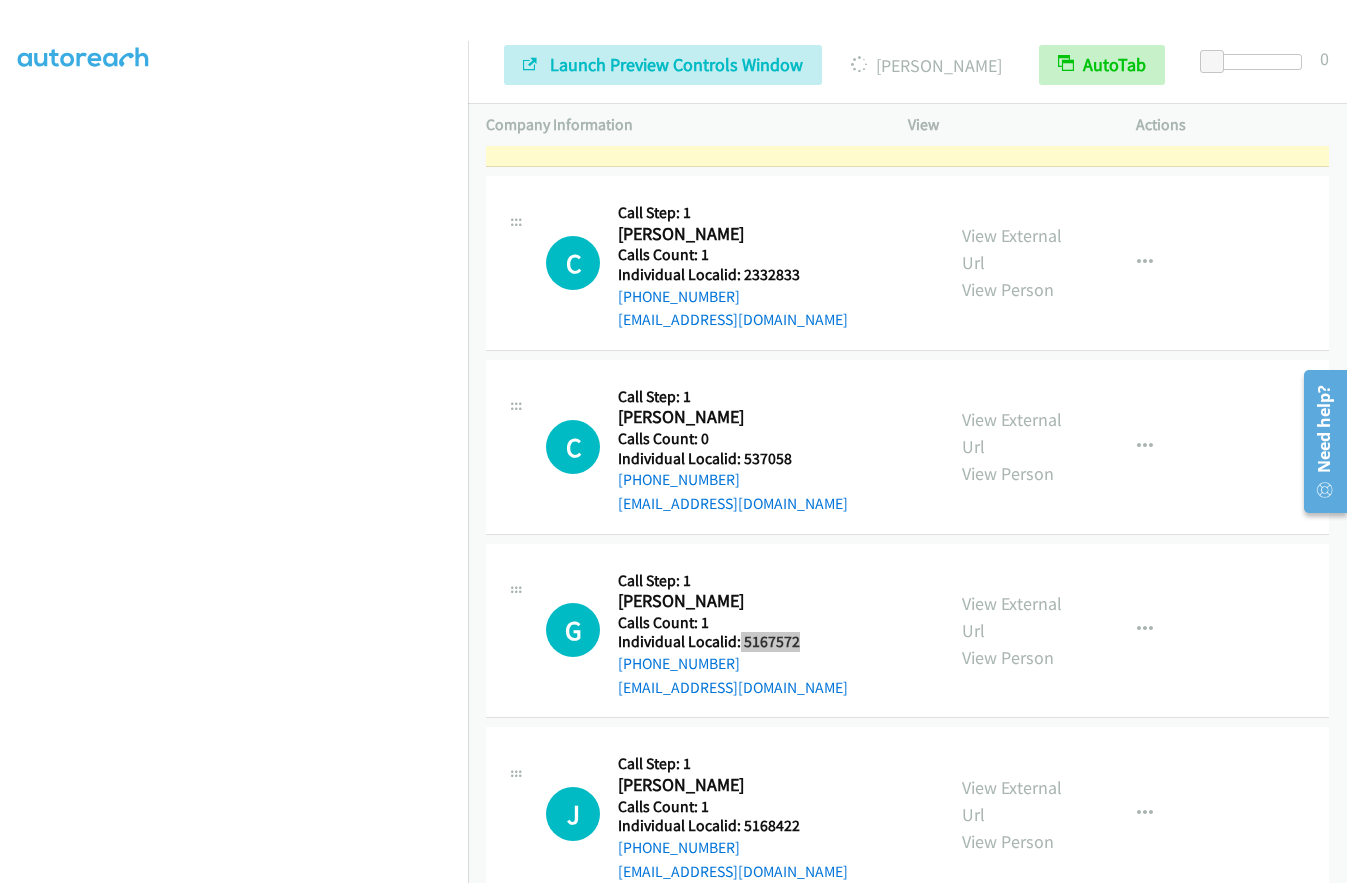 scroll, scrollTop: 3433, scrollLeft: 0, axis: vertical 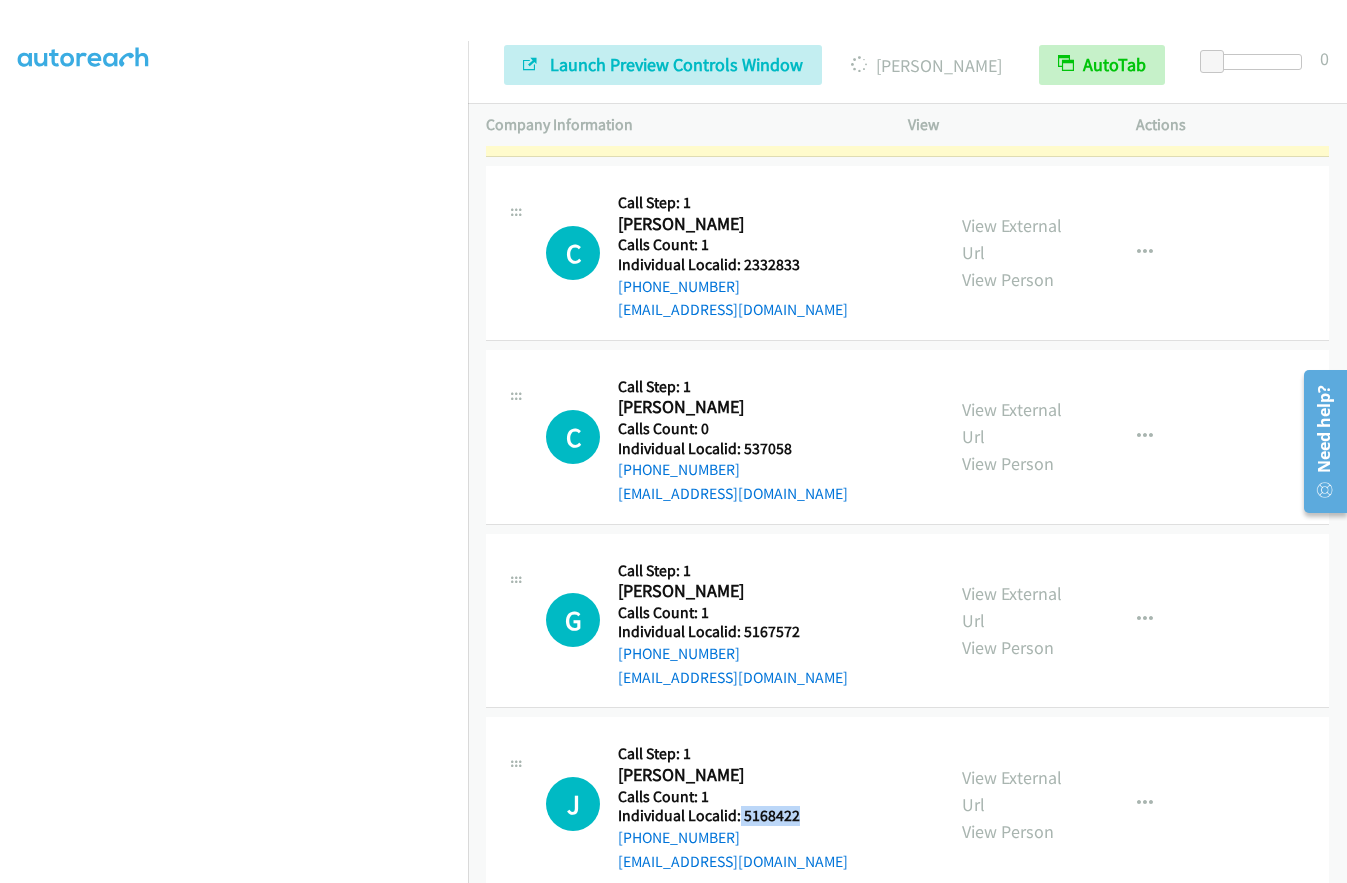 drag, startPoint x: 738, startPoint y: 720, endPoint x: 807, endPoint y: 720, distance: 69 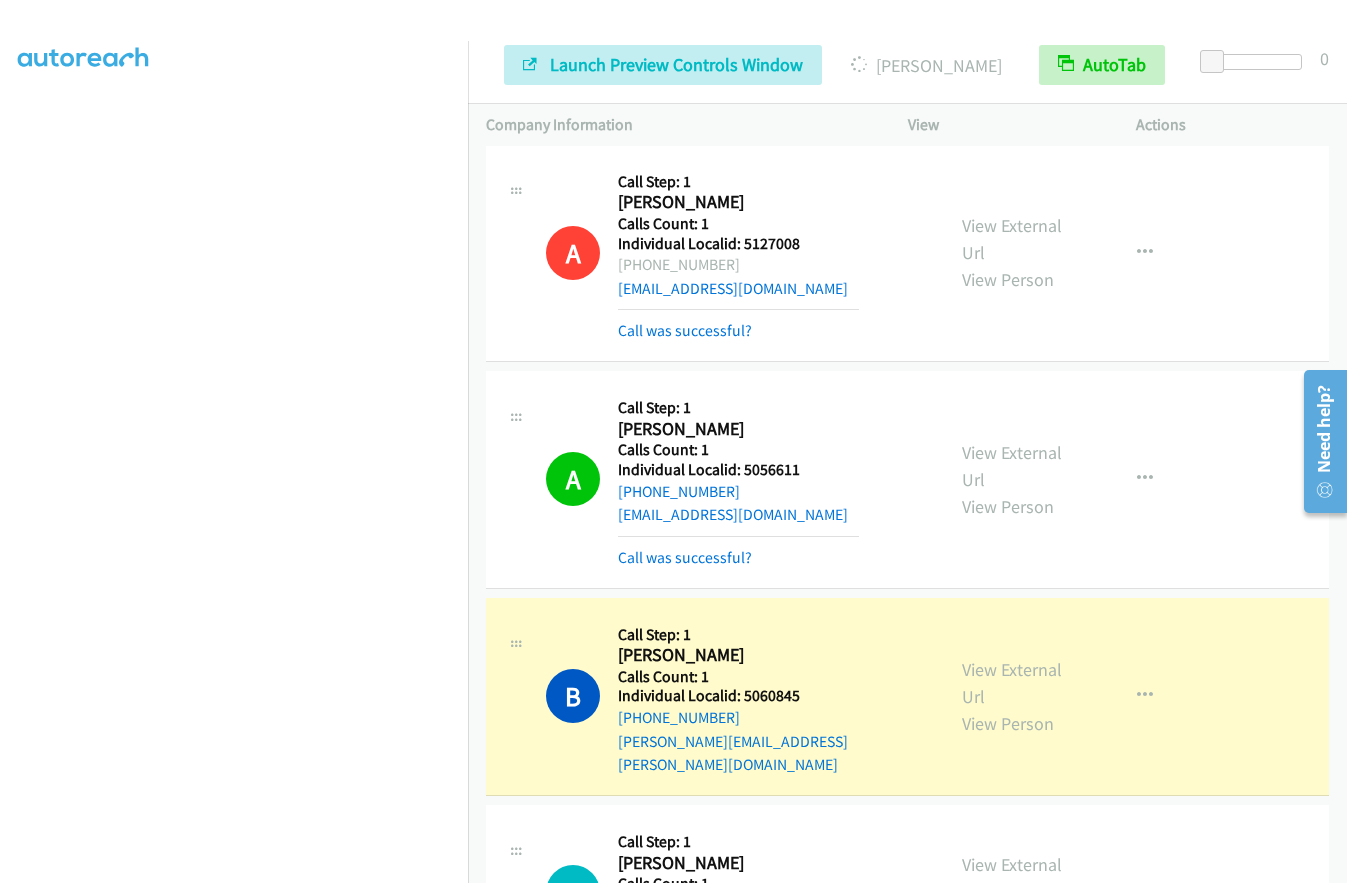 scroll, scrollTop: 2783, scrollLeft: 0, axis: vertical 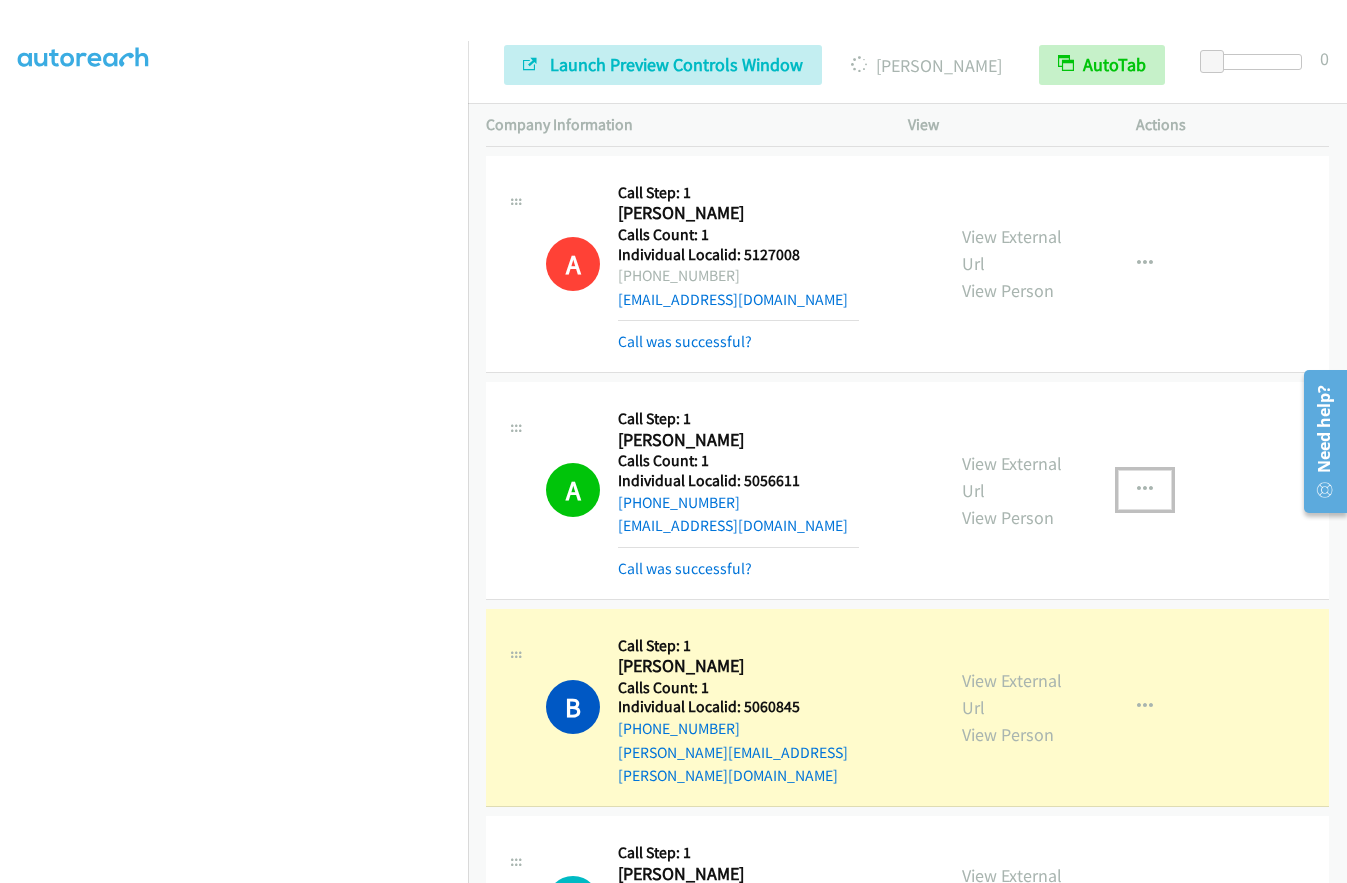 click at bounding box center [1145, 490] 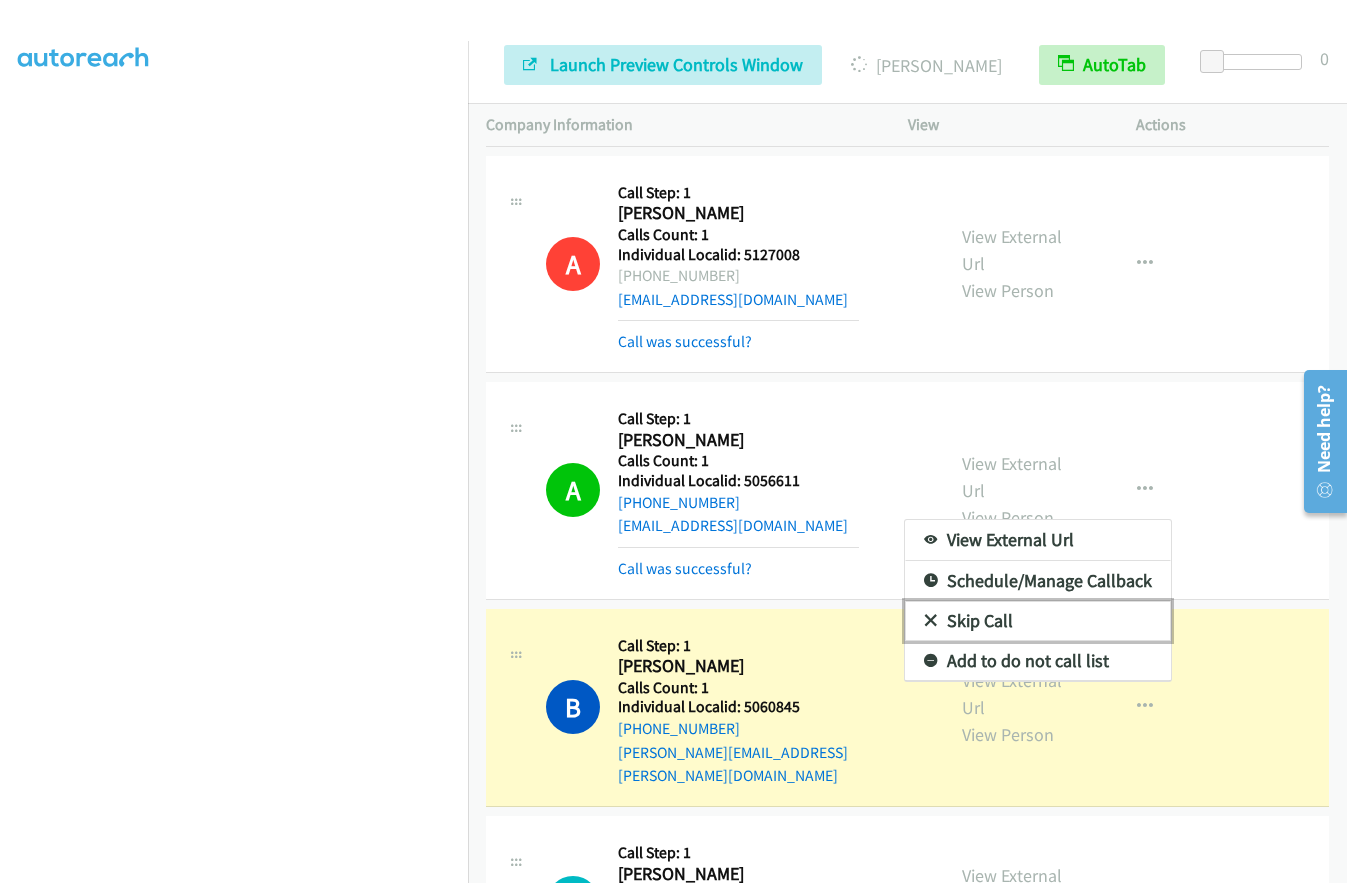 click at bounding box center (931, 622) 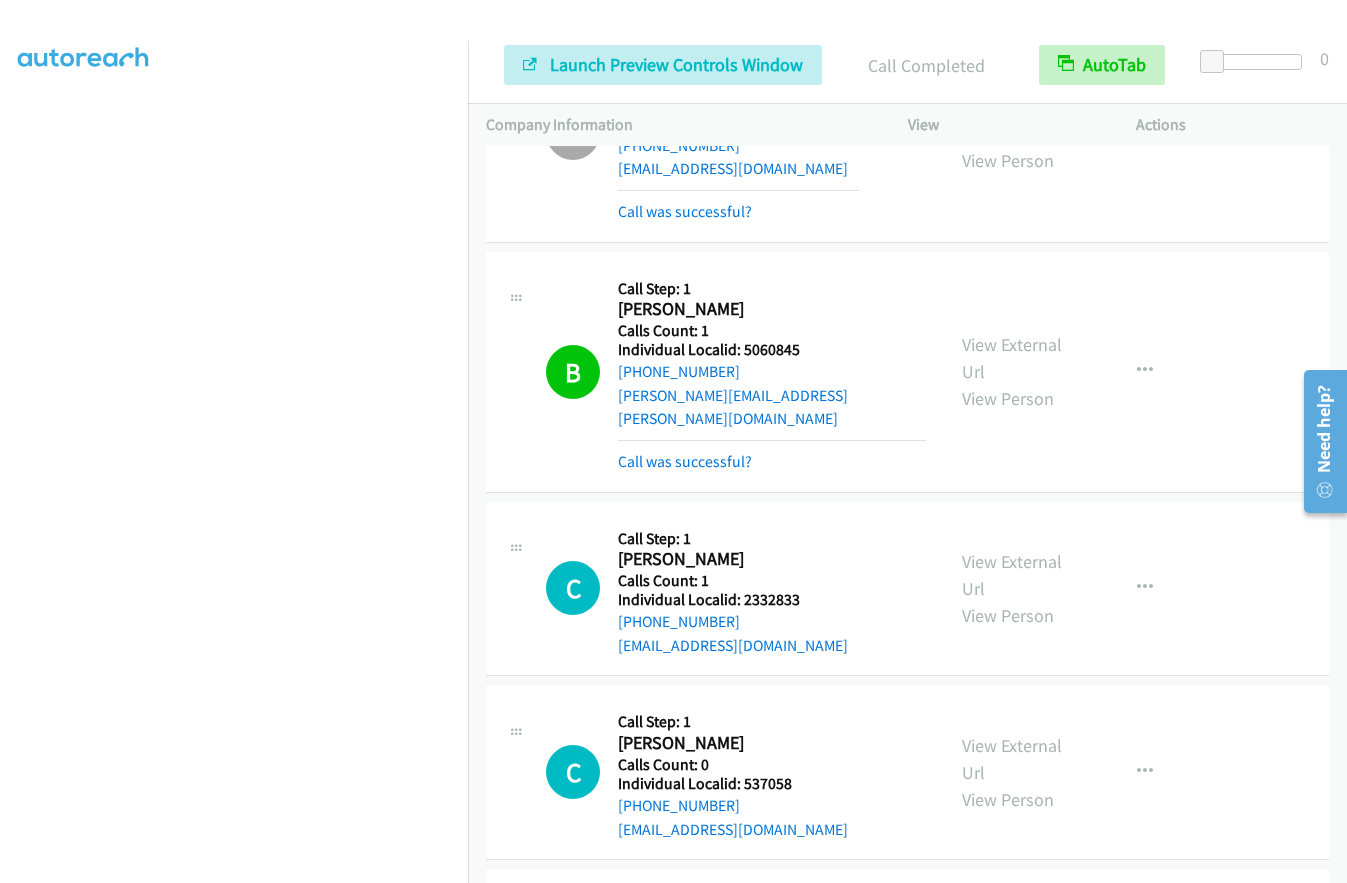 scroll, scrollTop: 3208, scrollLeft: 0, axis: vertical 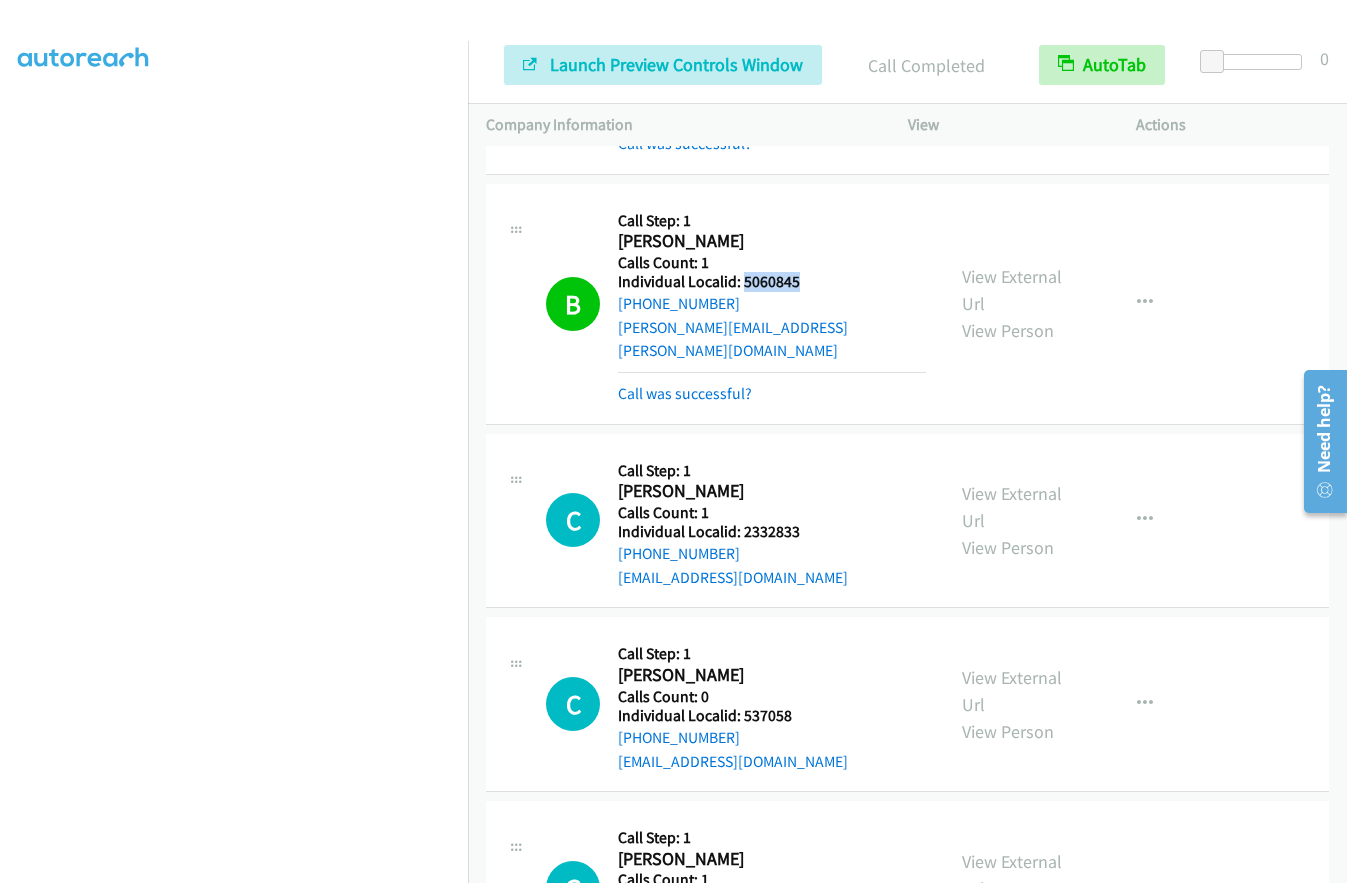 drag, startPoint x: 742, startPoint y: 206, endPoint x: 818, endPoint y: 208, distance: 76.02631 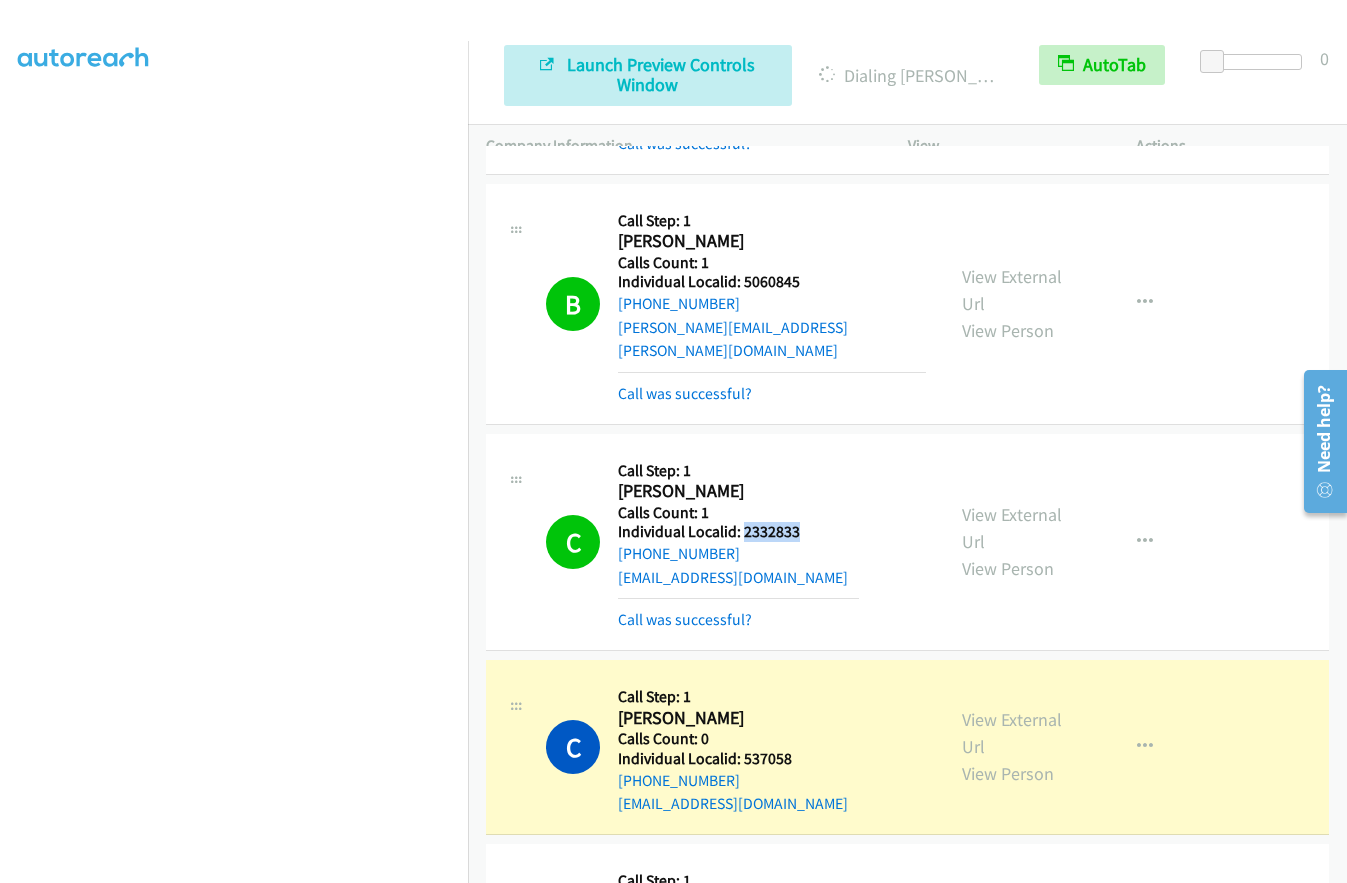 drag, startPoint x: 743, startPoint y: 434, endPoint x: 806, endPoint y: 437, distance: 63.07139 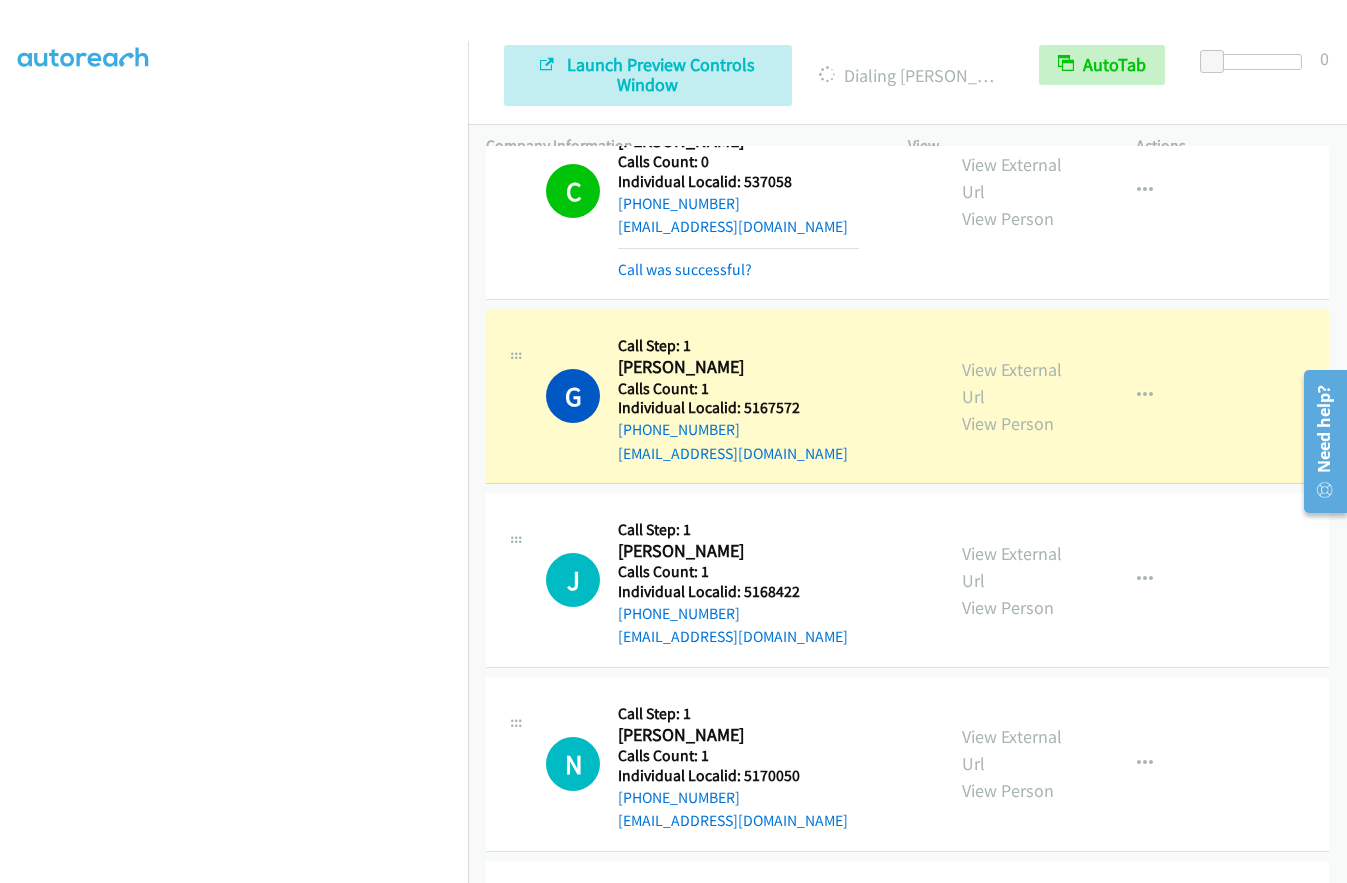 scroll, scrollTop: 3858, scrollLeft: 0, axis: vertical 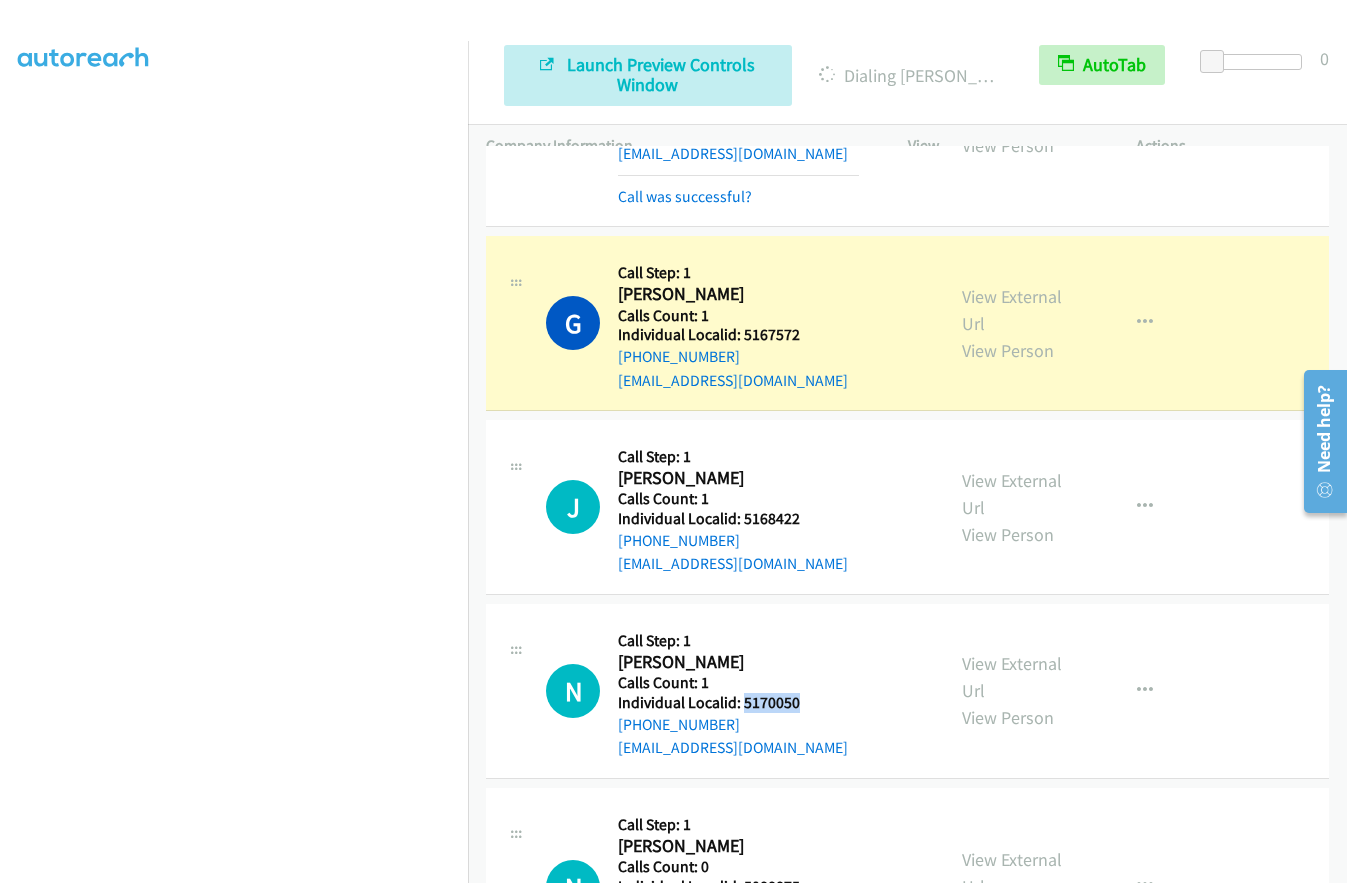 drag, startPoint x: 742, startPoint y: 603, endPoint x: 811, endPoint y: 603, distance: 69 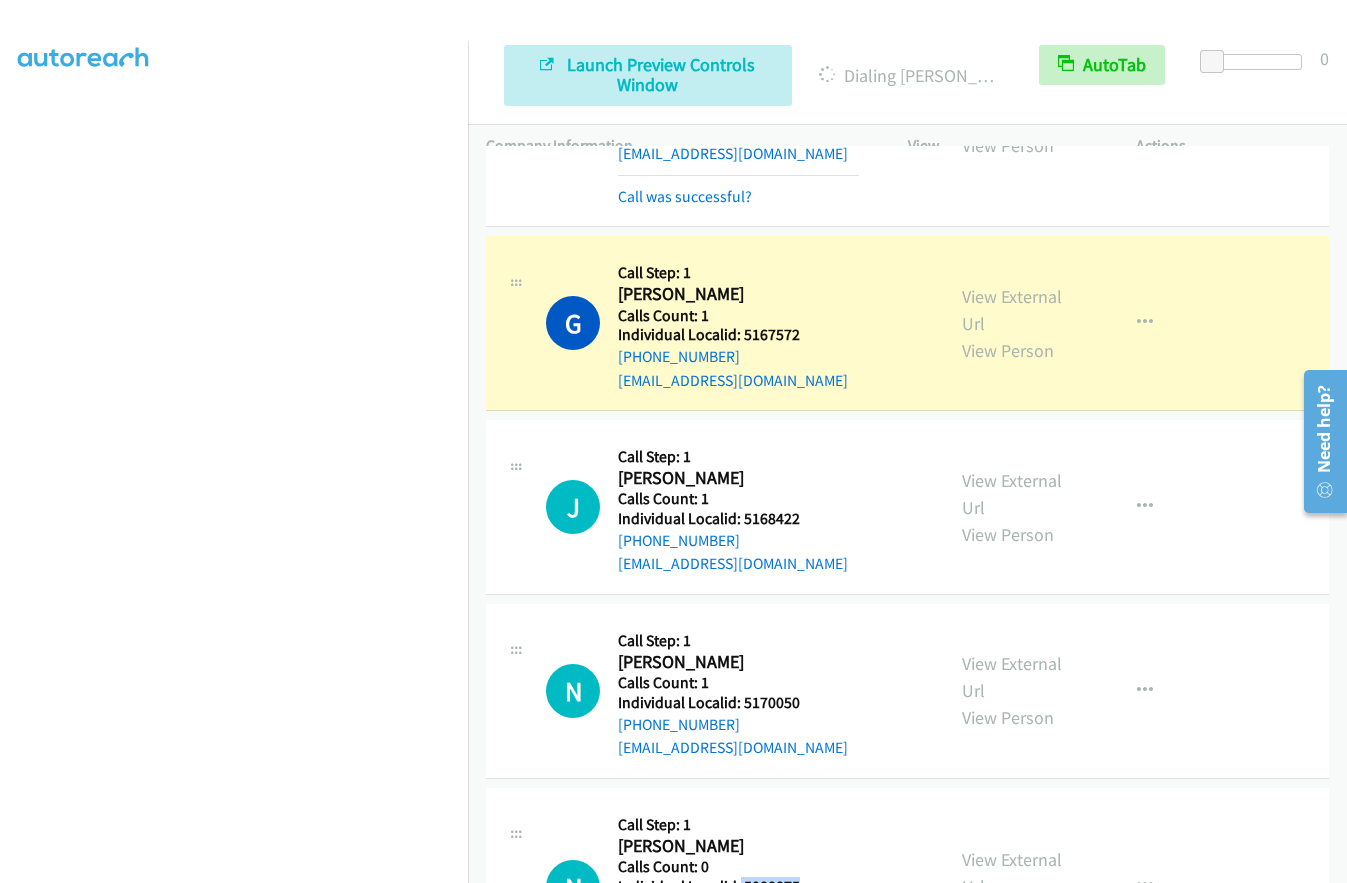 drag, startPoint x: 737, startPoint y: 788, endPoint x: 817, endPoint y: 792, distance: 80.09994 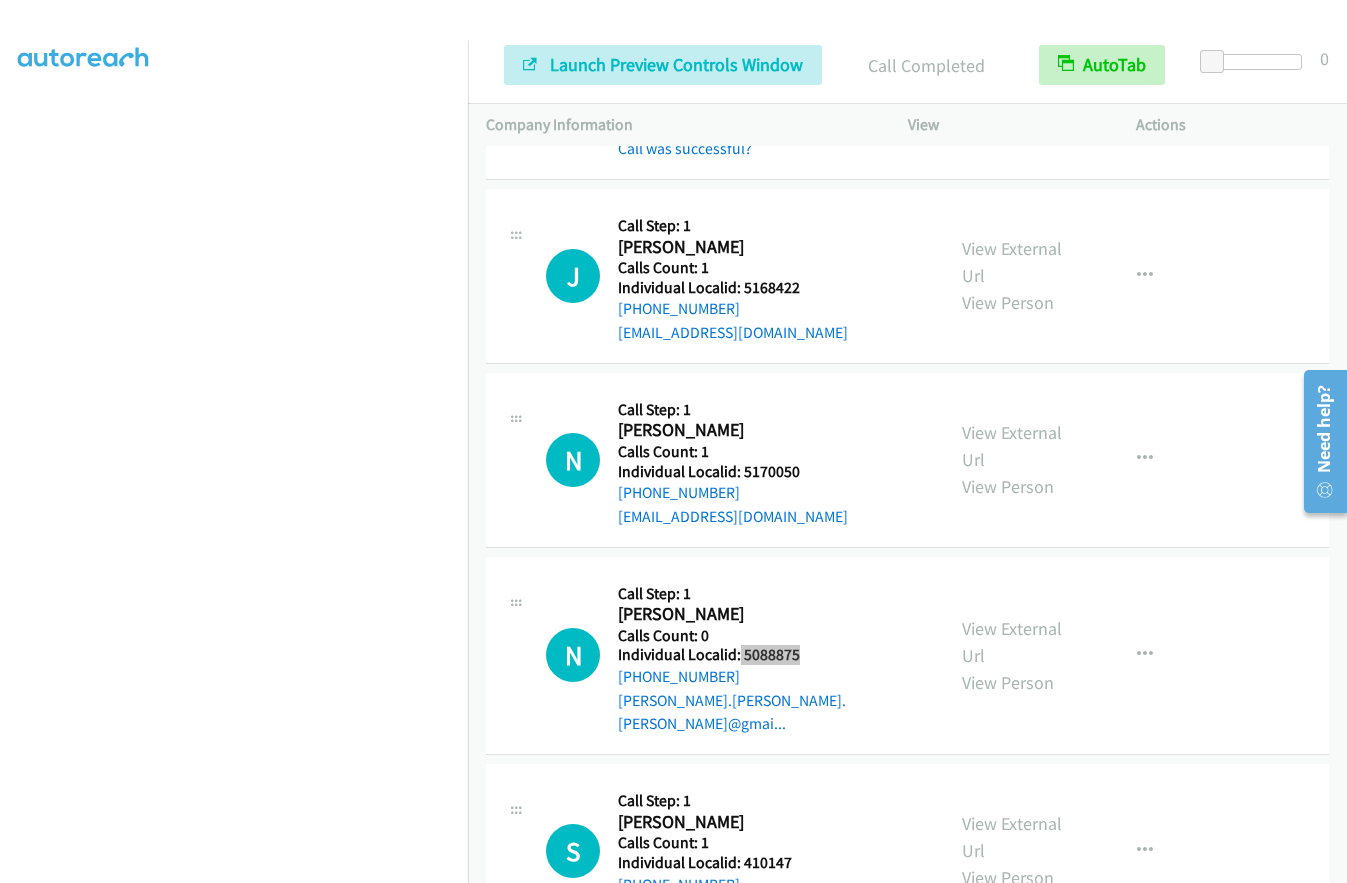 scroll, scrollTop: 4133, scrollLeft: 0, axis: vertical 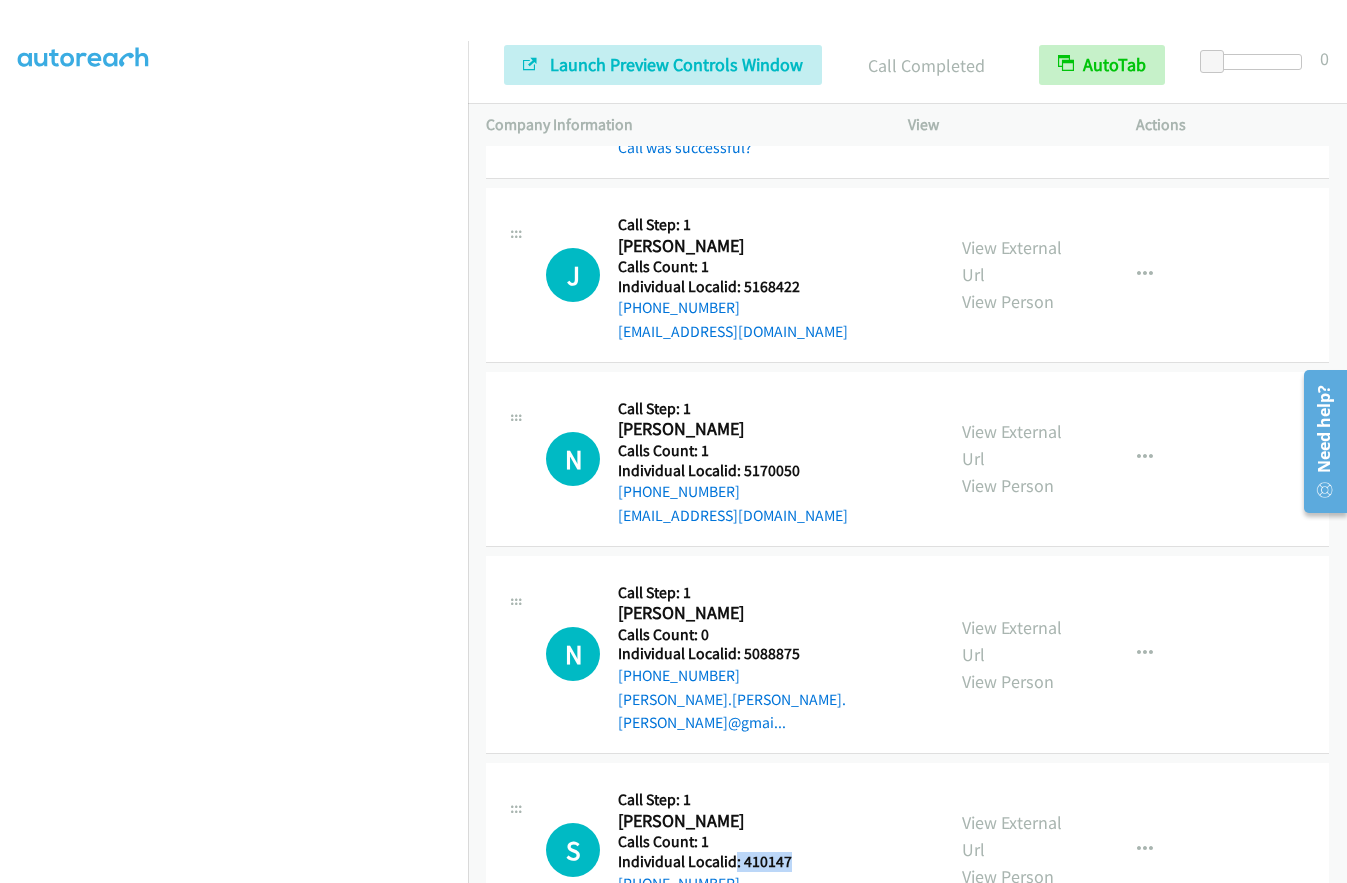 drag, startPoint x: 738, startPoint y: 745, endPoint x: 798, endPoint y: 742, distance: 60.074955 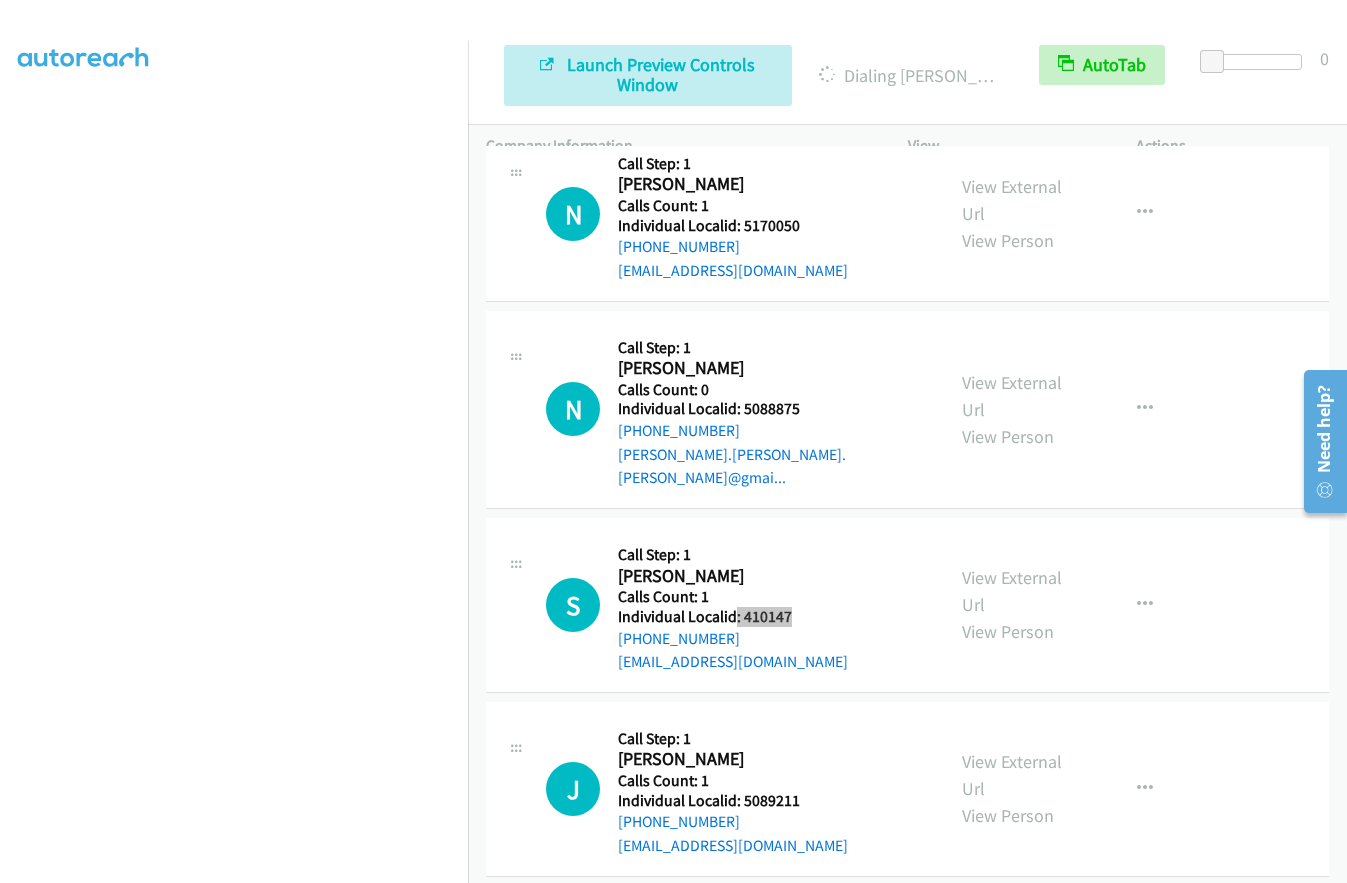 scroll, scrollTop: 4458, scrollLeft: 0, axis: vertical 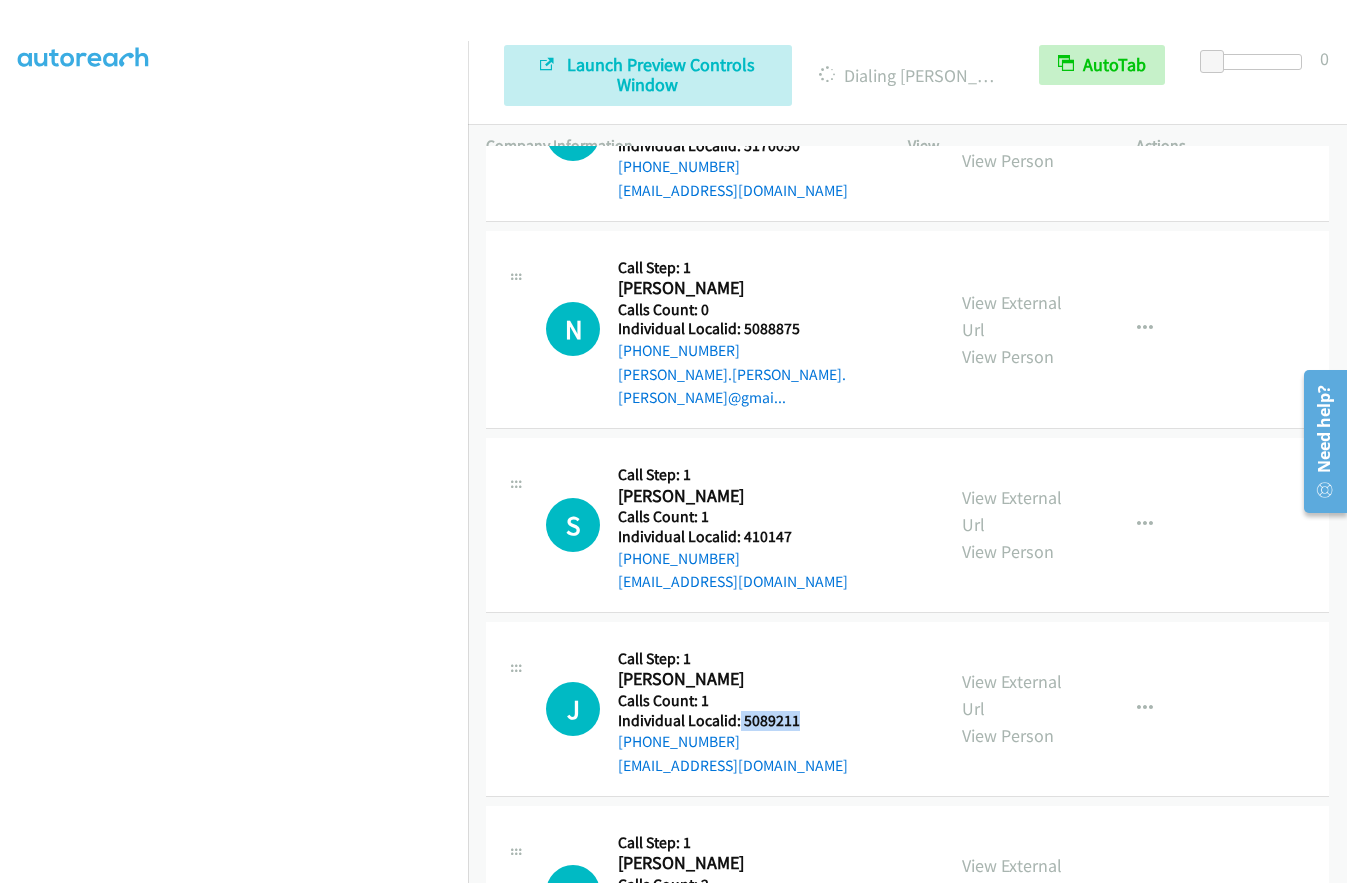 drag, startPoint x: 739, startPoint y: 596, endPoint x: 806, endPoint y: 598, distance: 67.02985 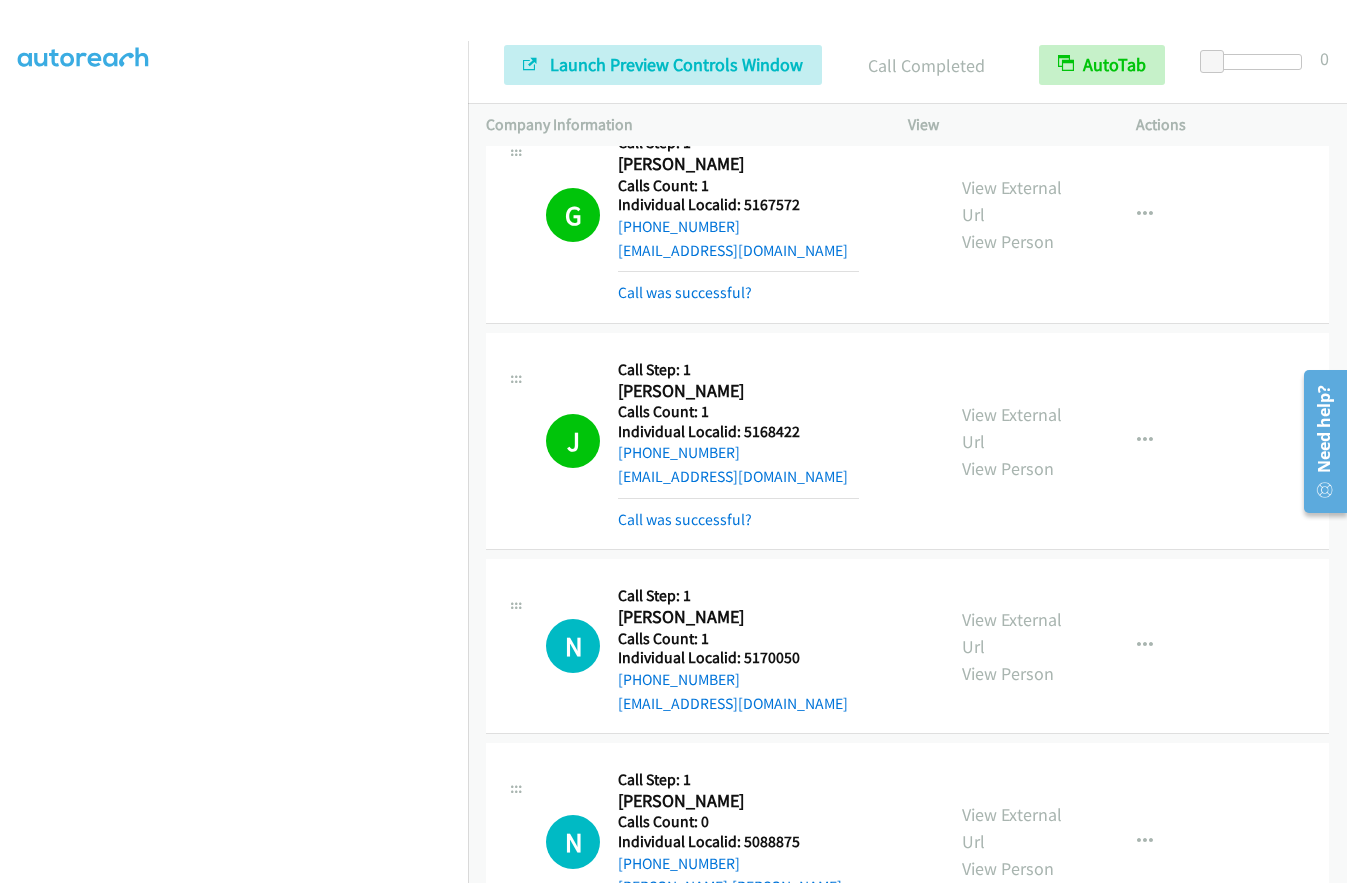 scroll, scrollTop: 3976, scrollLeft: 0, axis: vertical 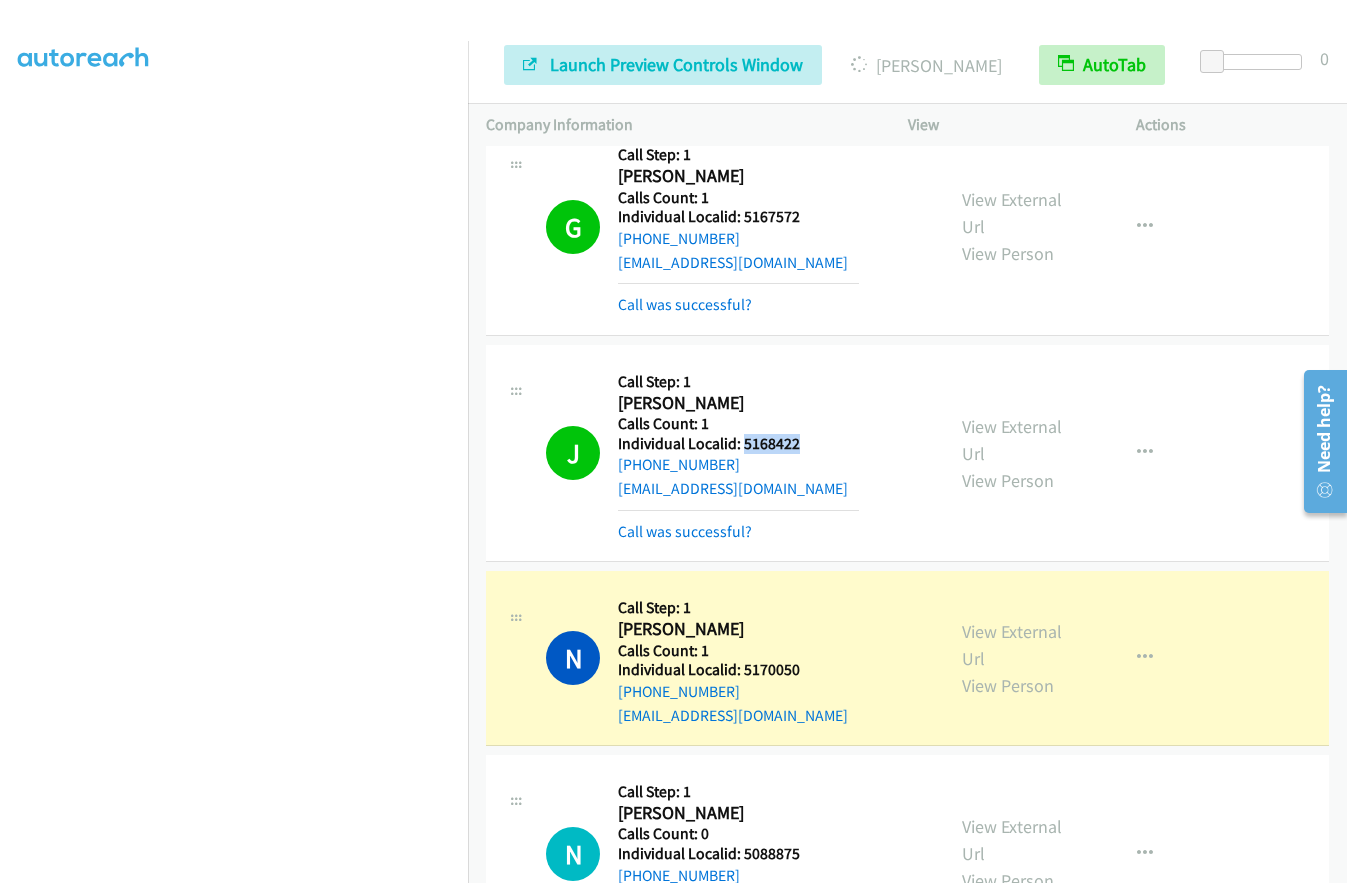 drag, startPoint x: 742, startPoint y: 347, endPoint x: 813, endPoint y: 345, distance: 71.02816 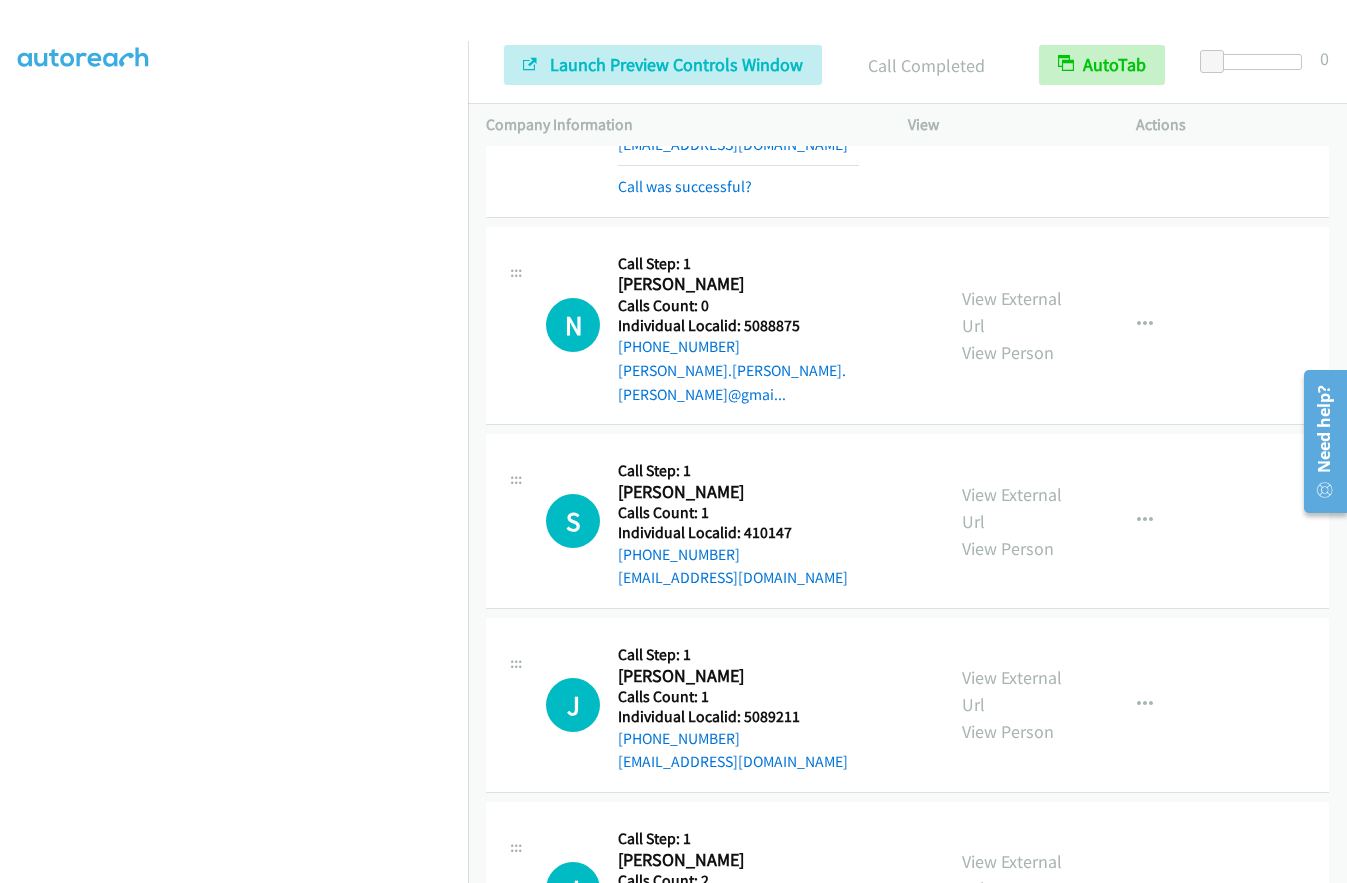 scroll, scrollTop: 4551, scrollLeft: 0, axis: vertical 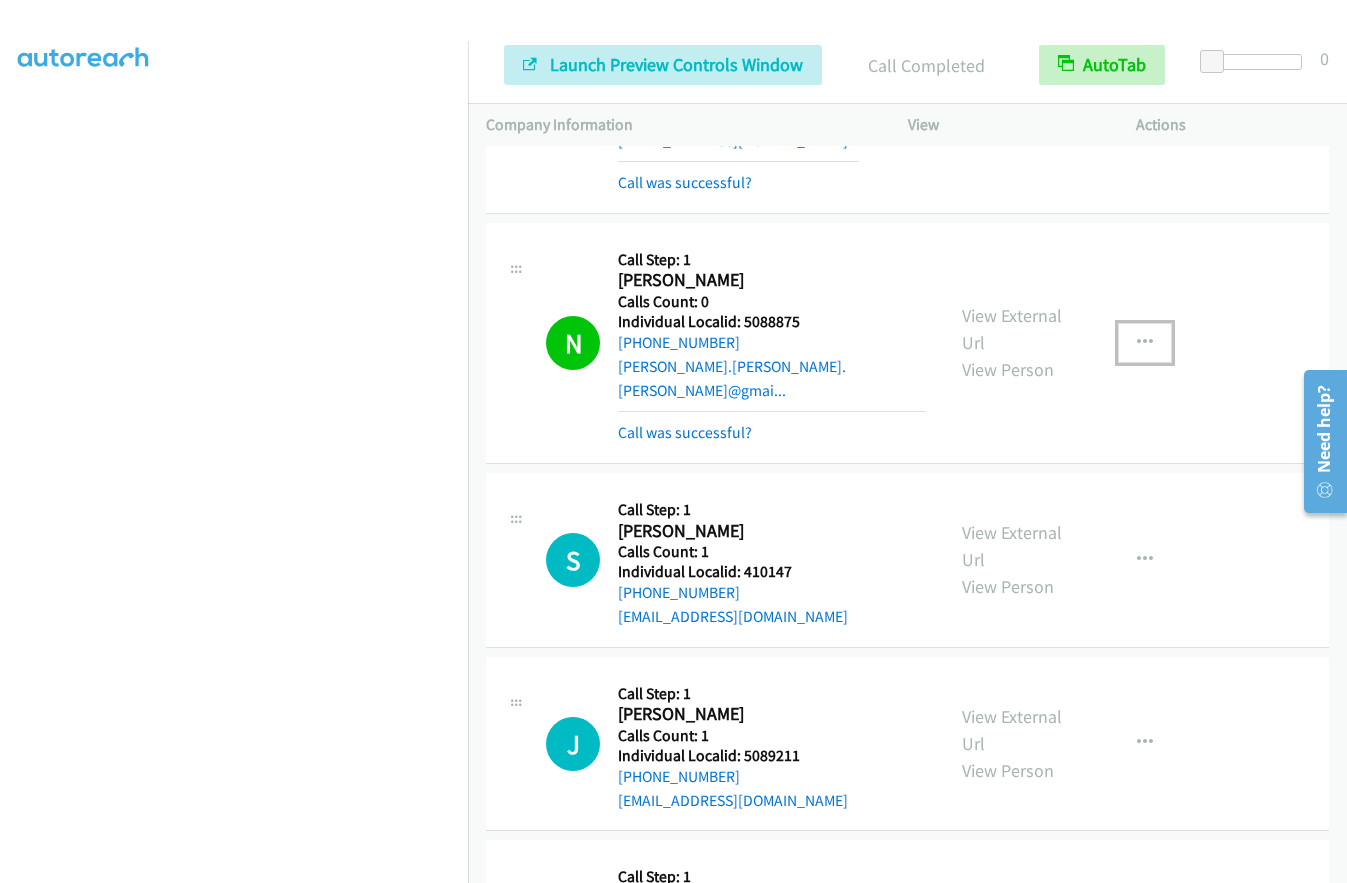 click at bounding box center [1145, 343] 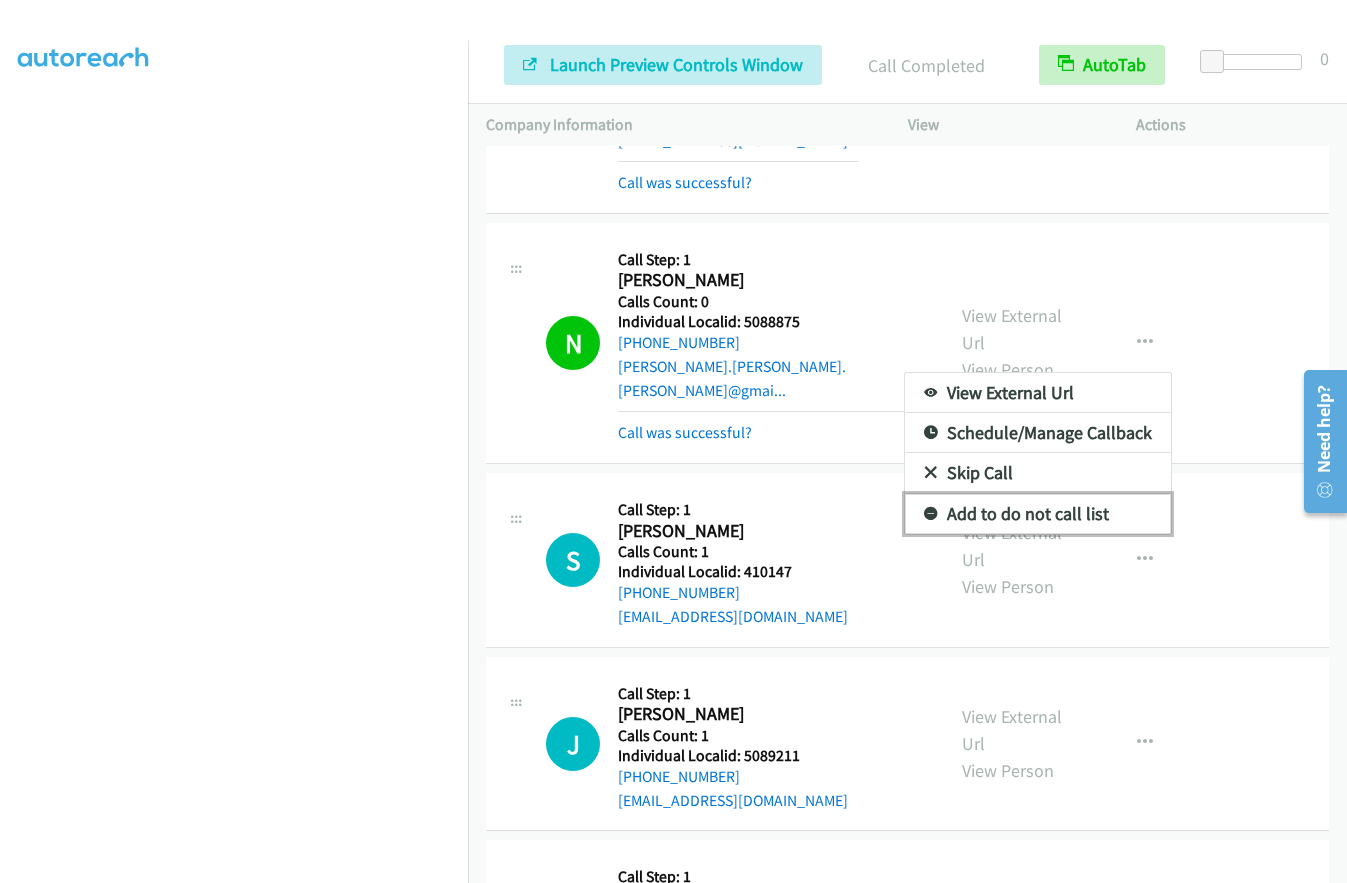 click on "Add to do not call list" at bounding box center (1038, 514) 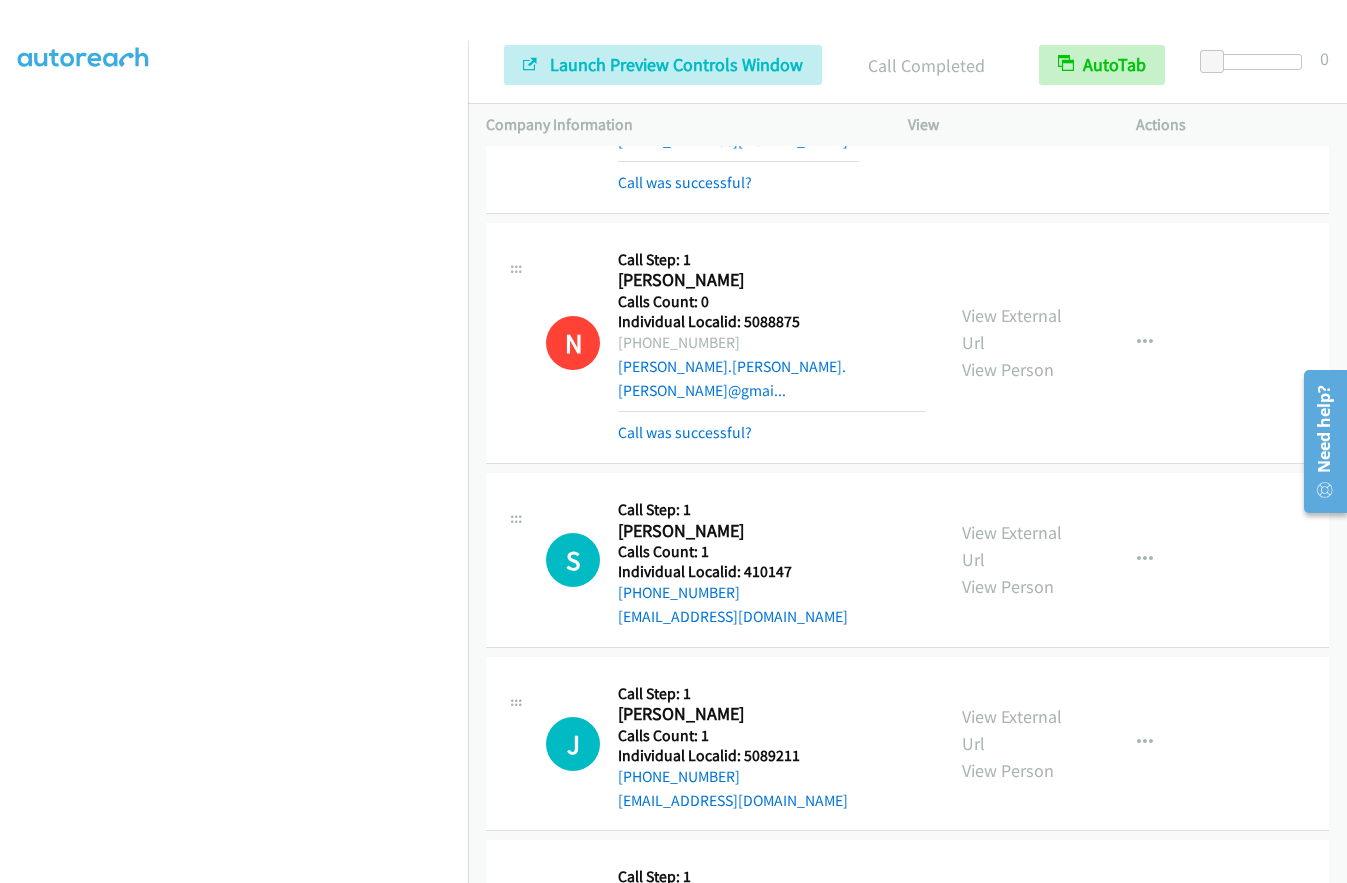 drag, startPoint x: 723, startPoint y: 241, endPoint x: 644, endPoint y: 248, distance: 79.30952 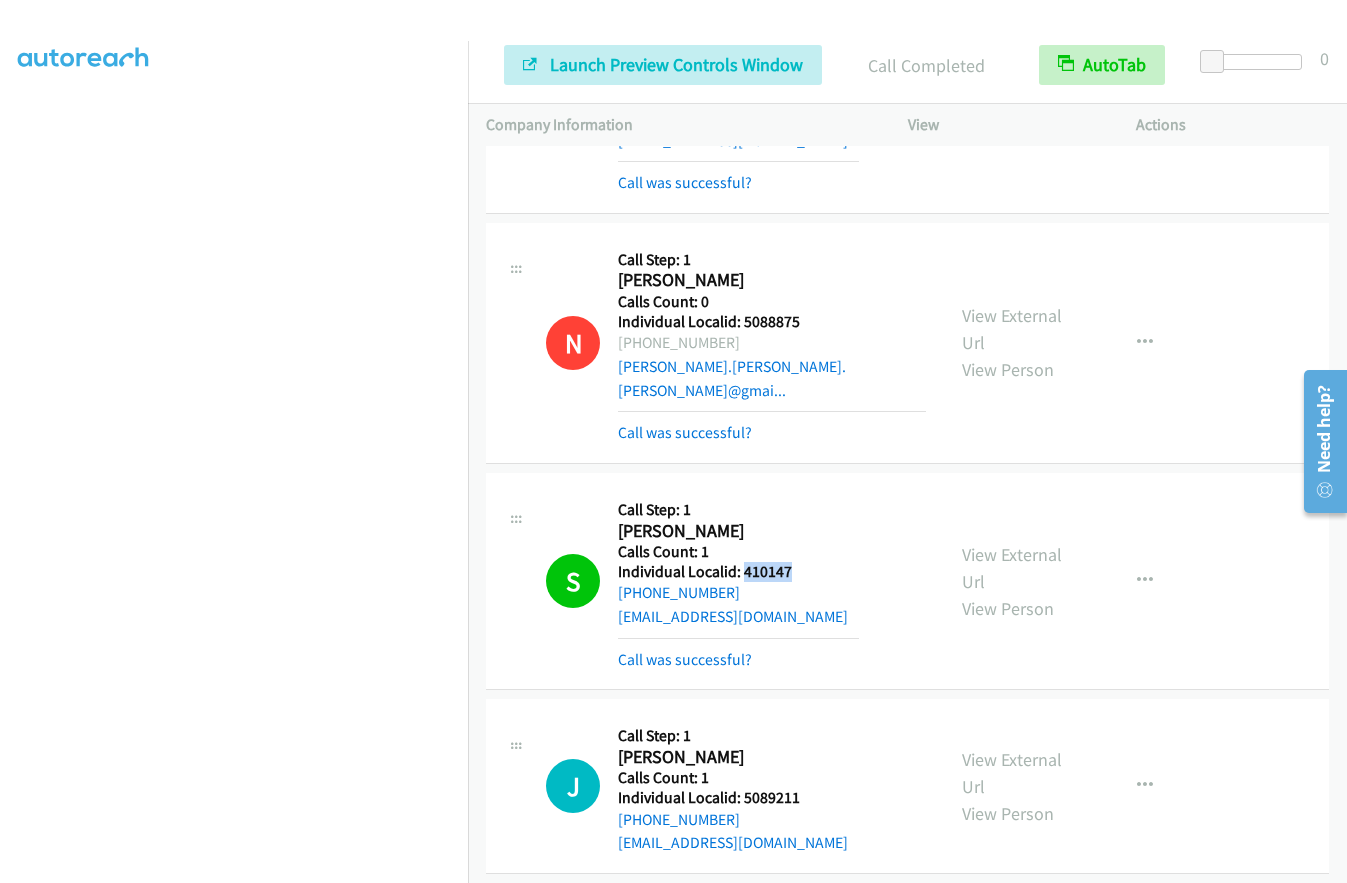 drag, startPoint x: 740, startPoint y: 455, endPoint x: 806, endPoint y: 451, distance: 66.1211 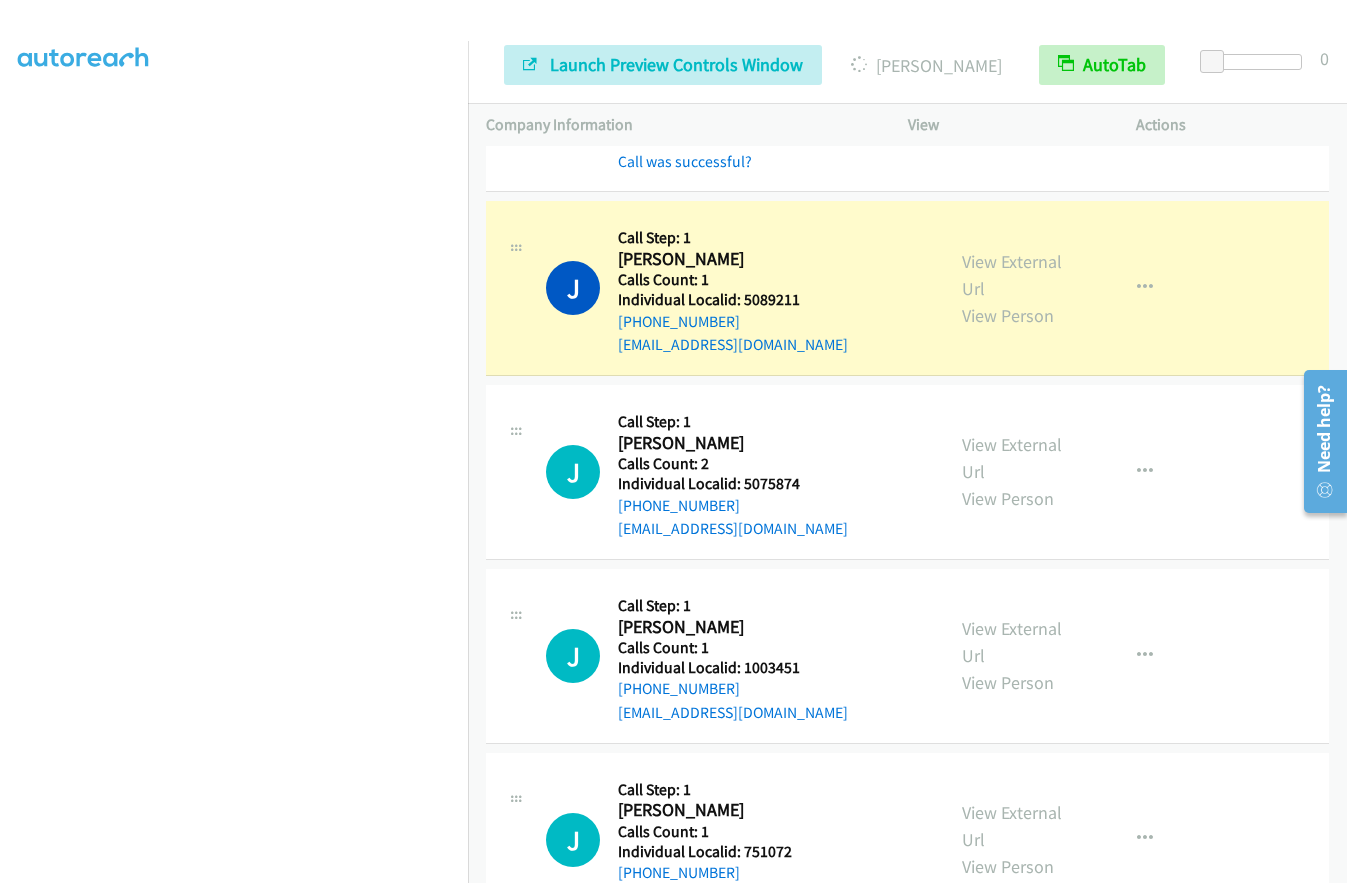 scroll, scrollTop: 5051, scrollLeft: 0, axis: vertical 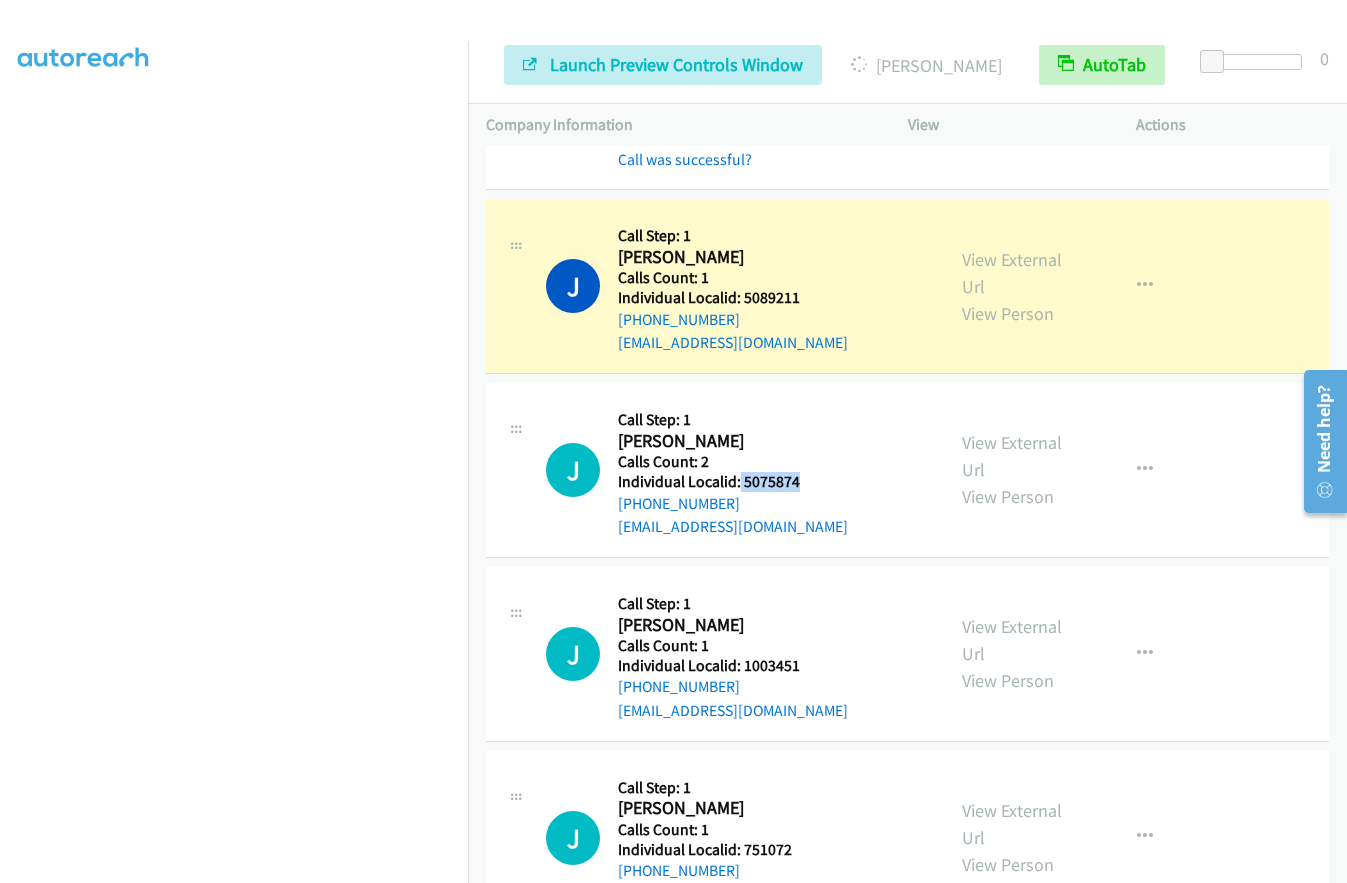 drag, startPoint x: 742, startPoint y: 368, endPoint x: 819, endPoint y: 367, distance: 77.00649 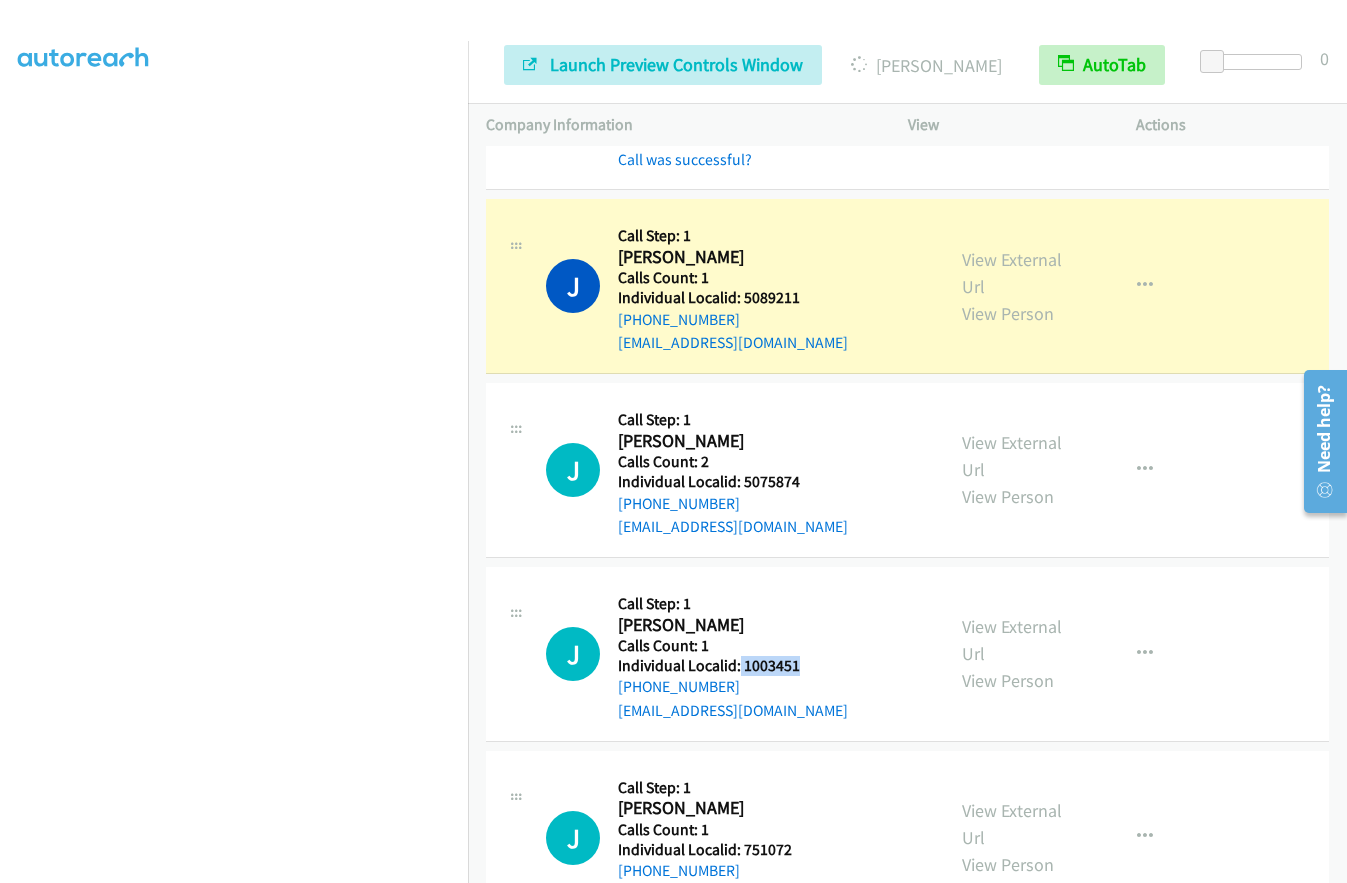 drag, startPoint x: 737, startPoint y: 545, endPoint x: 816, endPoint y: 548, distance: 79.05694 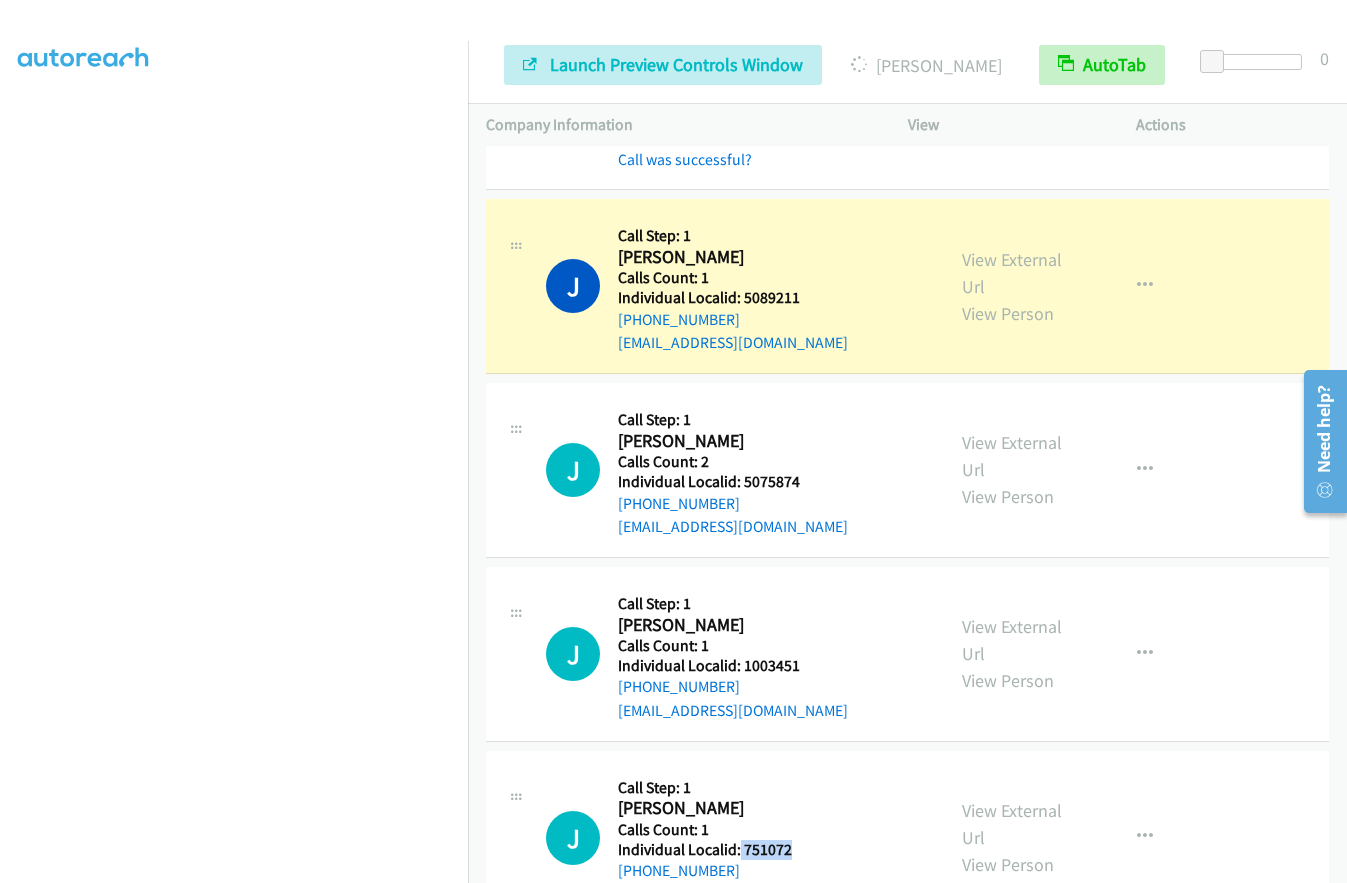 drag, startPoint x: 737, startPoint y: 725, endPoint x: 803, endPoint y: 734, distance: 66.61081 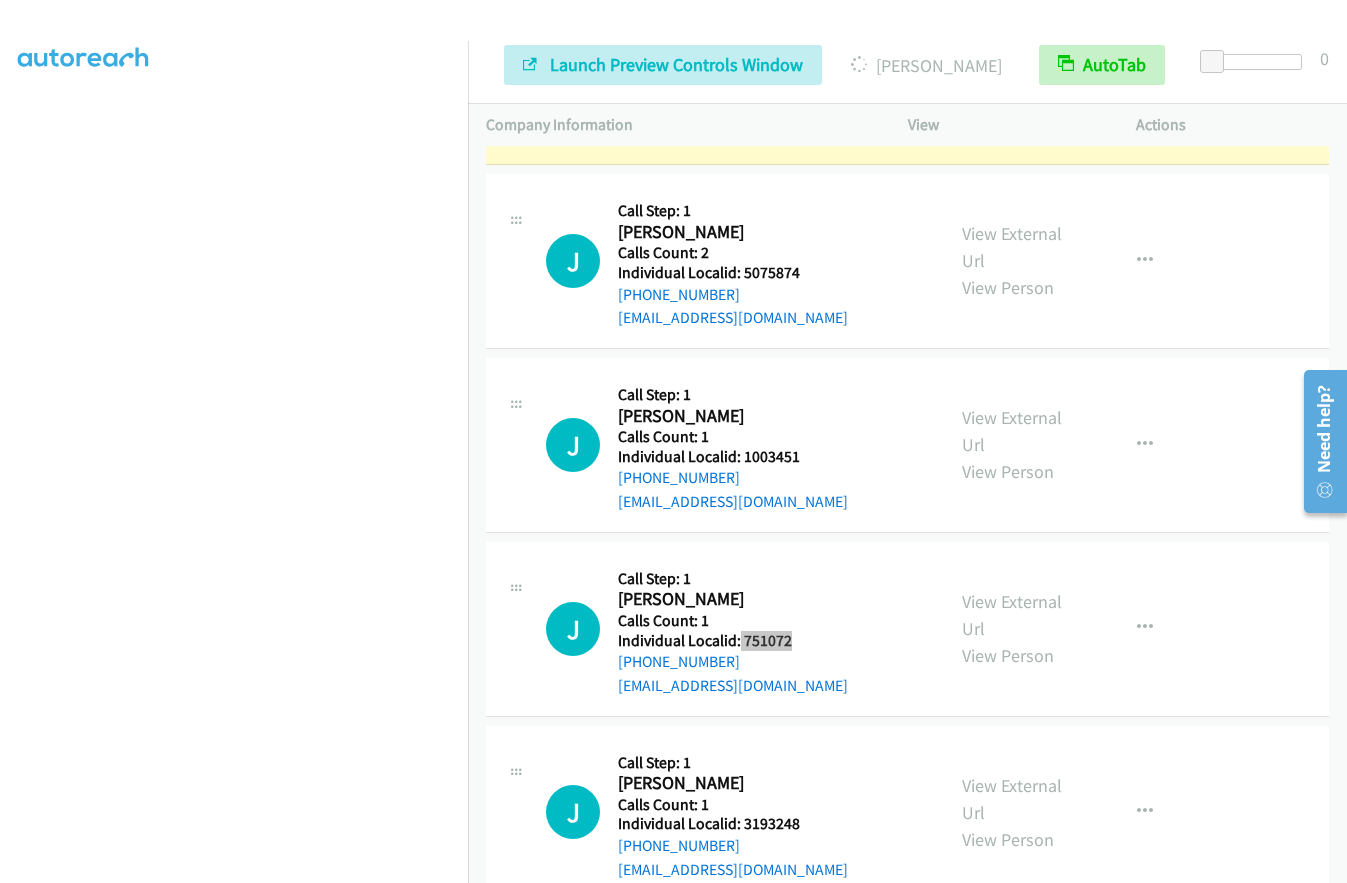 scroll, scrollTop: 5301, scrollLeft: 0, axis: vertical 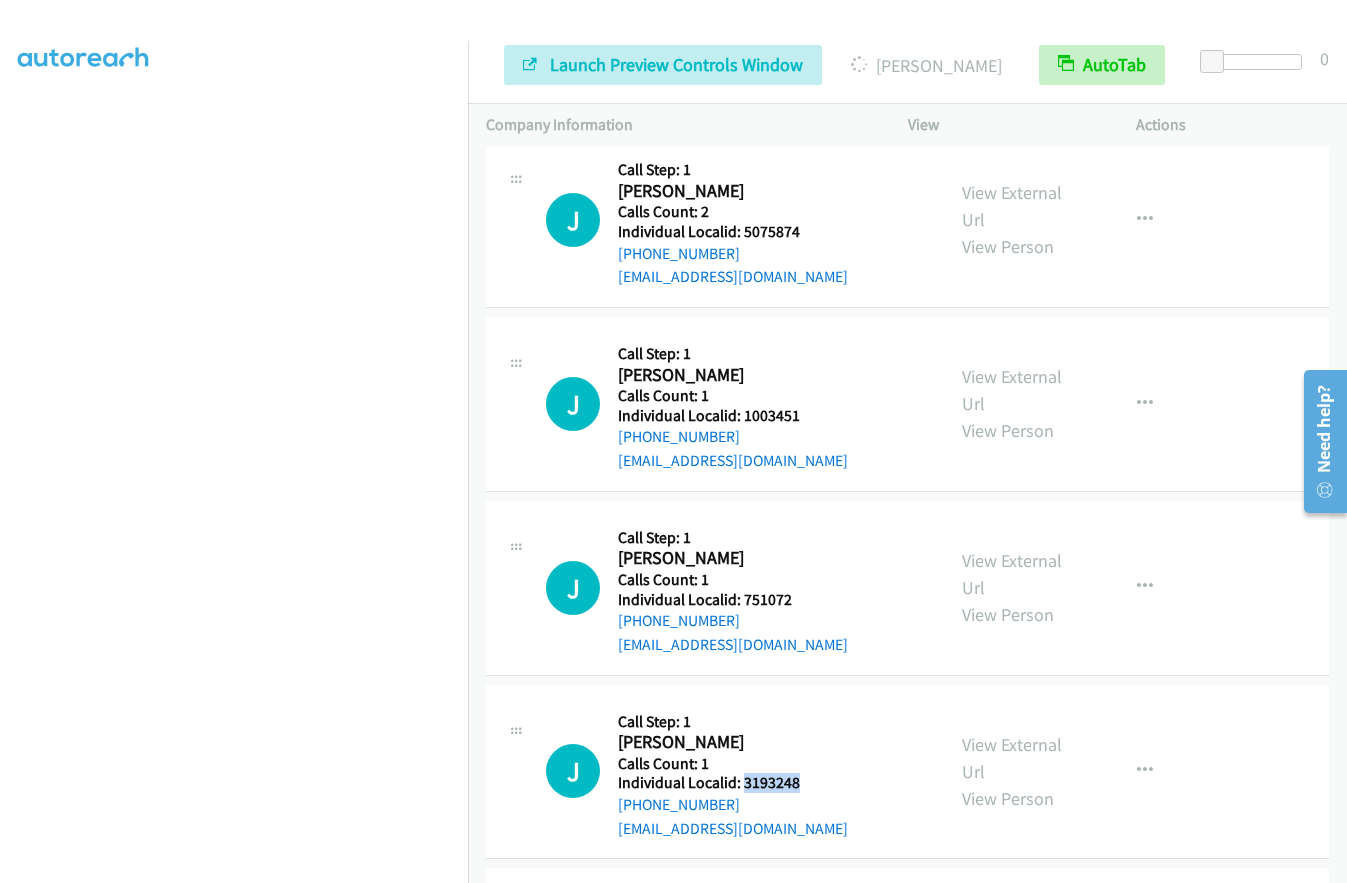 drag, startPoint x: 741, startPoint y: 662, endPoint x: 801, endPoint y: 665, distance: 60.074955 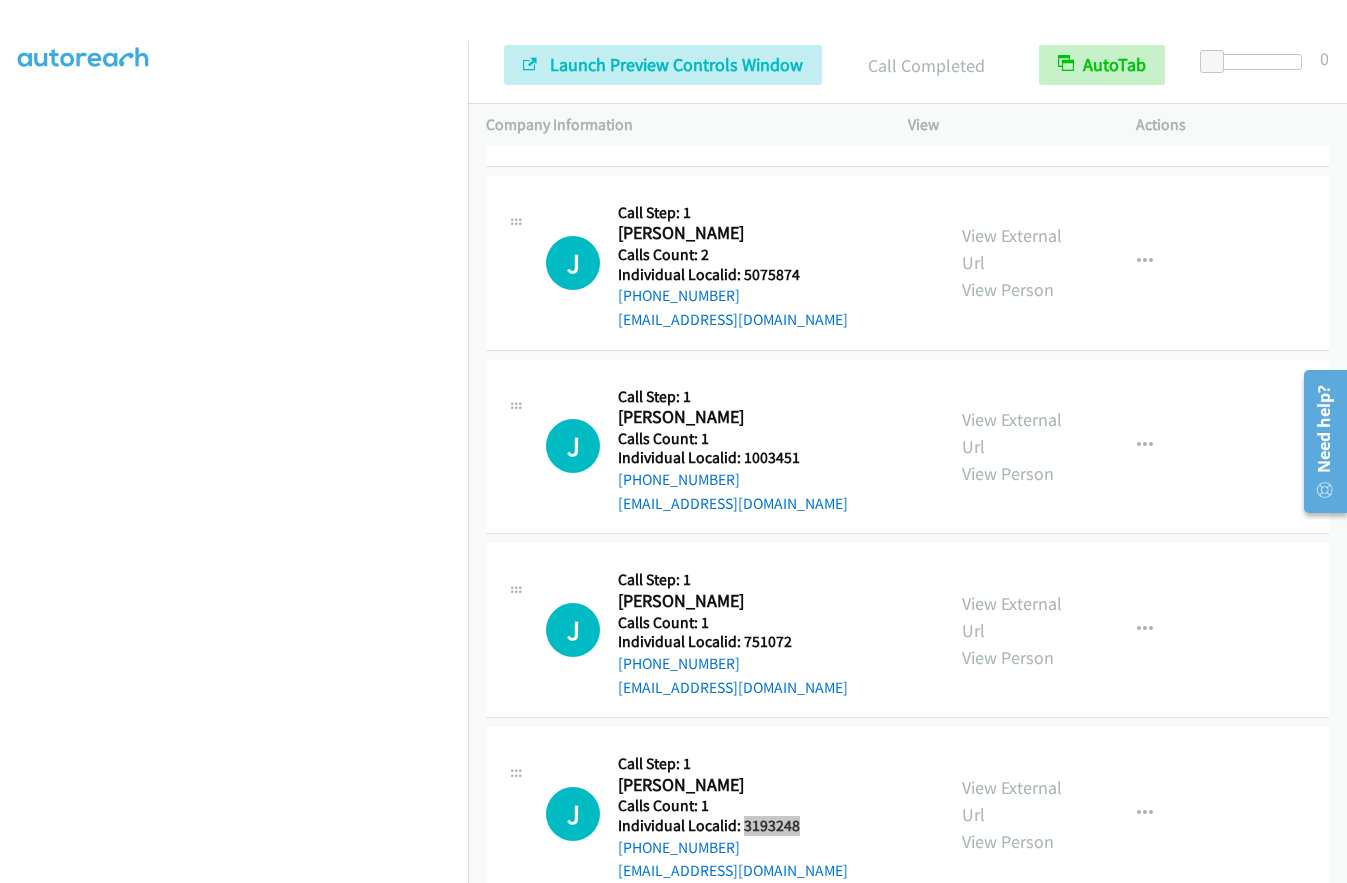 scroll, scrollTop: 5343, scrollLeft: 0, axis: vertical 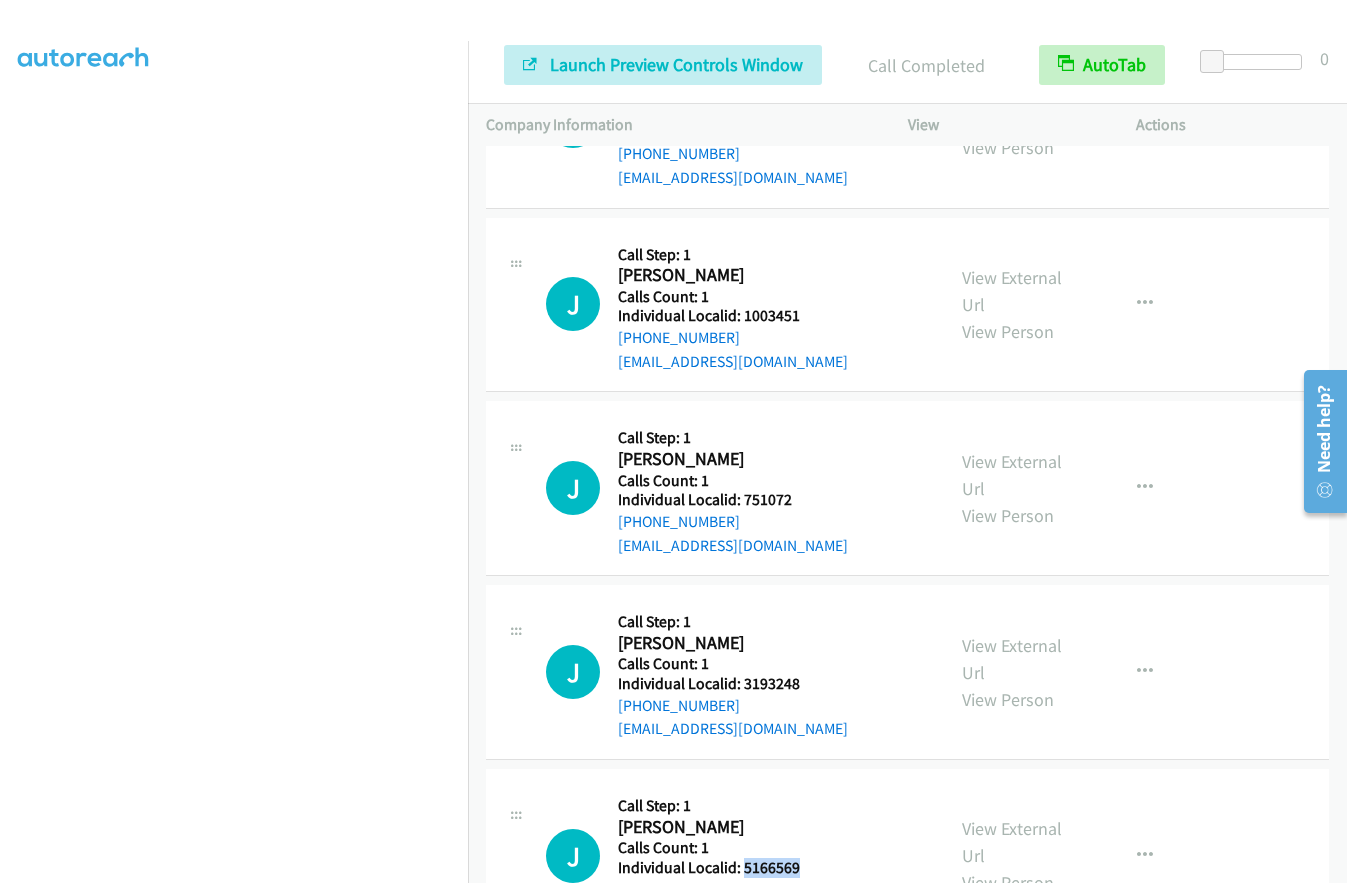 drag, startPoint x: 740, startPoint y: 850, endPoint x: 826, endPoint y: 739, distance: 140.41724 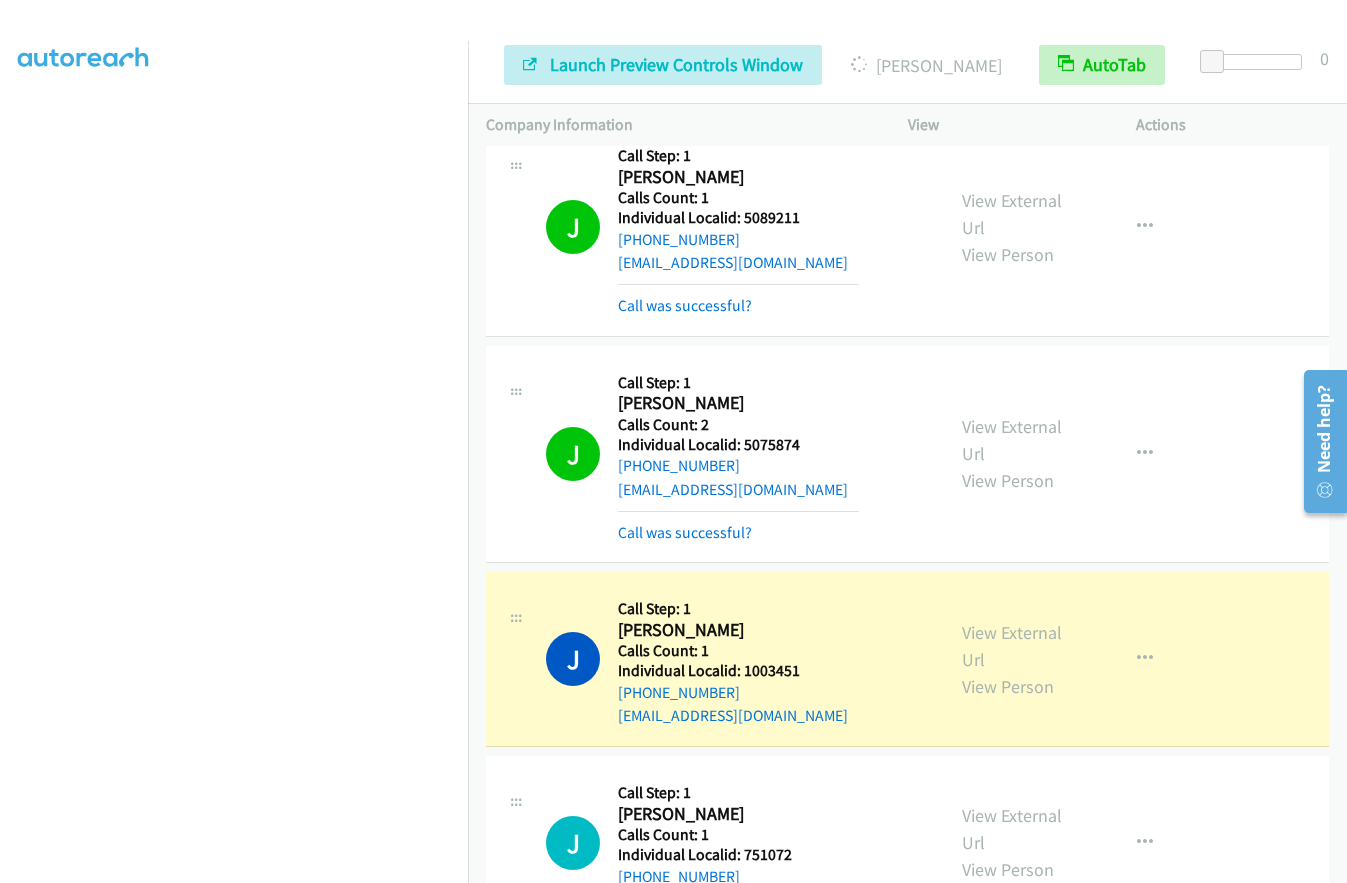 scroll, scrollTop: 5085, scrollLeft: 0, axis: vertical 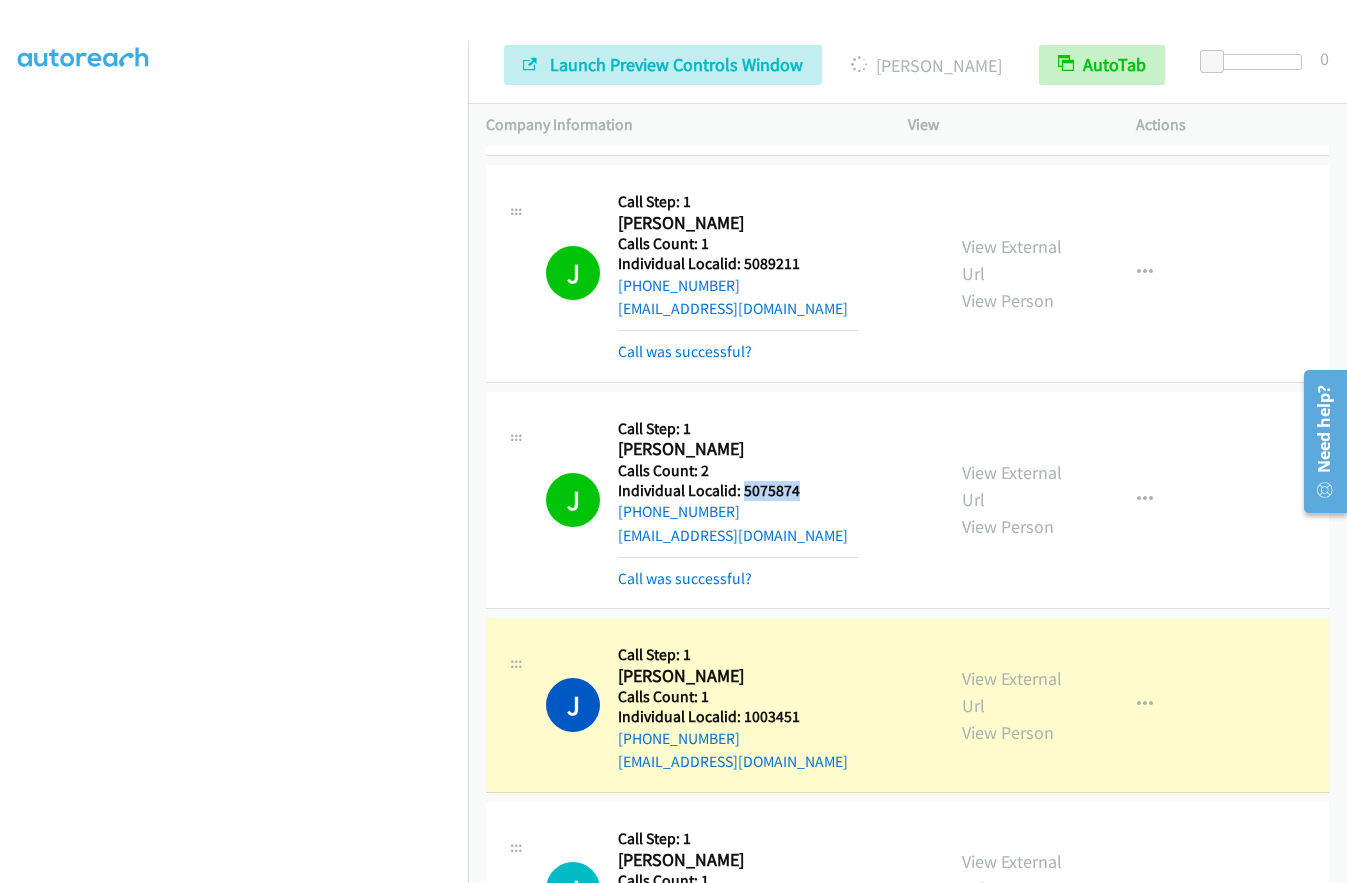 drag, startPoint x: 740, startPoint y: 369, endPoint x: 800, endPoint y: 367, distance: 60.033325 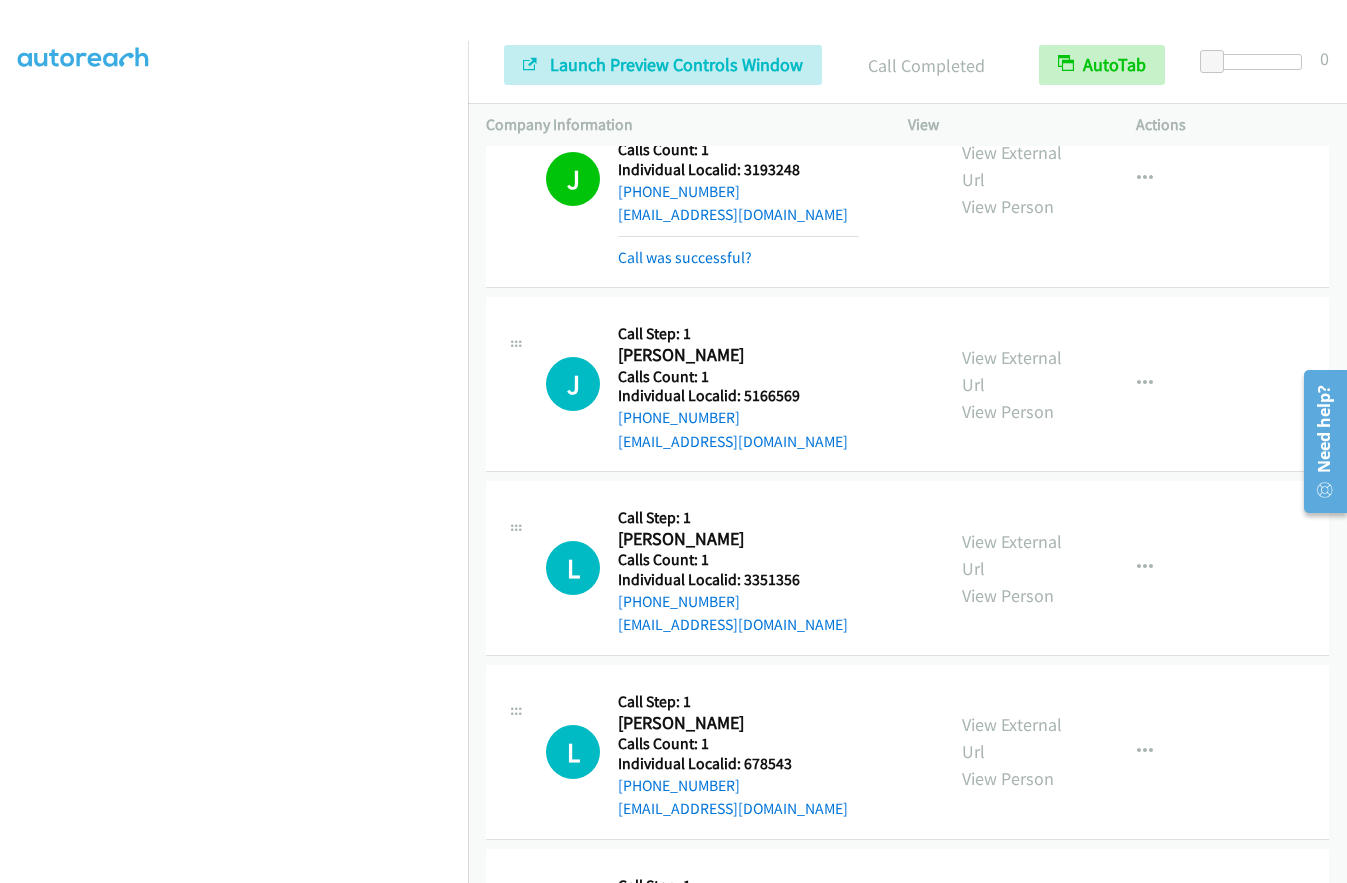 scroll, scrollTop: 6110, scrollLeft: 0, axis: vertical 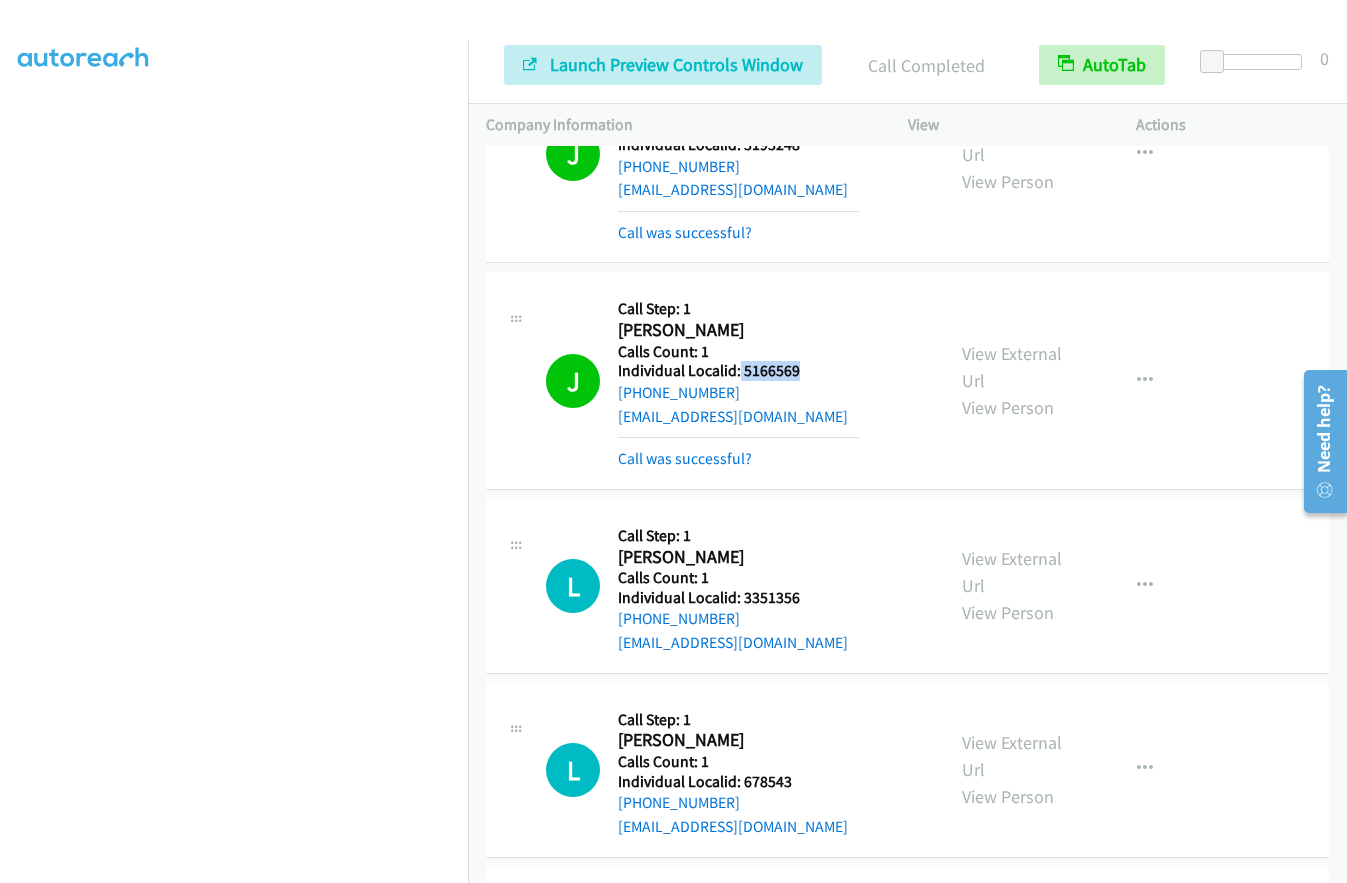 drag, startPoint x: 737, startPoint y: 252, endPoint x: 807, endPoint y: 252, distance: 70 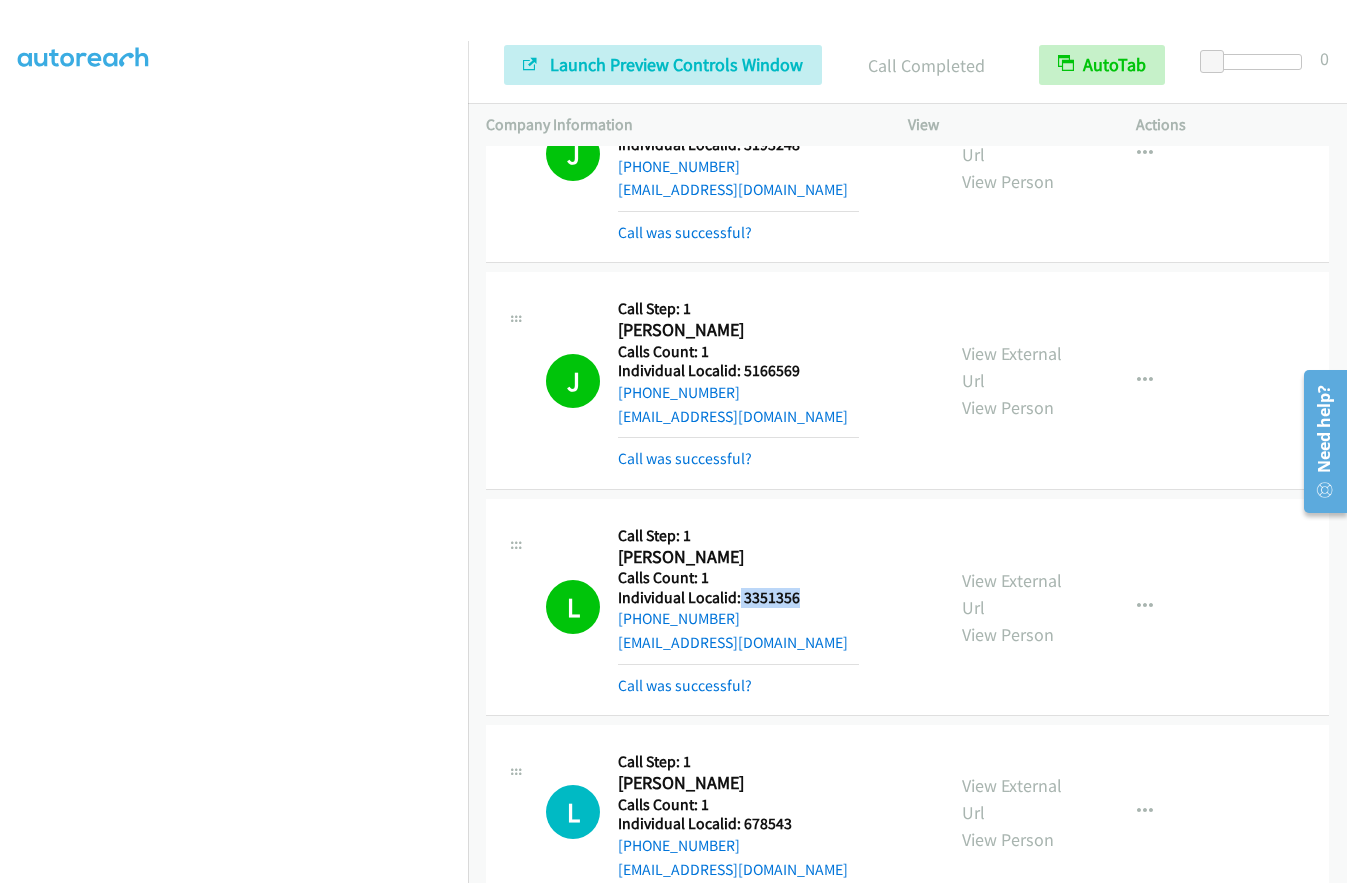 drag, startPoint x: 738, startPoint y: 480, endPoint x: 807, endPoint y: 477, distance: 69.065186 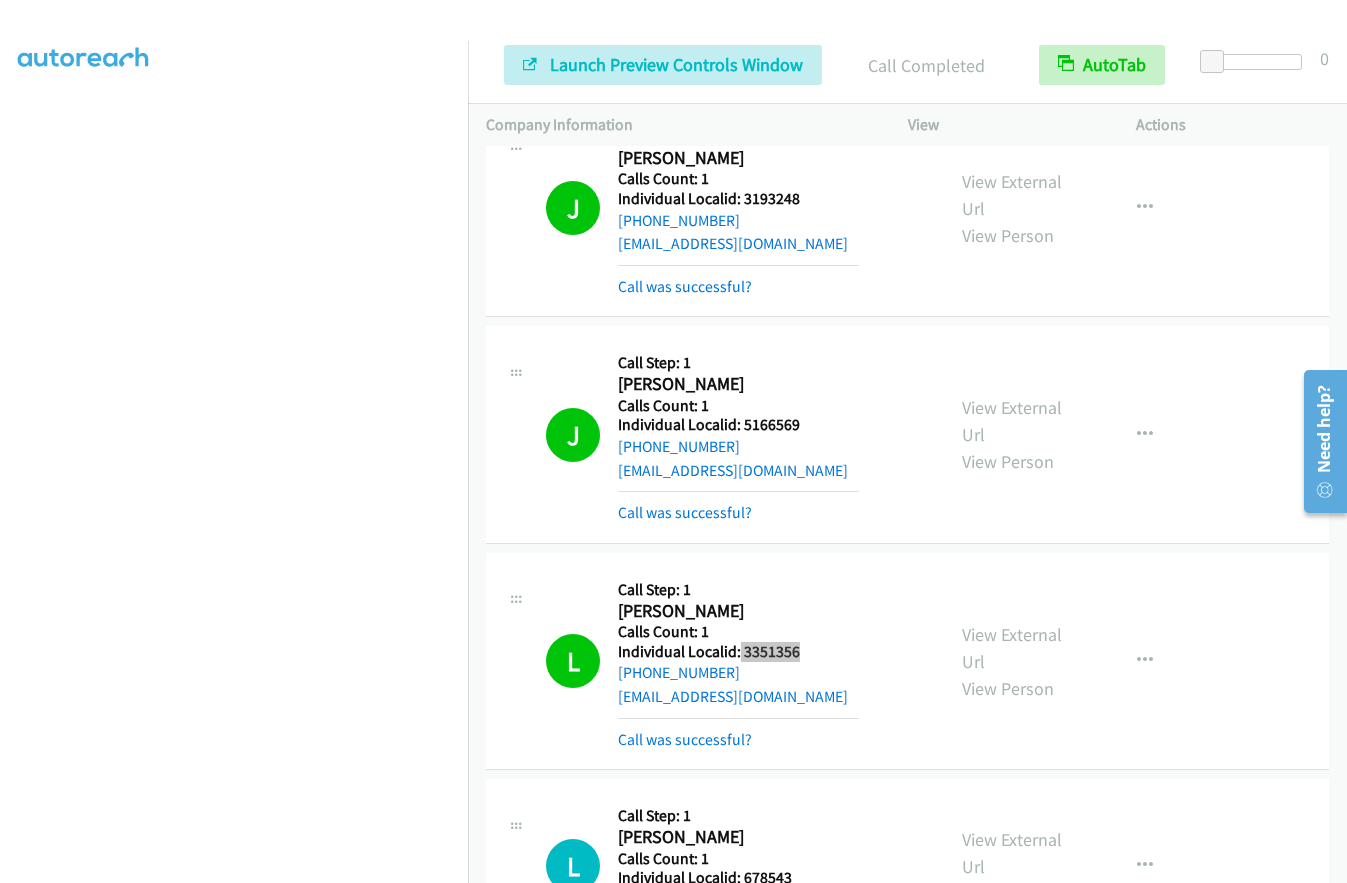scroll, scrollTop: 6010, scrollLeft: 0, axis: vertical 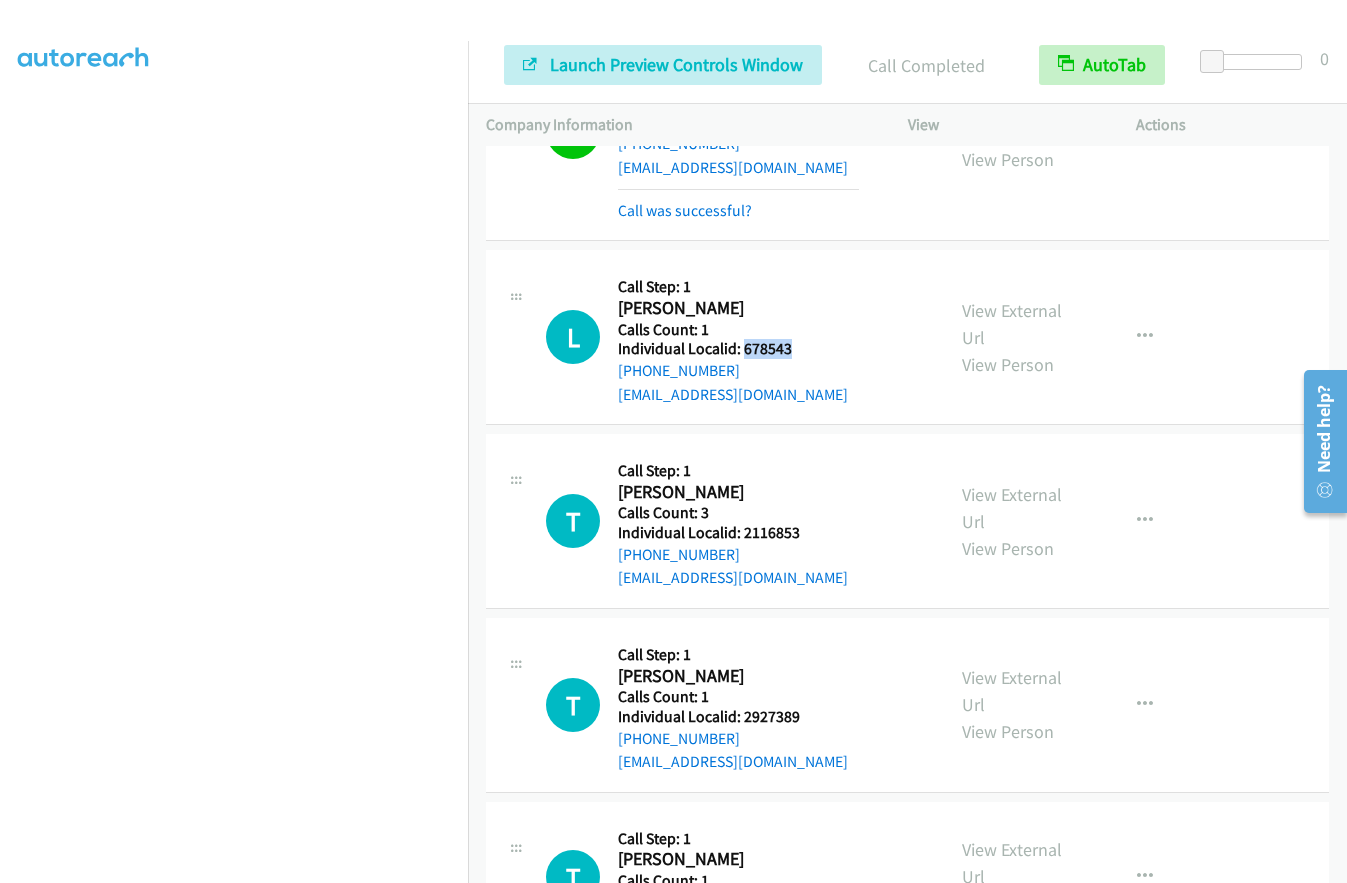 drag, startPoint x: 740, startPoint y: 225, endPoint x: 806, endPoint y: 228, distance: 66.068146 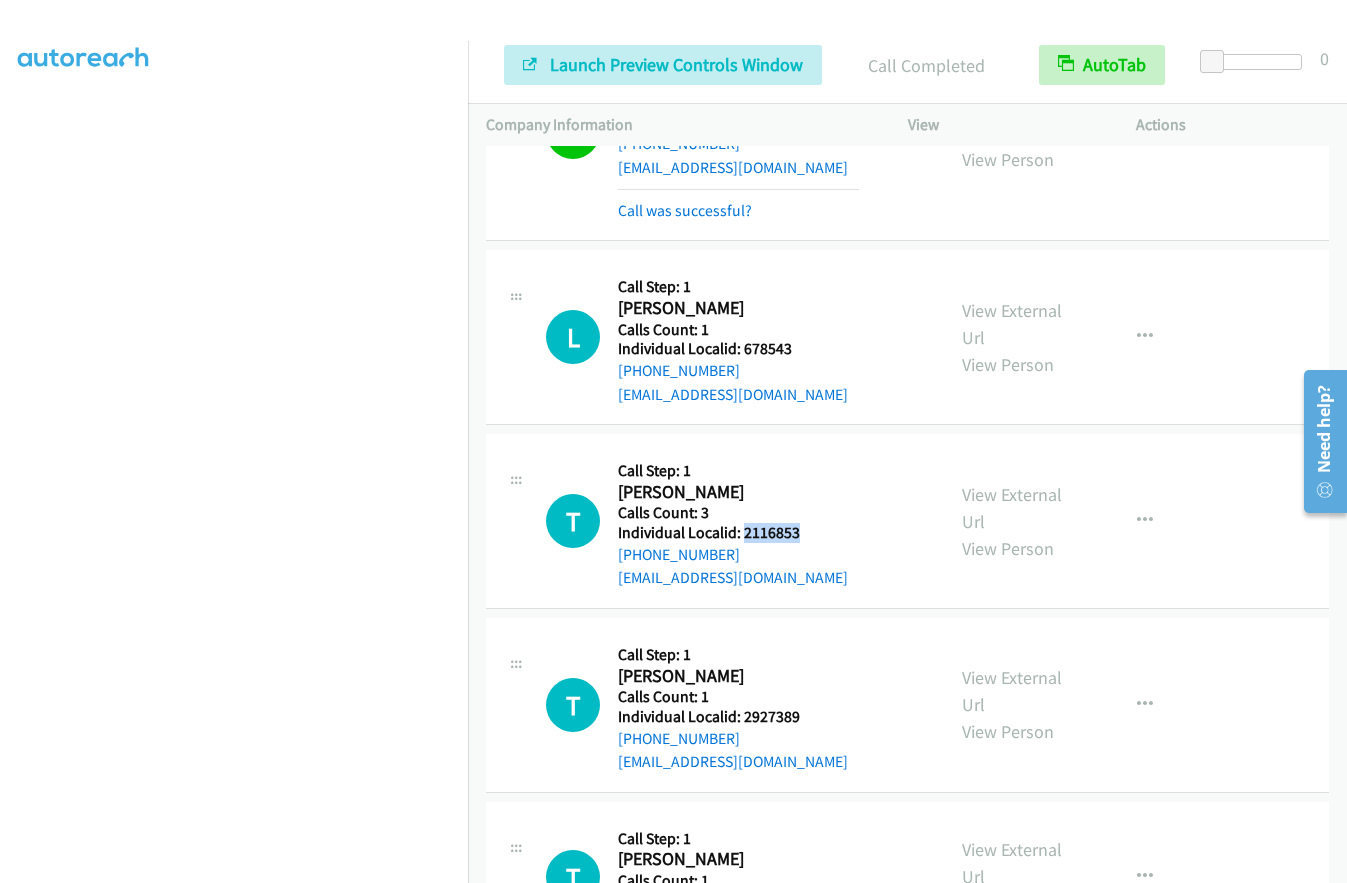 drag, startPoint x: 742, startPoint y: 410, endPoint x: 810, endPoint y: 409, distance: 68.007355 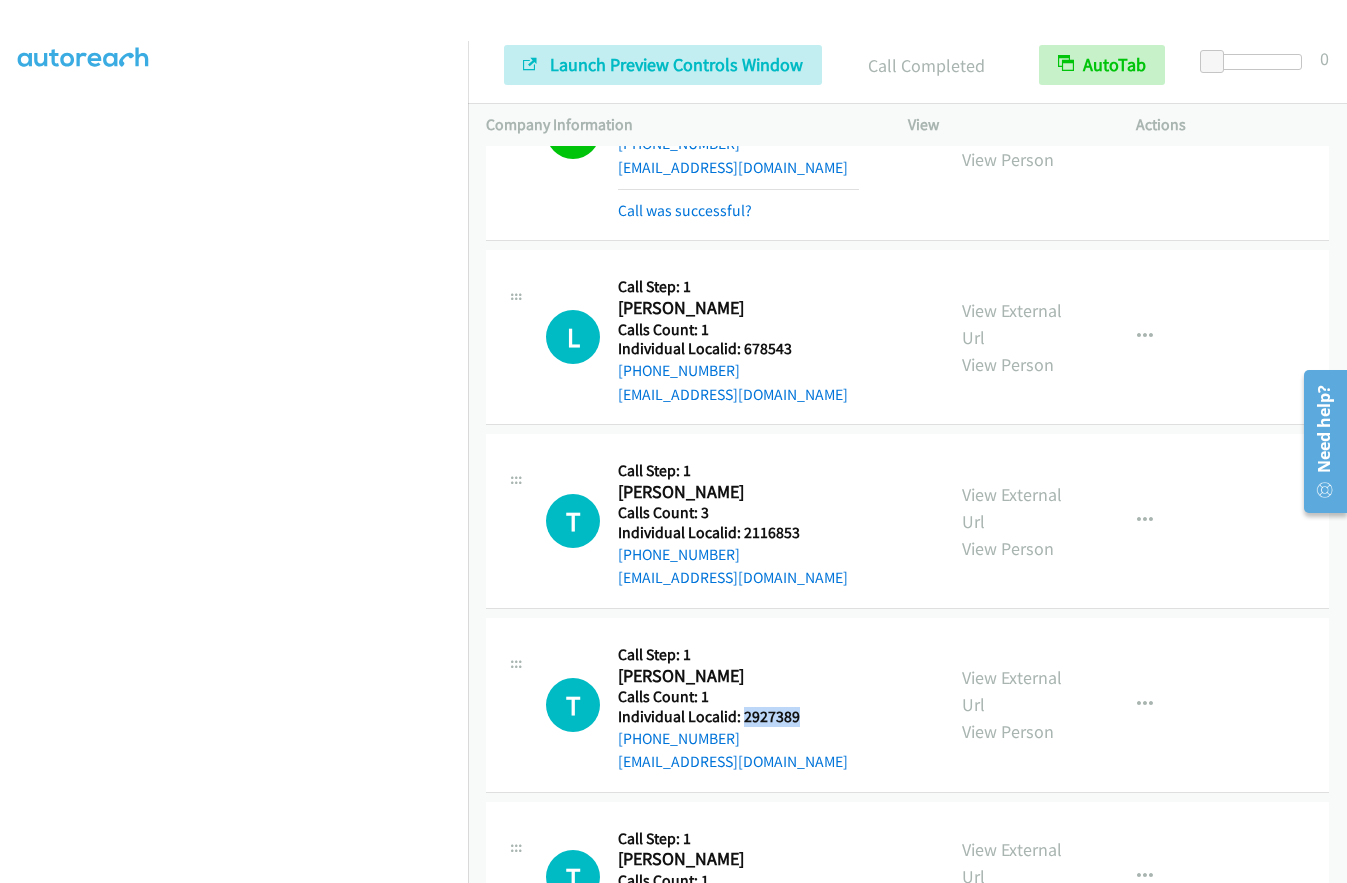 drag, startPoint x: 743, startPoint y: 601, endPoint x: 801, endPoint y: 600, distance: 58.00862 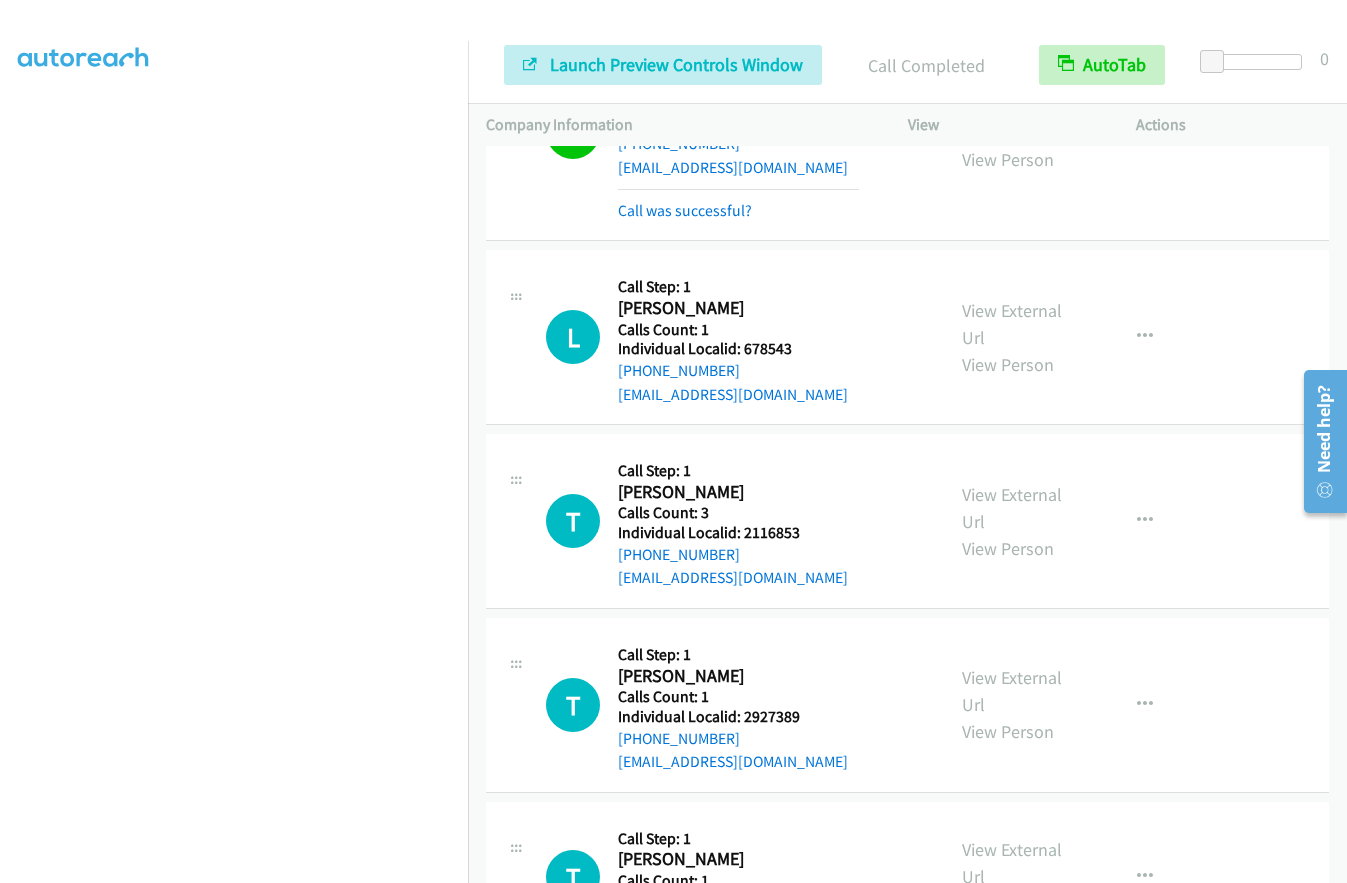 drag, startPoint x: 742, startPoint y: 783, endPoint x: 807, endPoint y: 781, distance: 65.03076 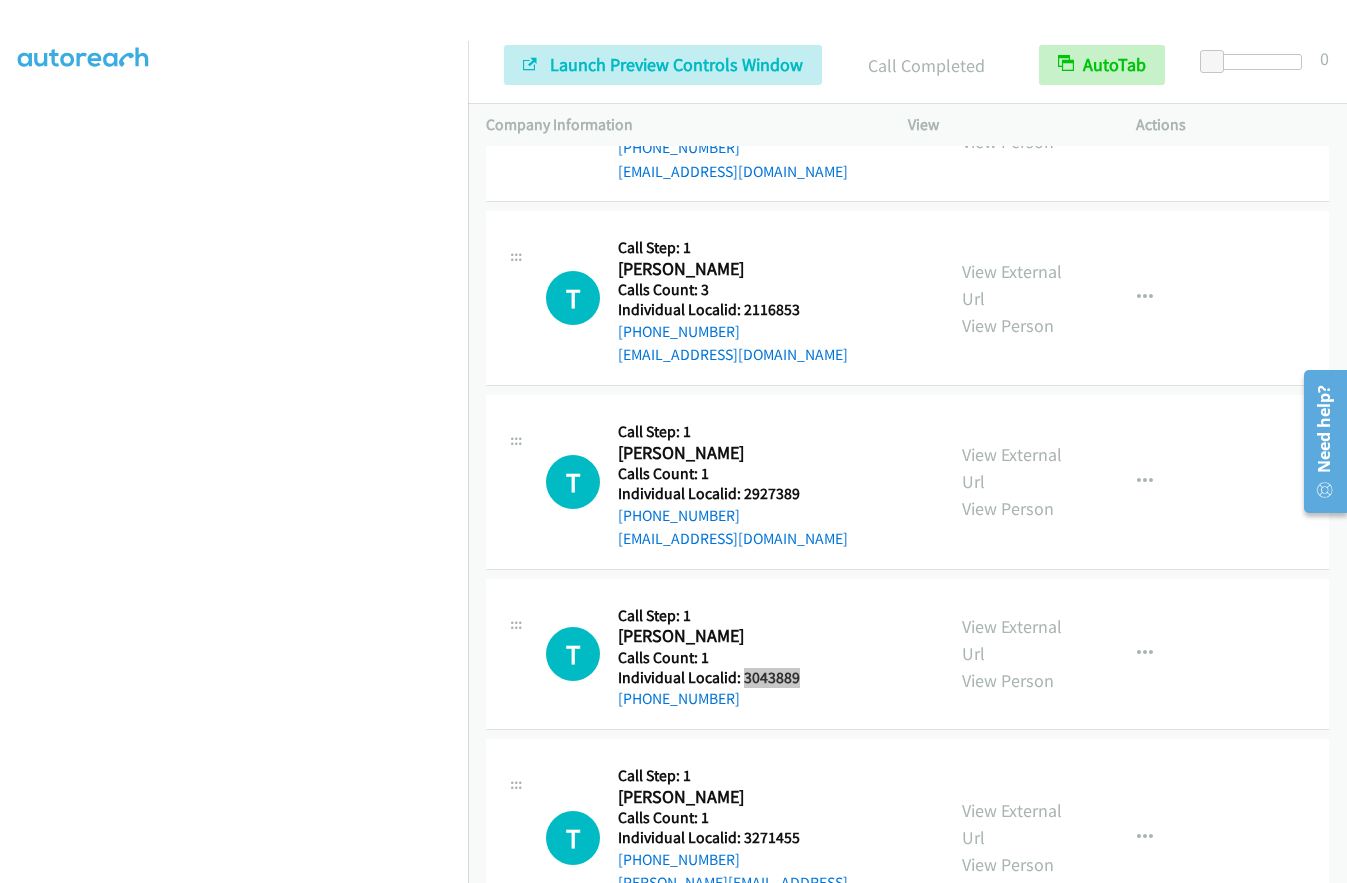 scroll, scrollTop: 6810, scrollLeft: 0, axis: vertical 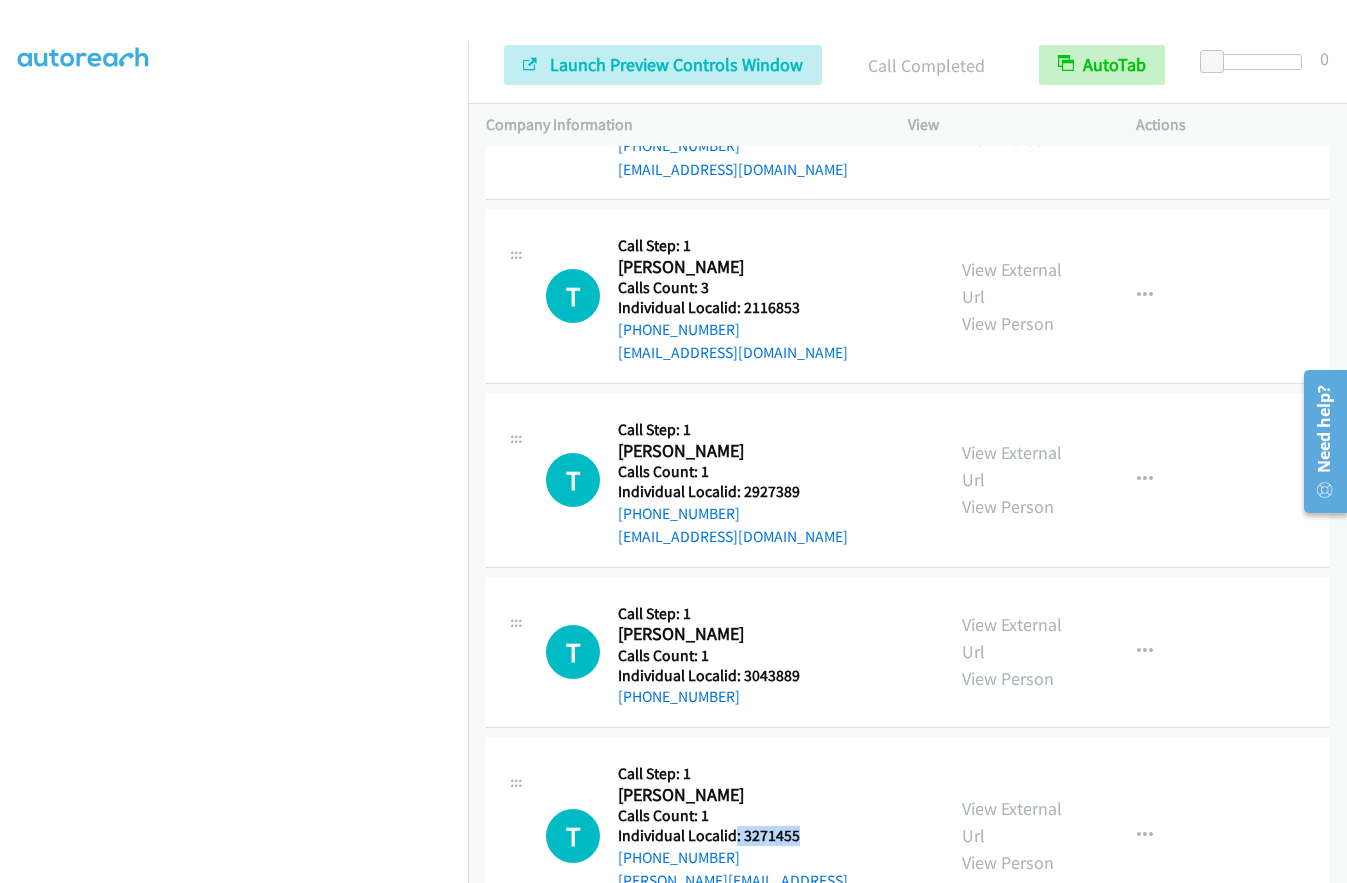 drag, startPoint x: 736, startPoint y: 716, endPoint x: 813, endPoint y: 716, distance: 77 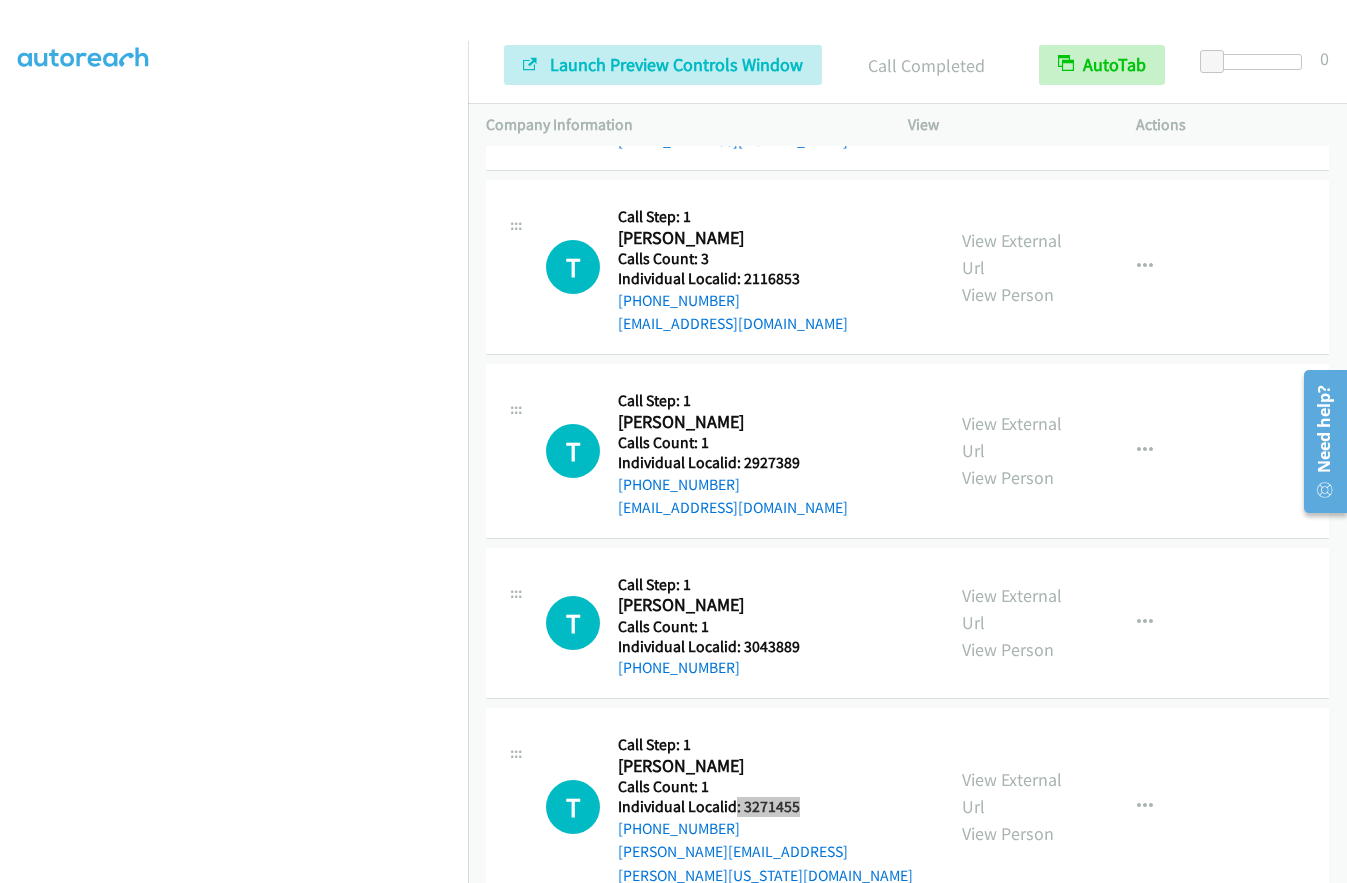scroll, scrollTop: 6935, scrollLeft: 0, axis: vertical 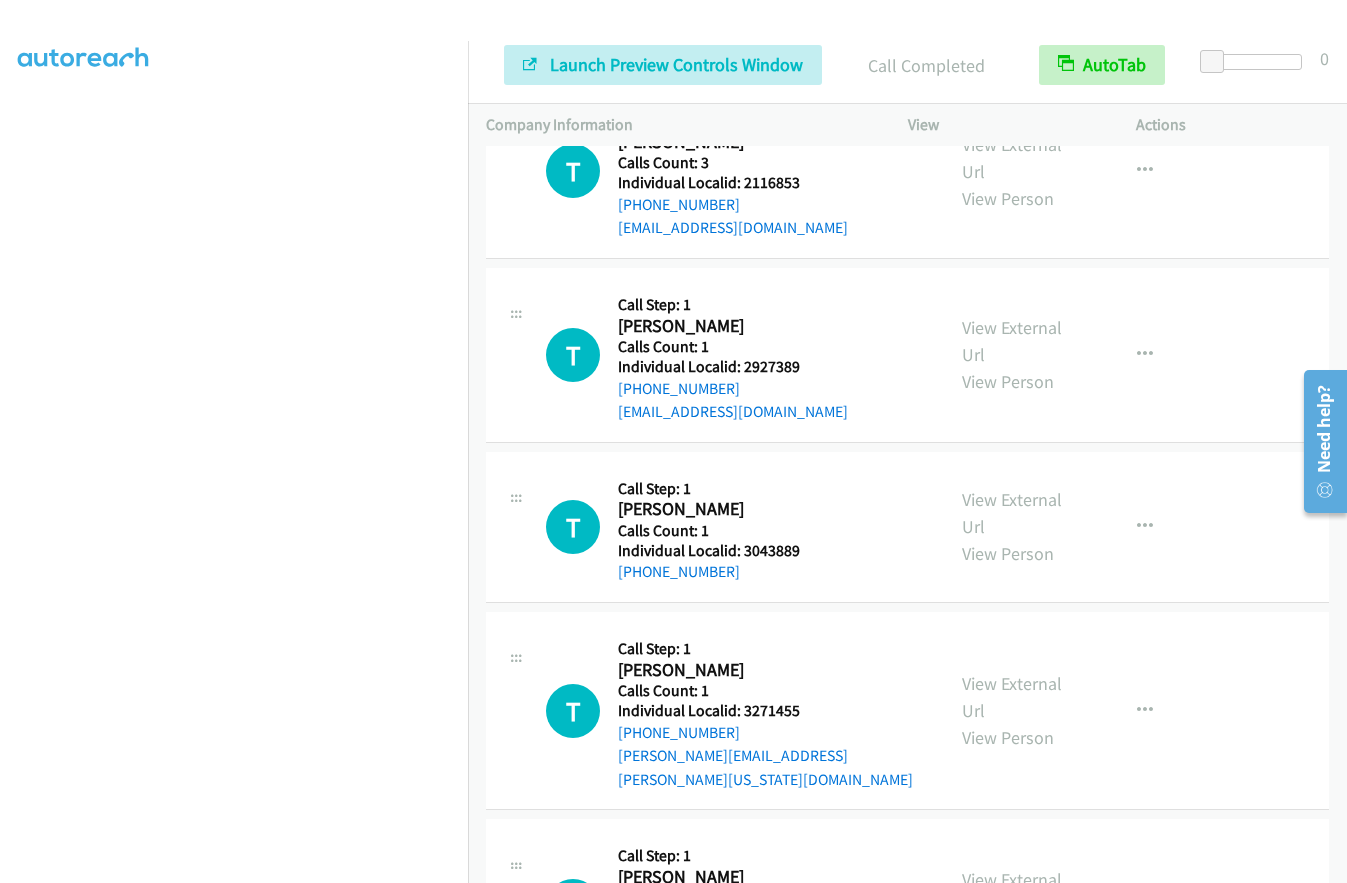 drag, startPoint x: 741, startPoint y: 777, endPoint x: 802, endPoint y: 776, distance: 61.008198 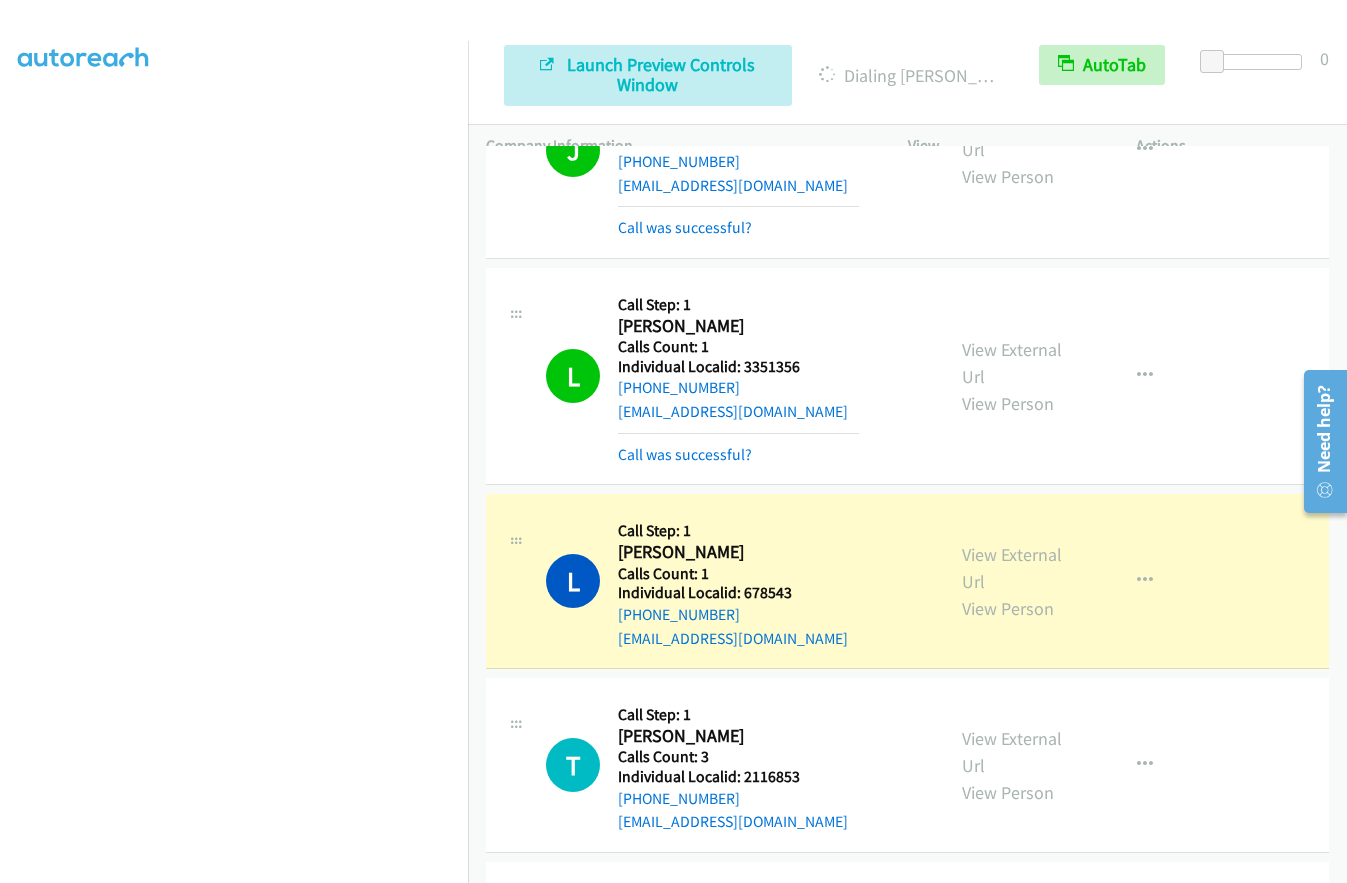 scroll, scrollTop: 6335, scrollLeft: 0, axis: vertical 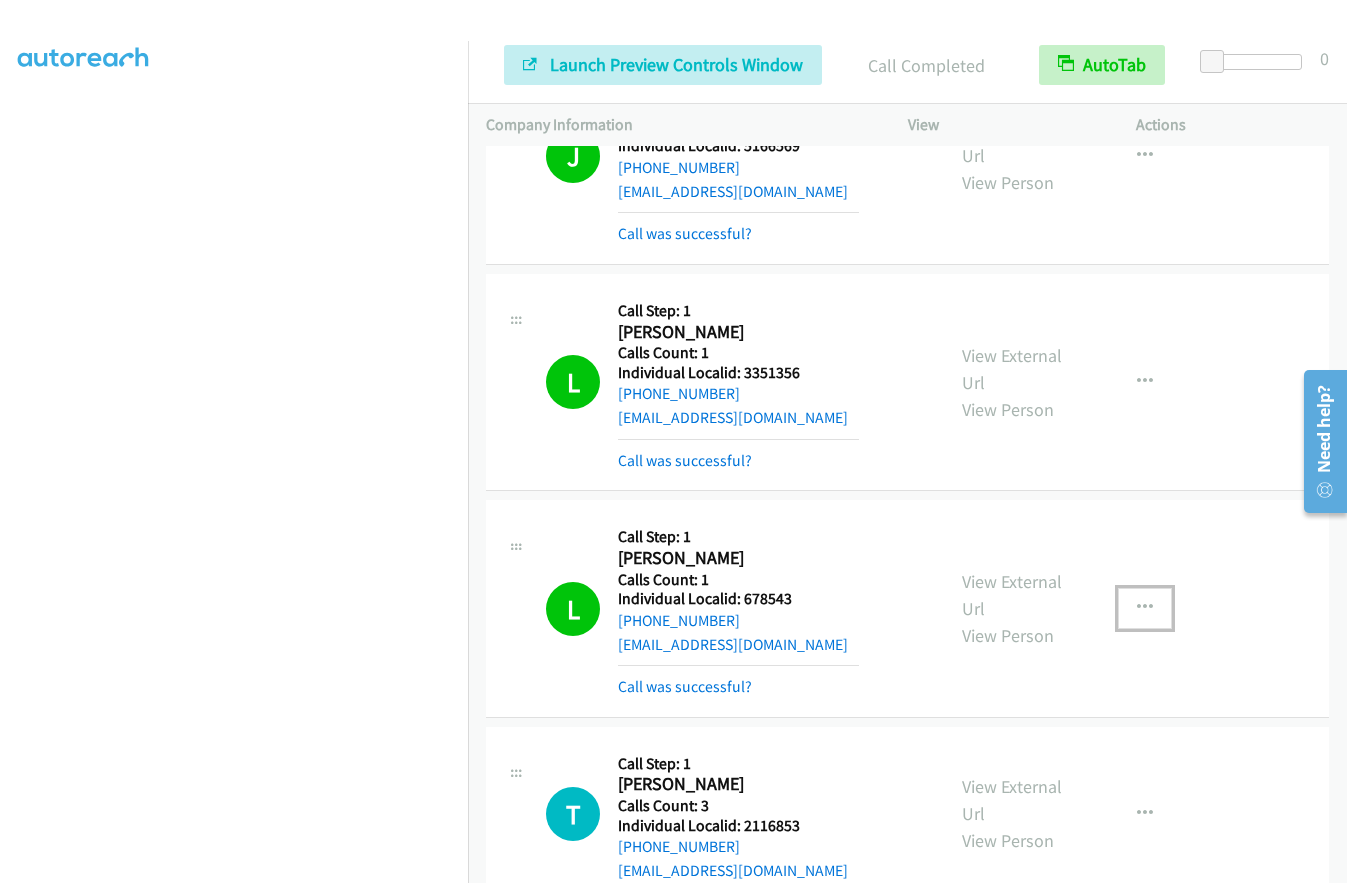click at bounding box center (1145, 608) 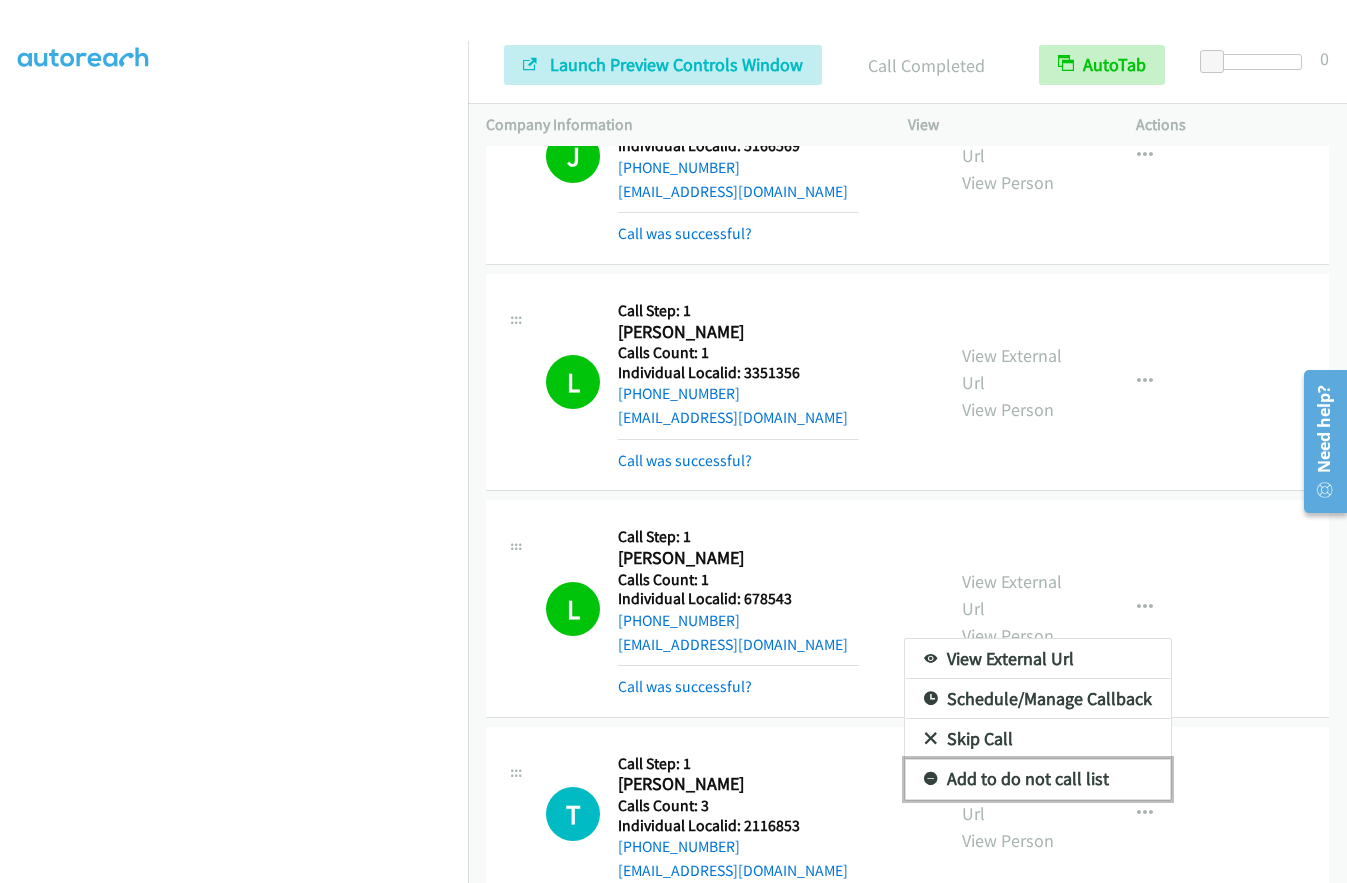 click on "Add to do not call list" at bounding box center [1038, 779] 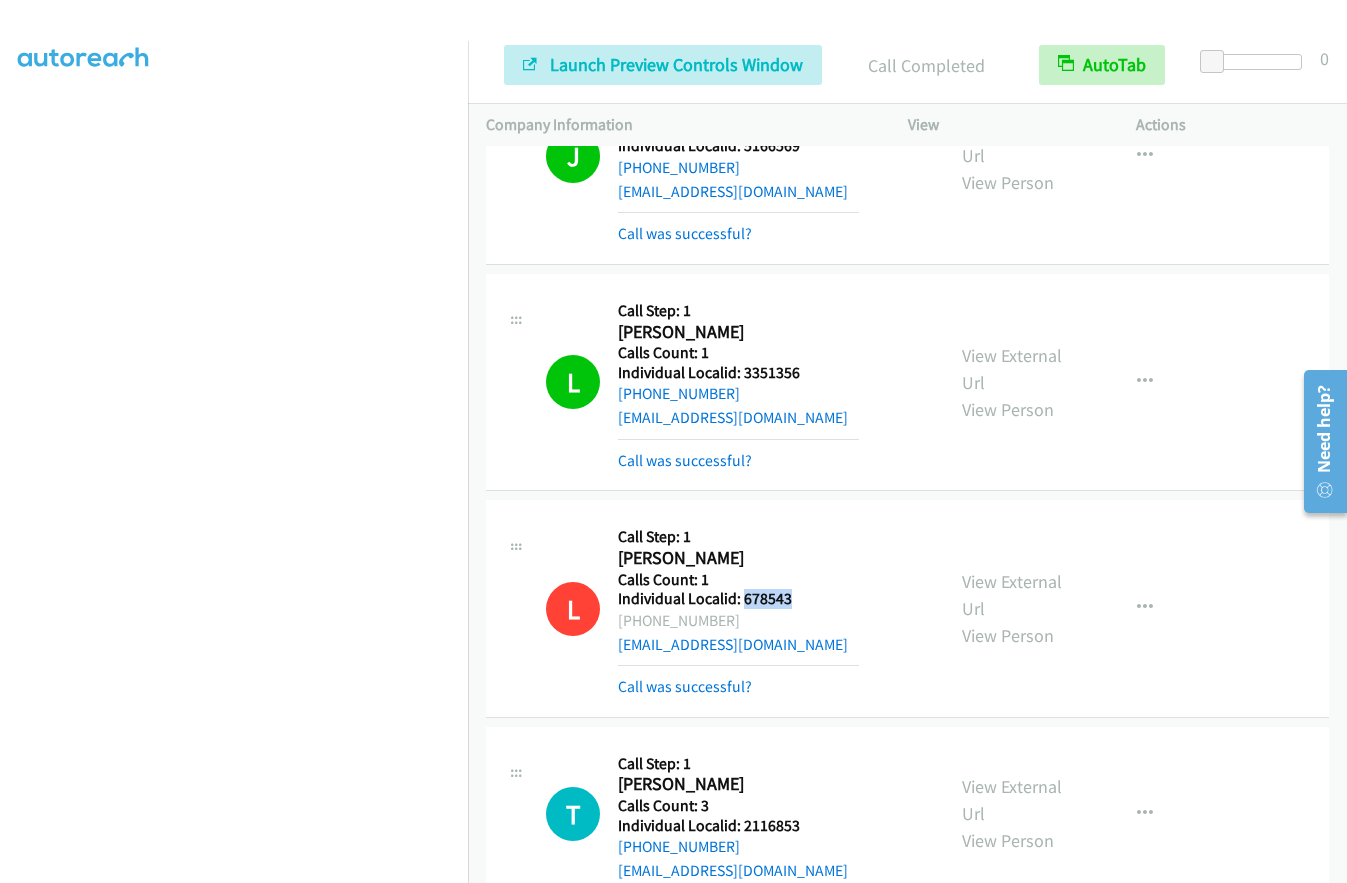 drag, startPoint x: 743, startPoint y: 482, endPoint x: 788, endPoint y: 479, distance: 45.099888 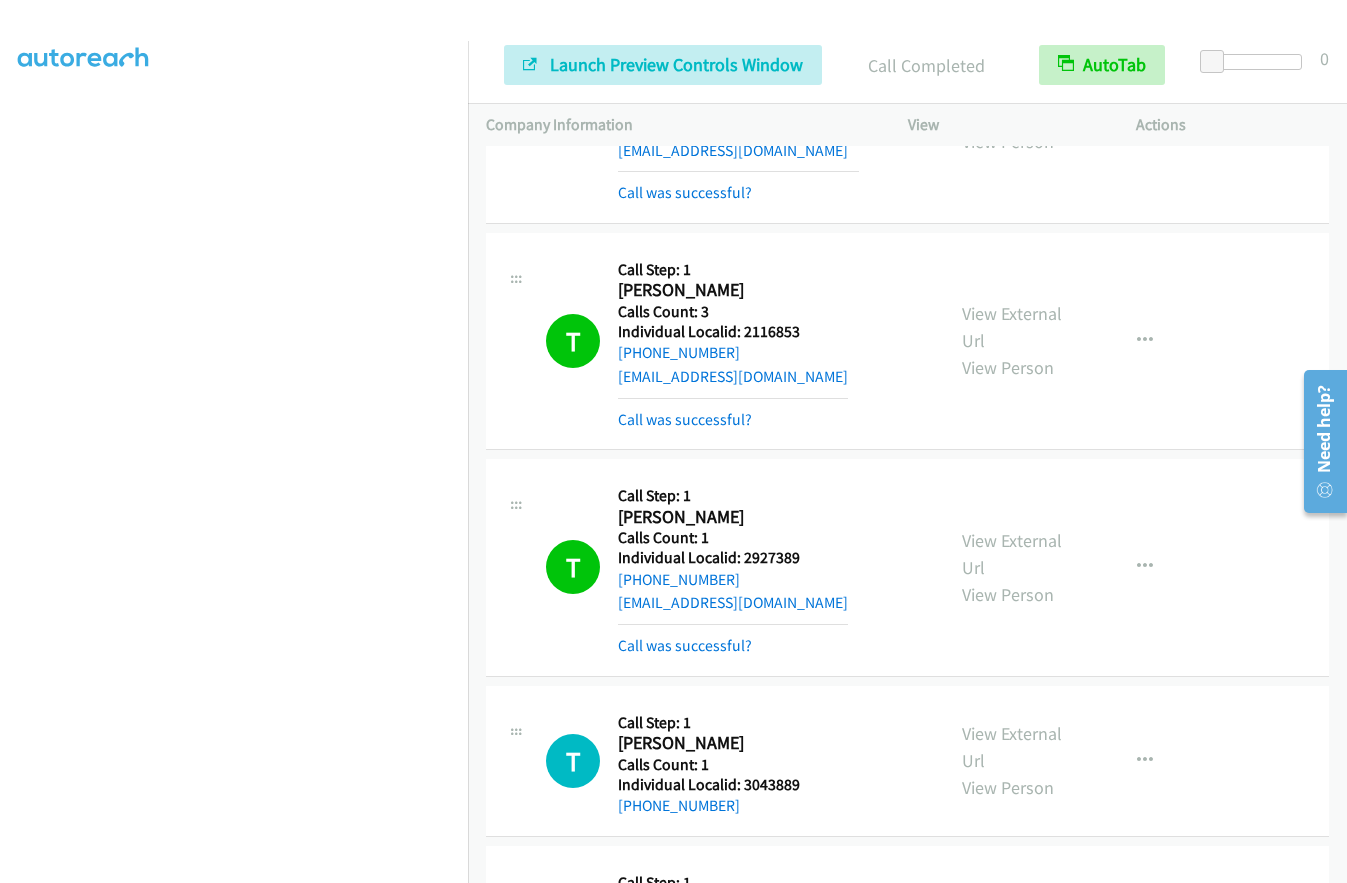 scroll, scrollTop: 6835, scrollLeft: 0, axis: vertical 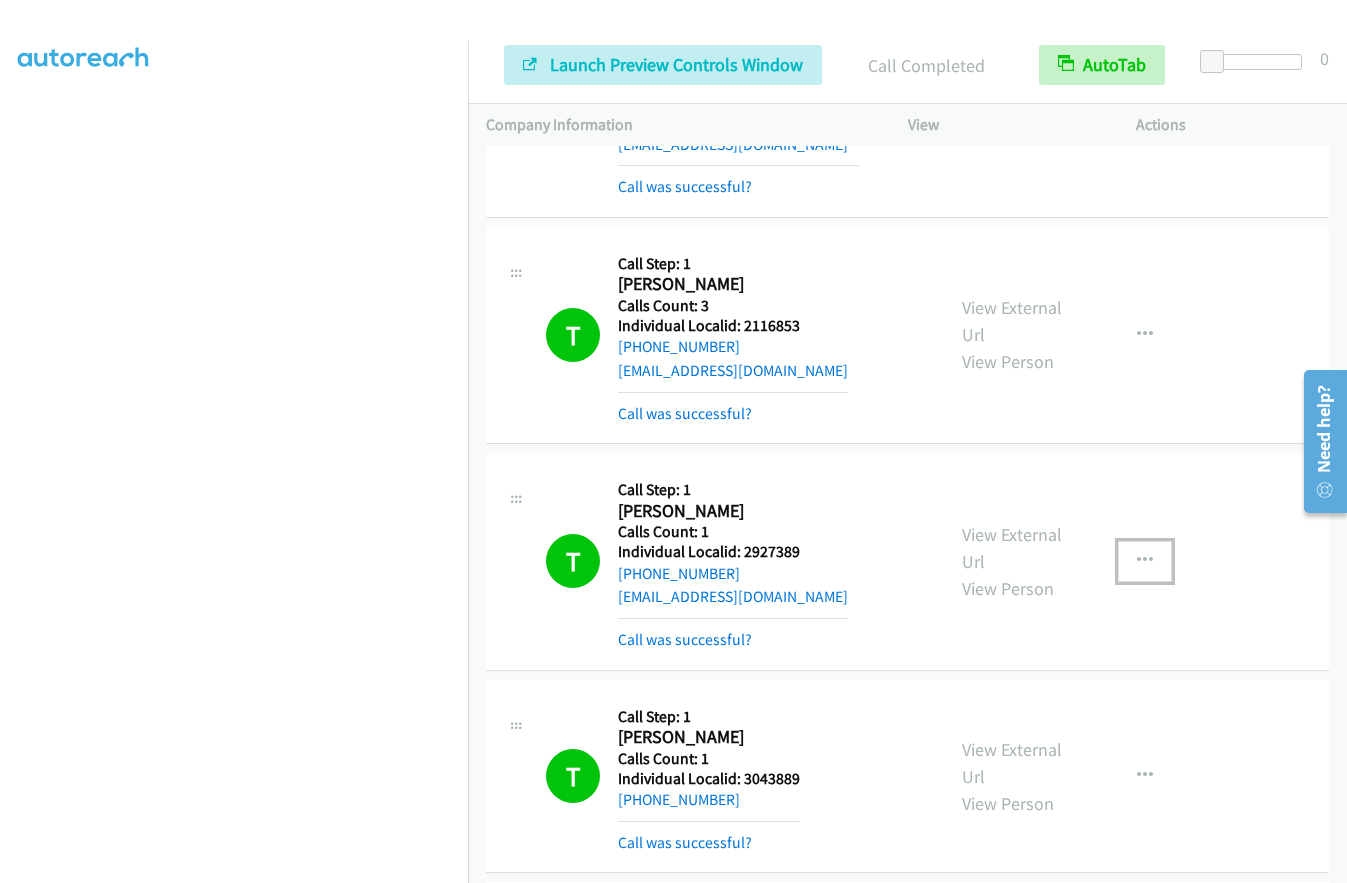 click at bounding box center (1145, 561) 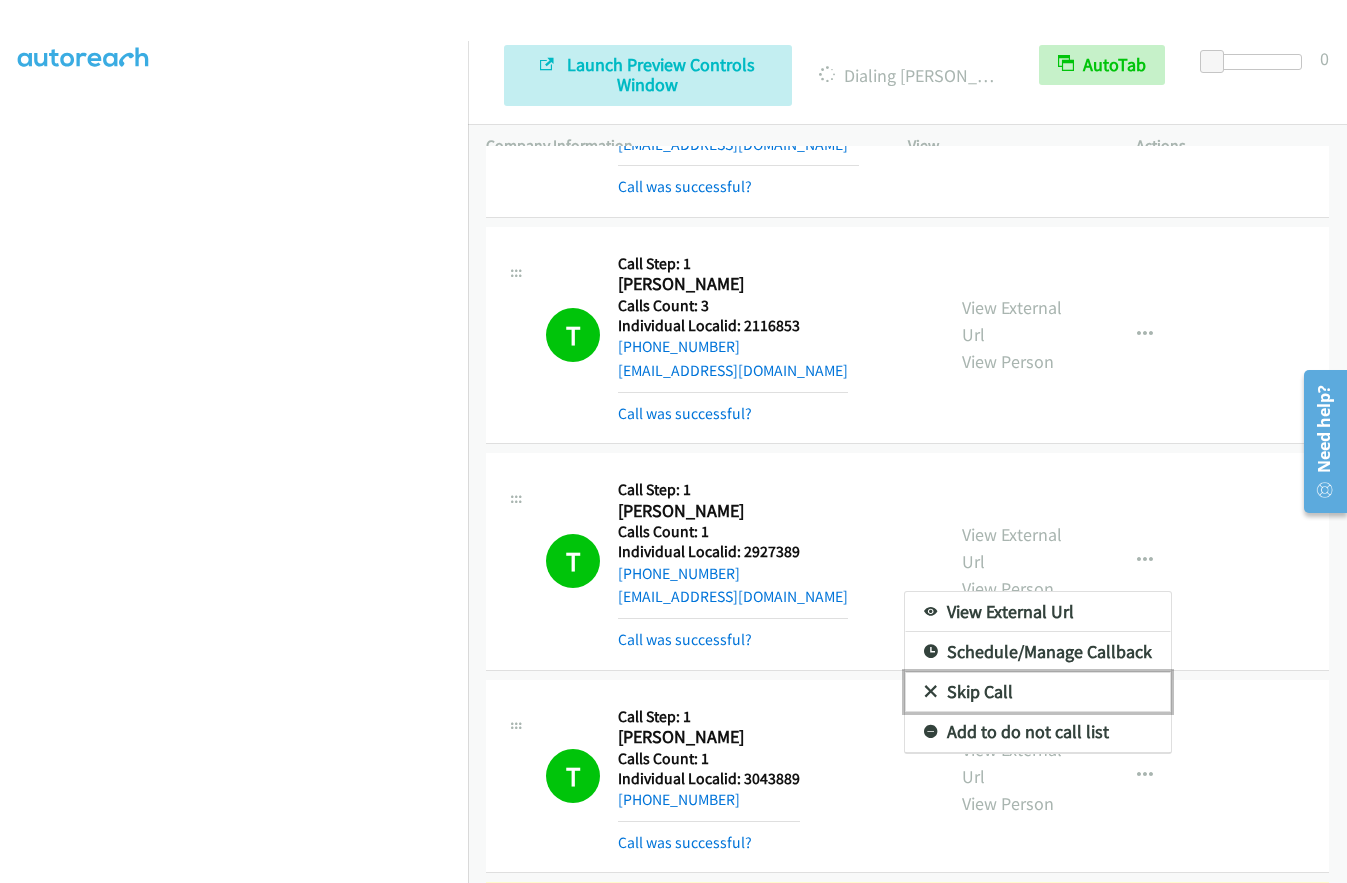 click at bounding box center (931, 693) 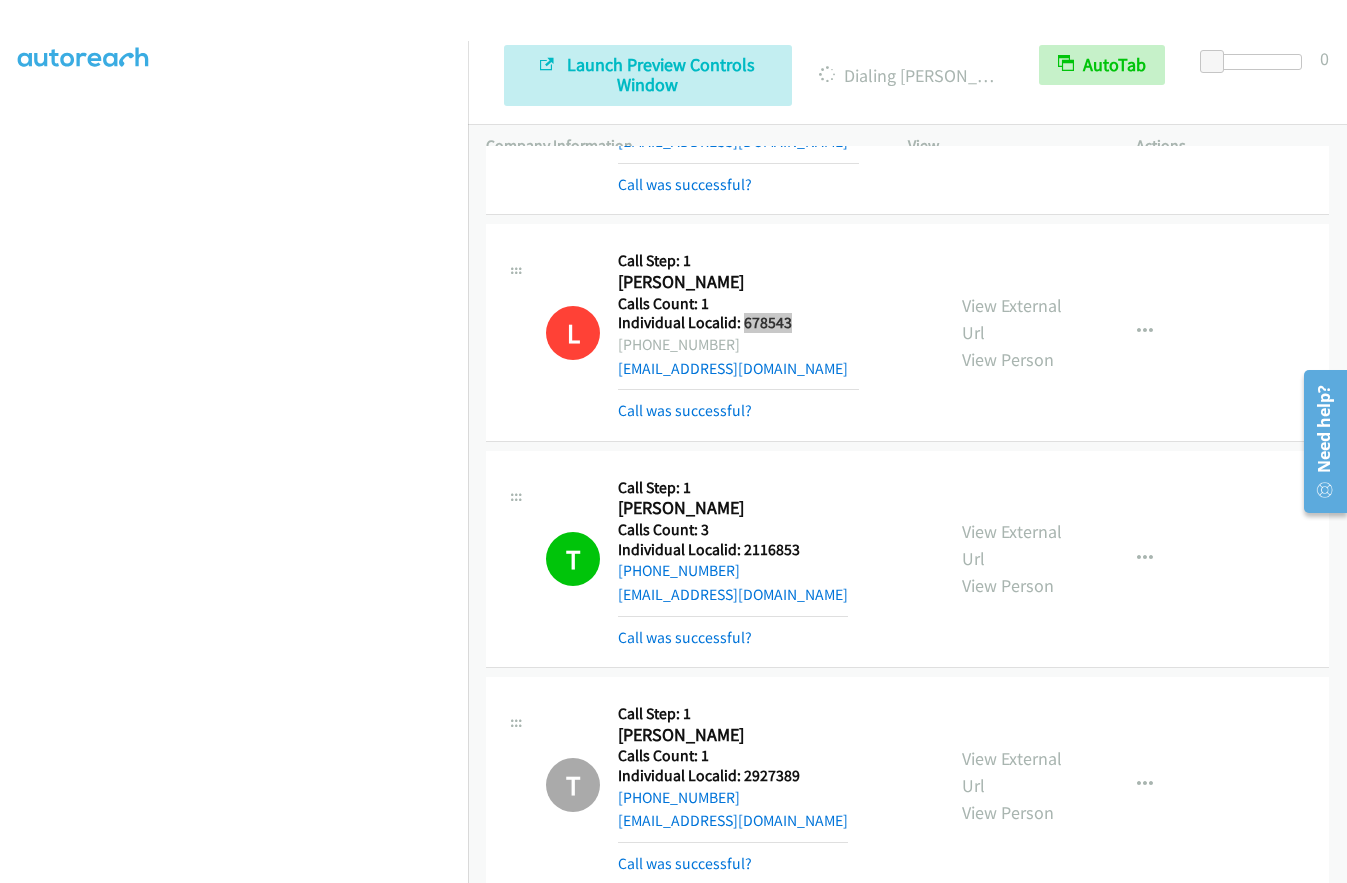 scroll, scrollTop: 6535, scrollLeft: 0, axis: vertical 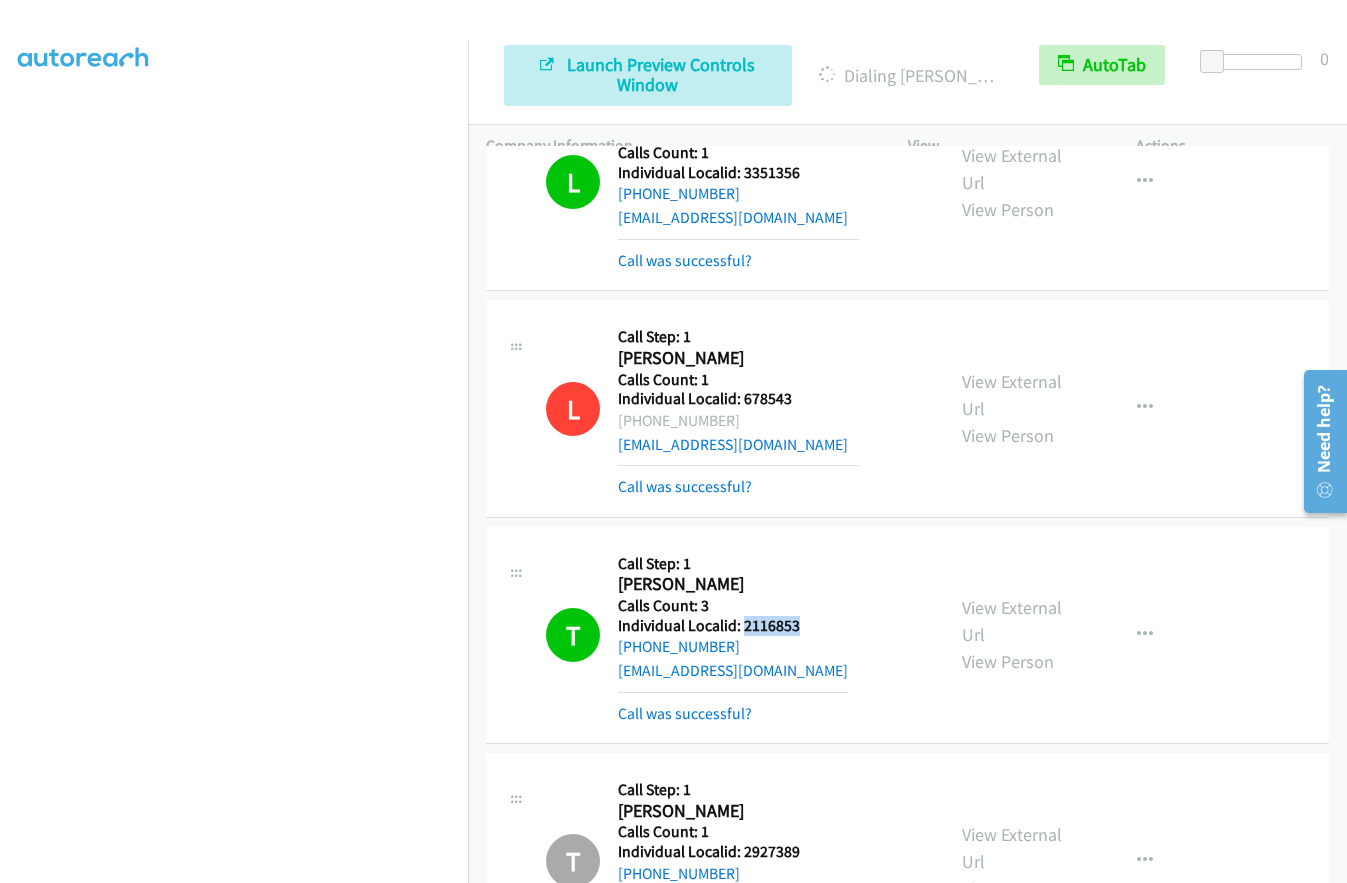 drag, startPoint x: 766, startPoint y: 508, endPoint x: 813, endPoint y: 507, distance: 47.010635 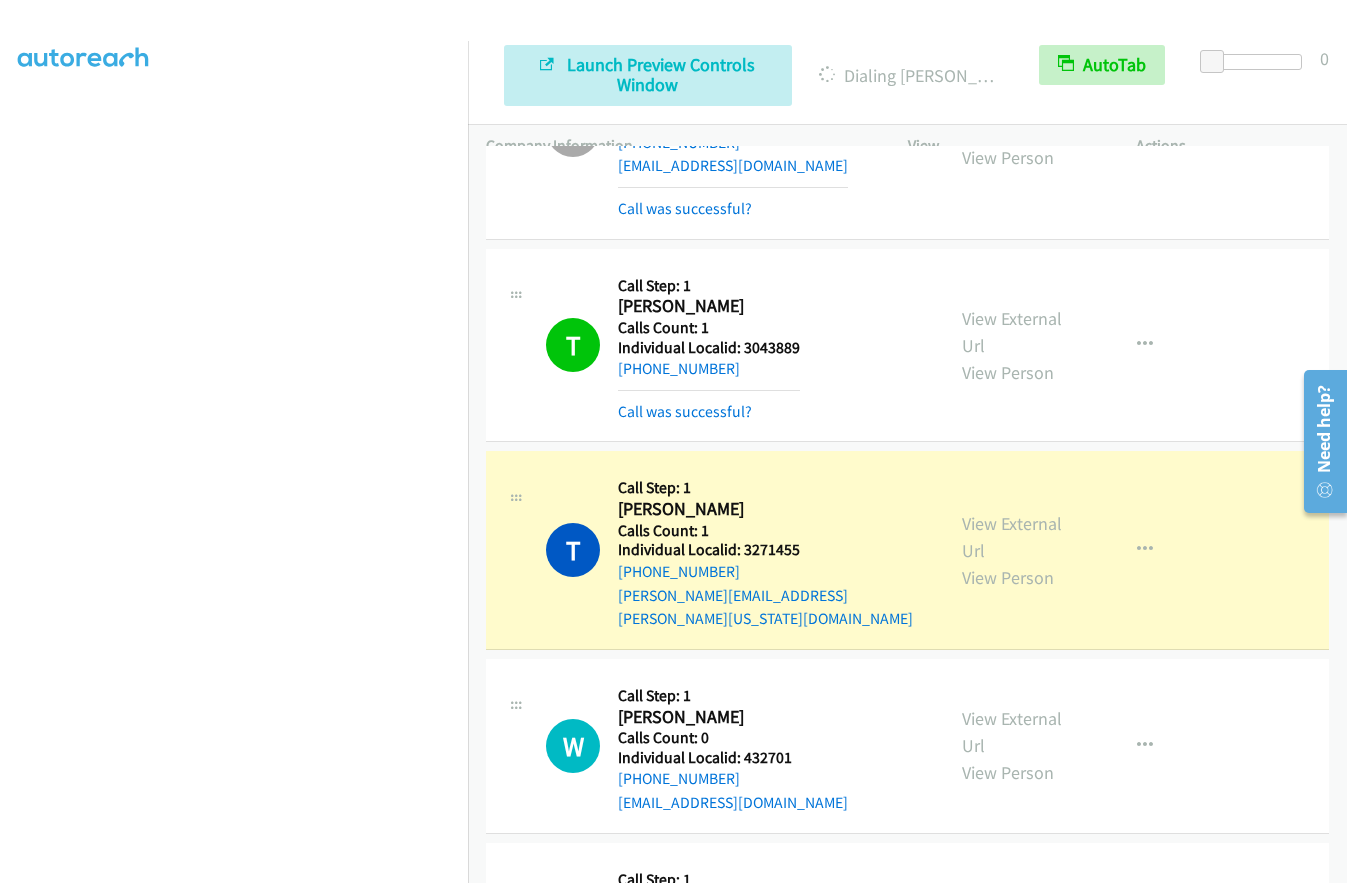 scroll, scrollTop: 7285, scrollLeft: 0, axis: vertical 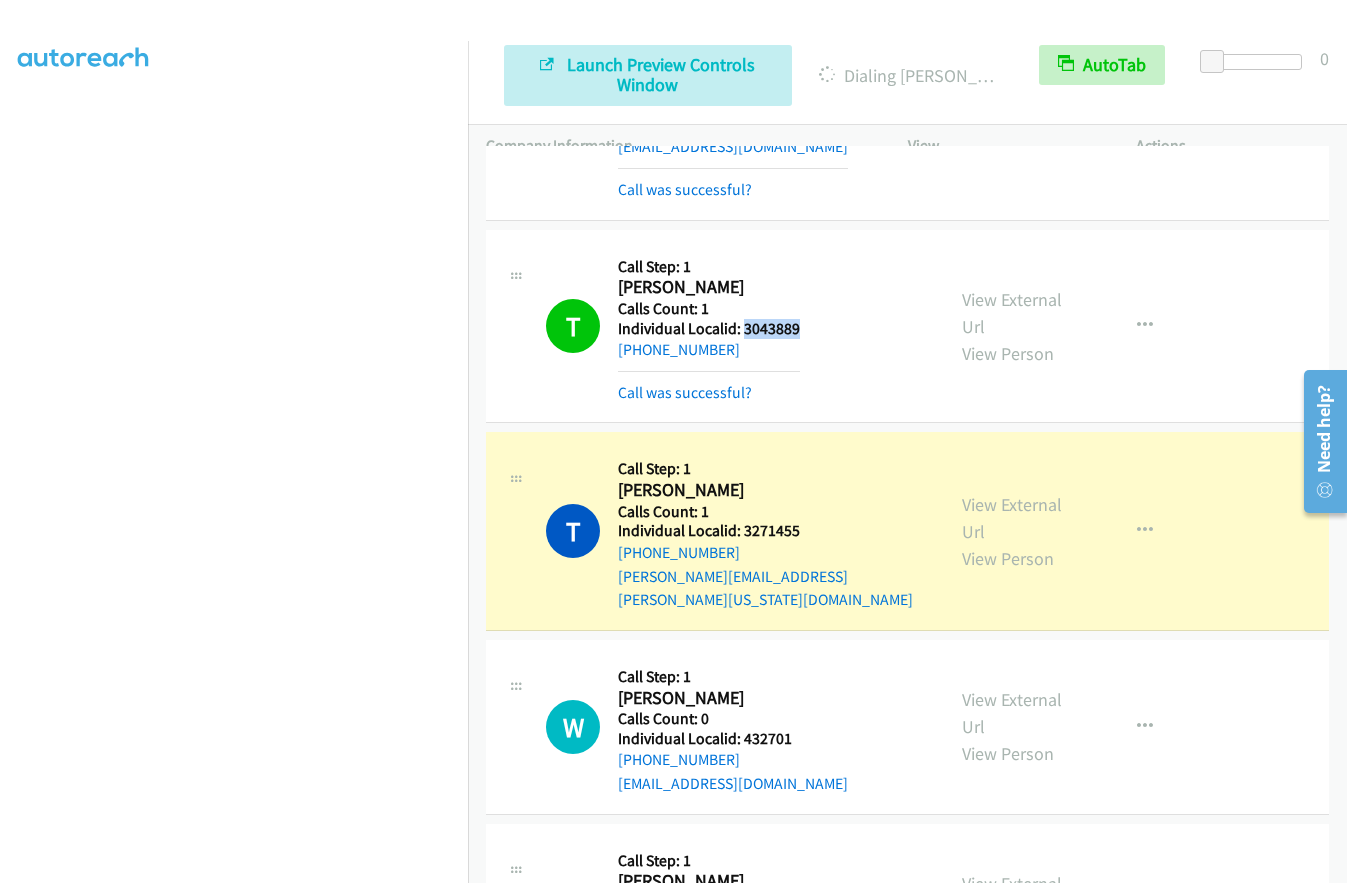 drag, startPoint x: 743, startPoint y: 207, endPoint x: 807, endPoint y: 208, distance: 64.00781 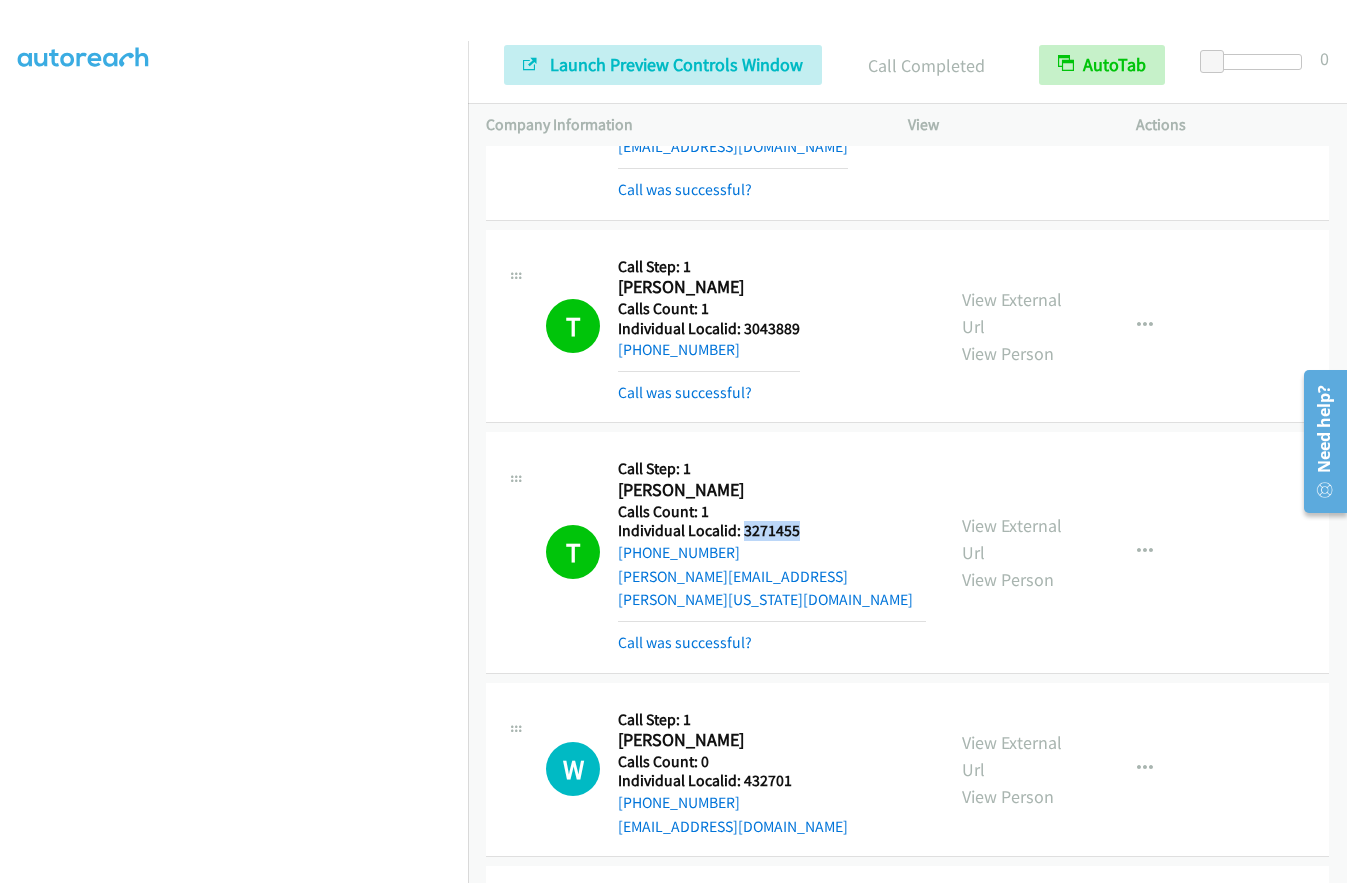 drag, startPoint x: 742, startPoint y: 419, endPoint x: 804, endPoint y: 414, distance: 62.201286 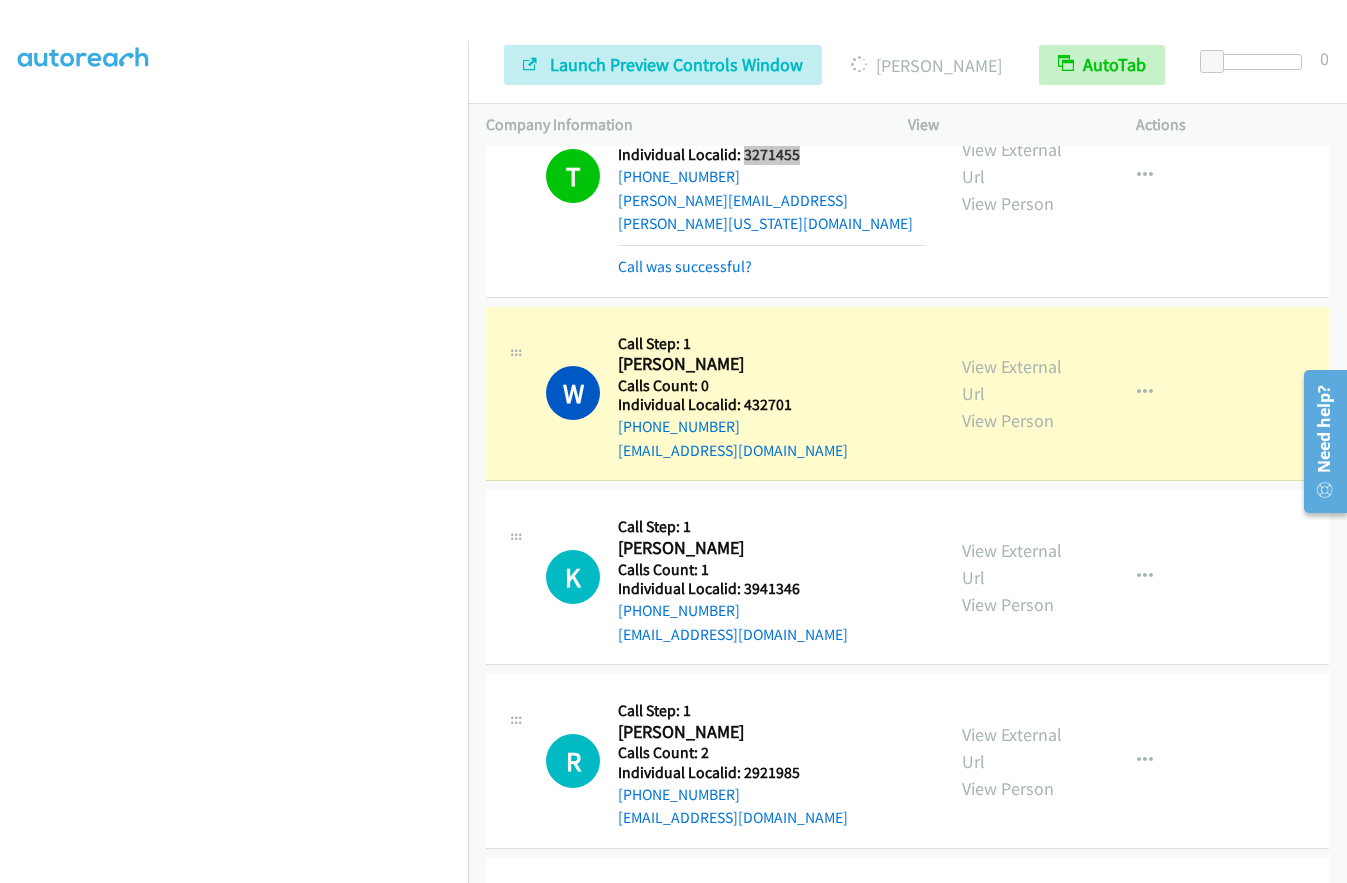 scroll, scrollTop: 7685, scrollLeft: 0, axis: vertical 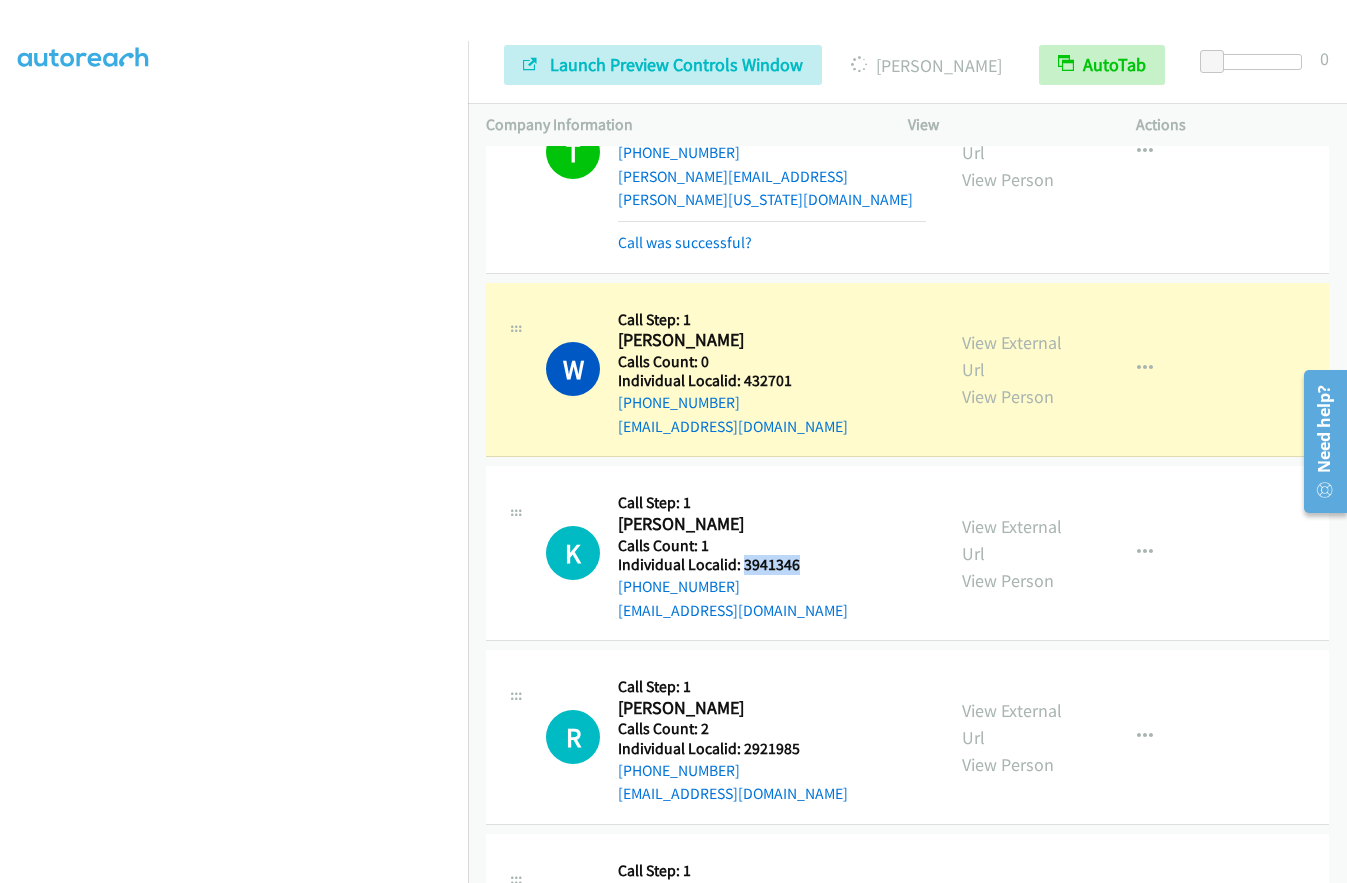 drag, startPoint x: 740, startPoint y: 421, endPoint x: 817, endPoint y: 418, distance: 77.05842 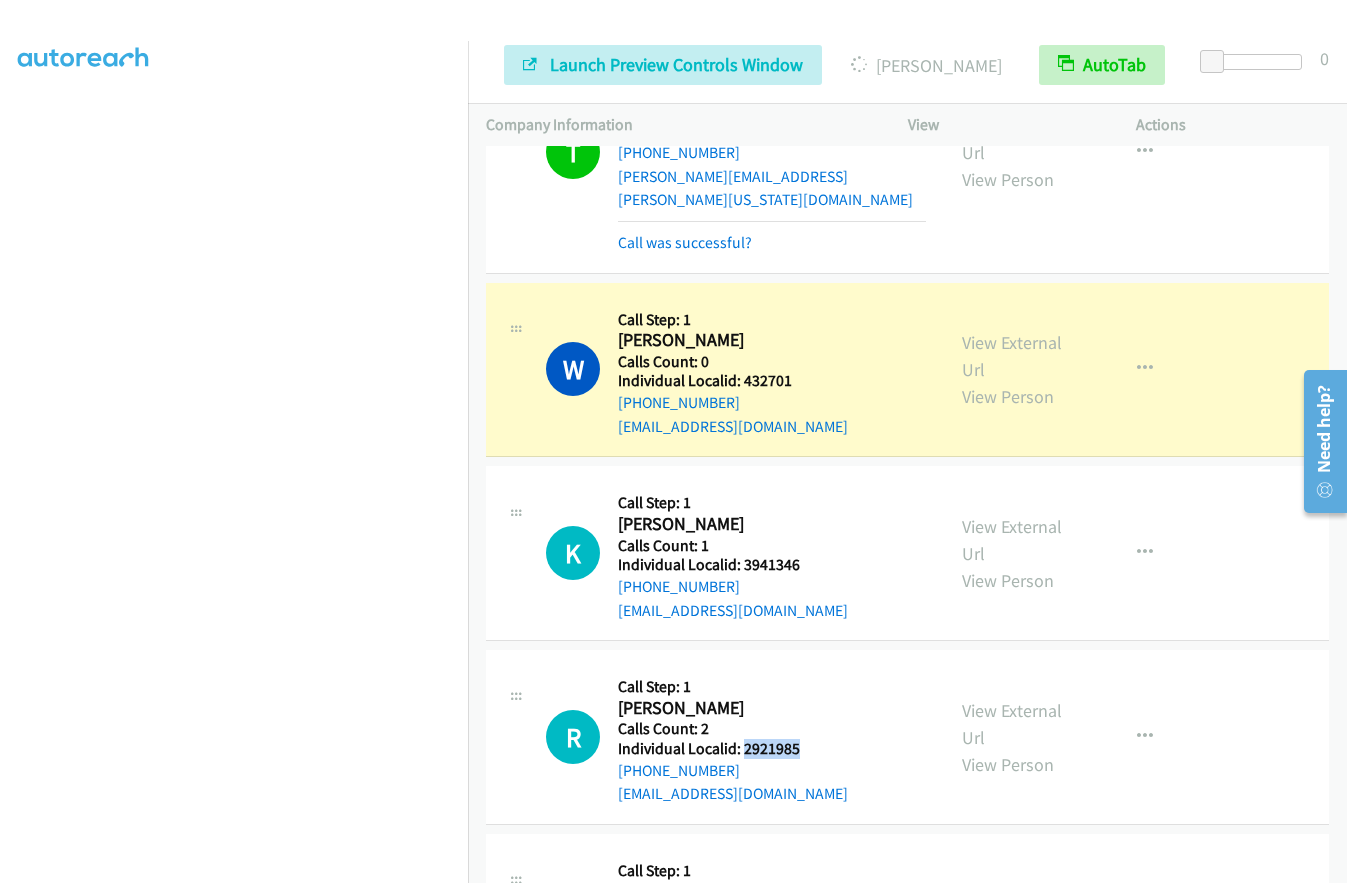drag, startPoint x: 742, startPoint y: 606, endPoint x: 817, endPoint y: 606, distance: 75 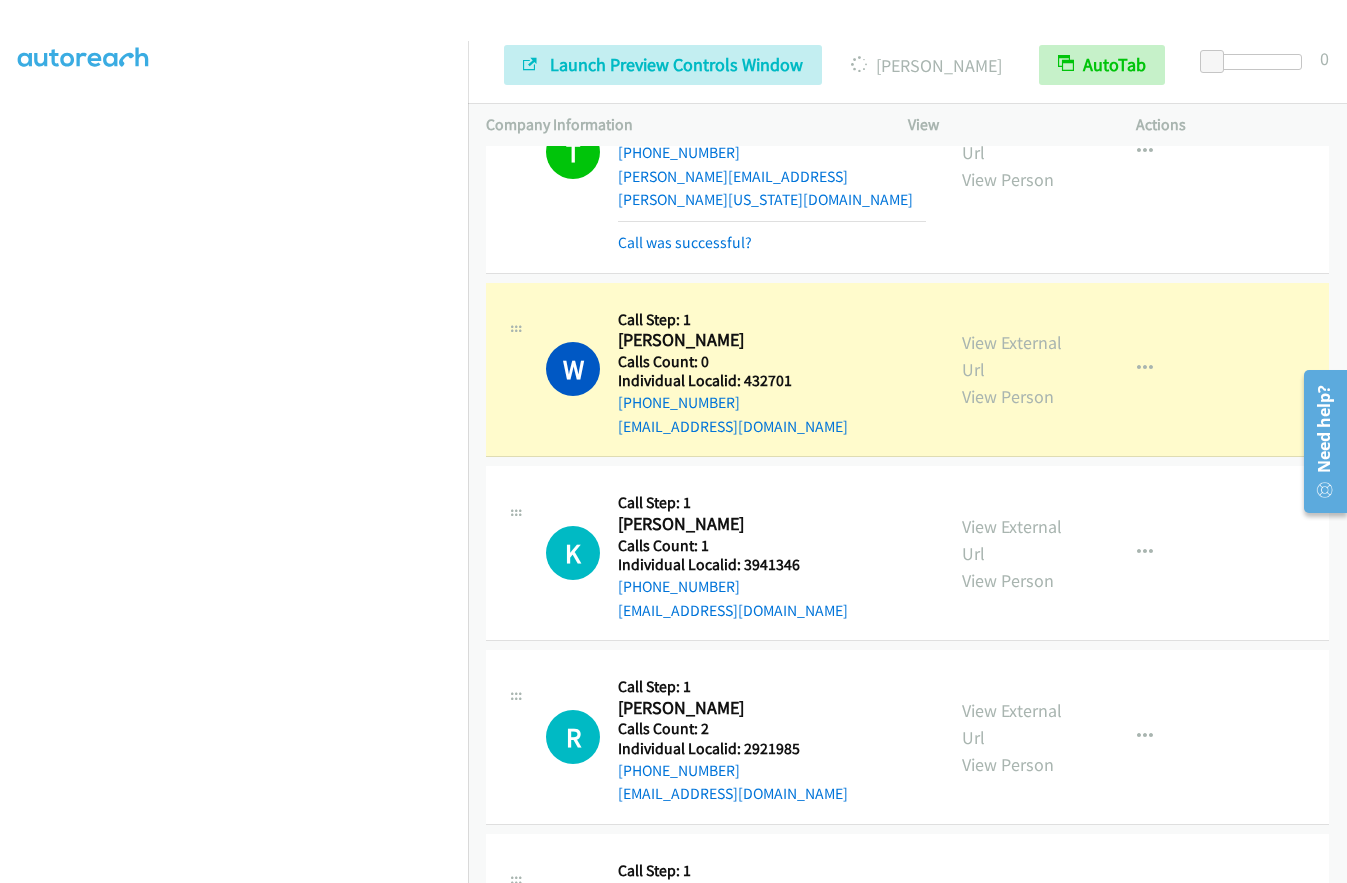 drag, startPoint x: 741, startPoint y: 791, endPoint x: 811, endPoint y: 784, distance: 70.34913 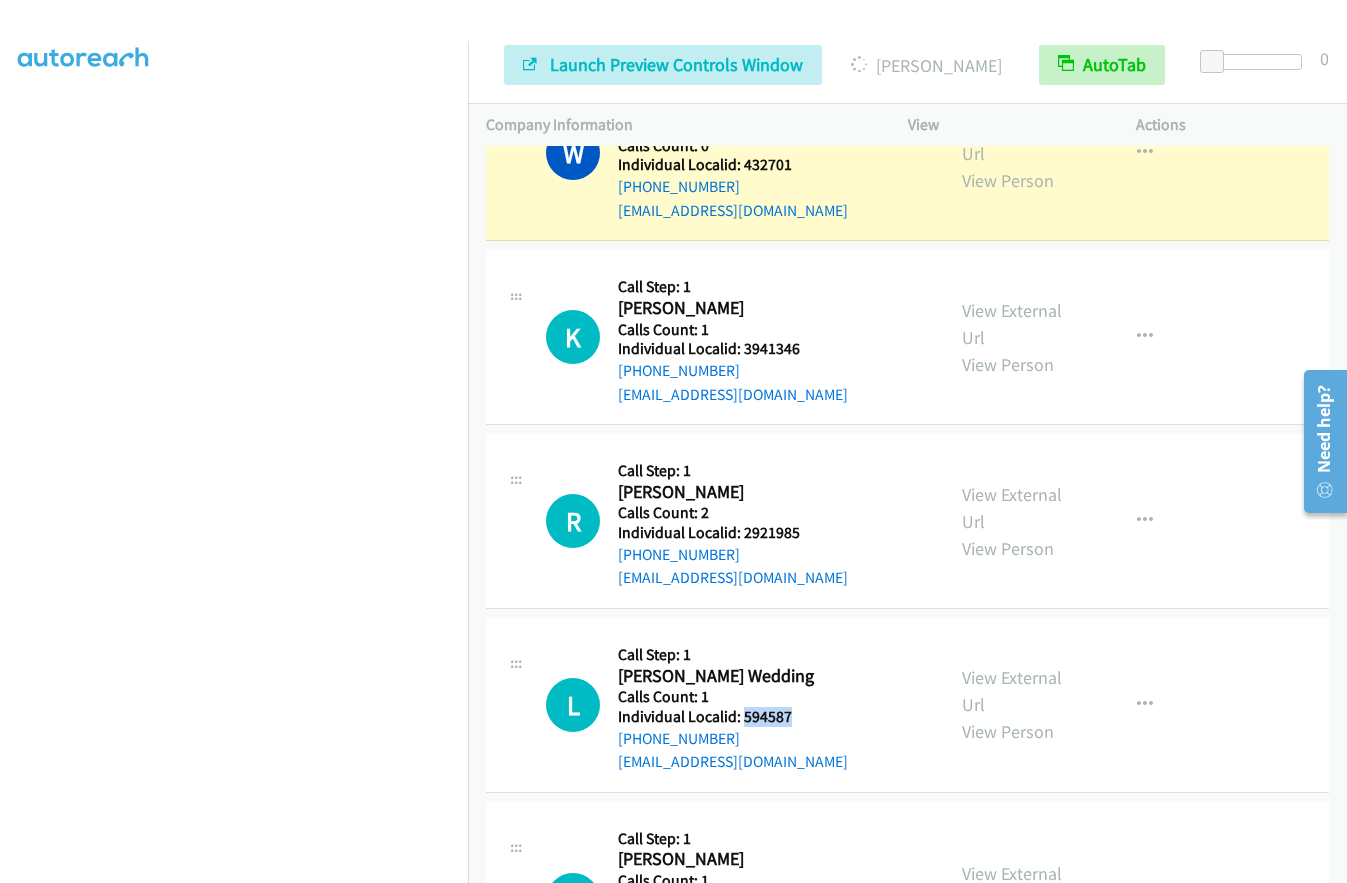 scroll, scrollTop: 7910, scrollLeft: 0, axis: vertical 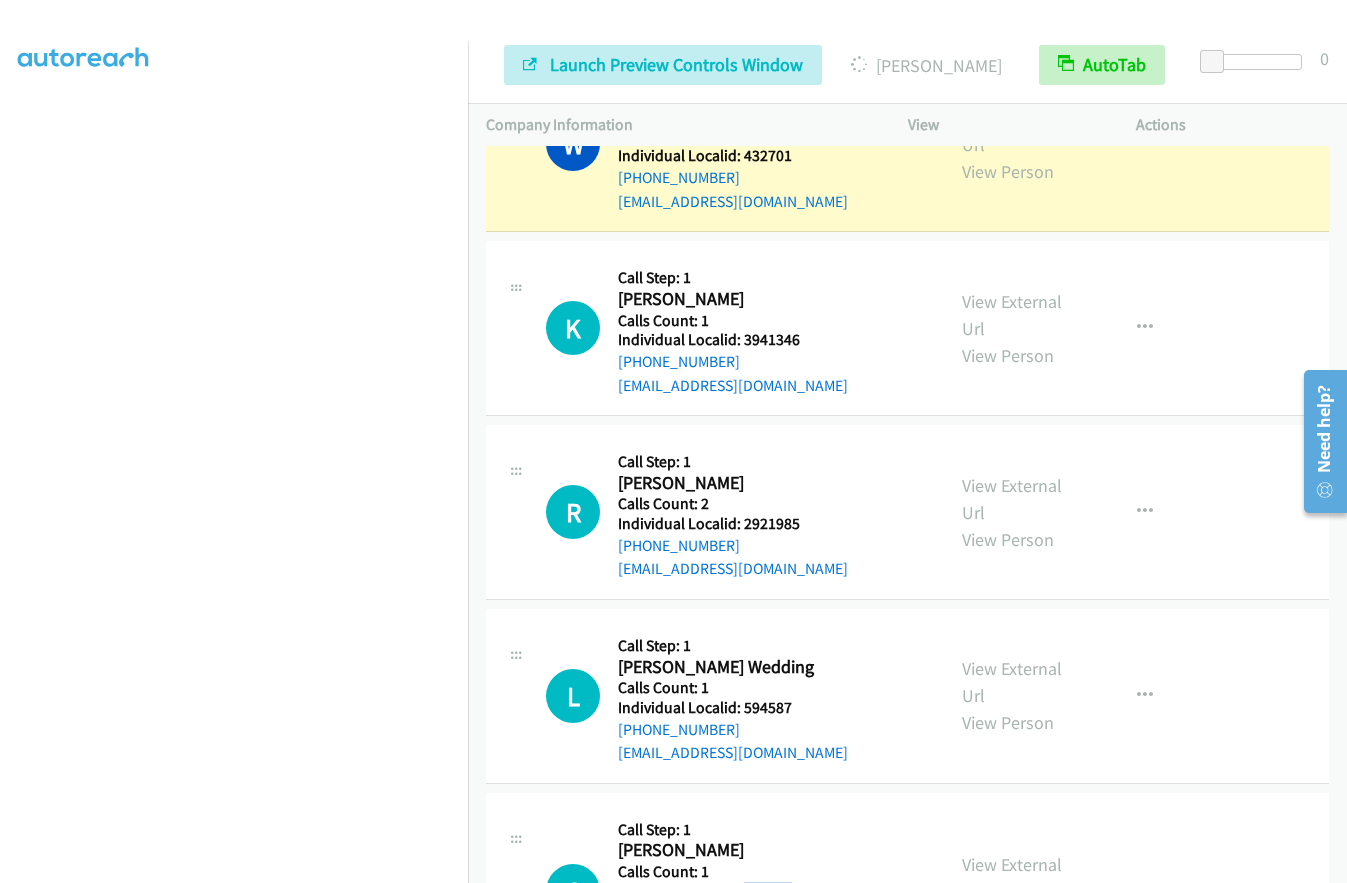drag, startPoint x: 740, startPoint y: 749, endPoint x: 821, endPoint y: 754, distance: 81.154175 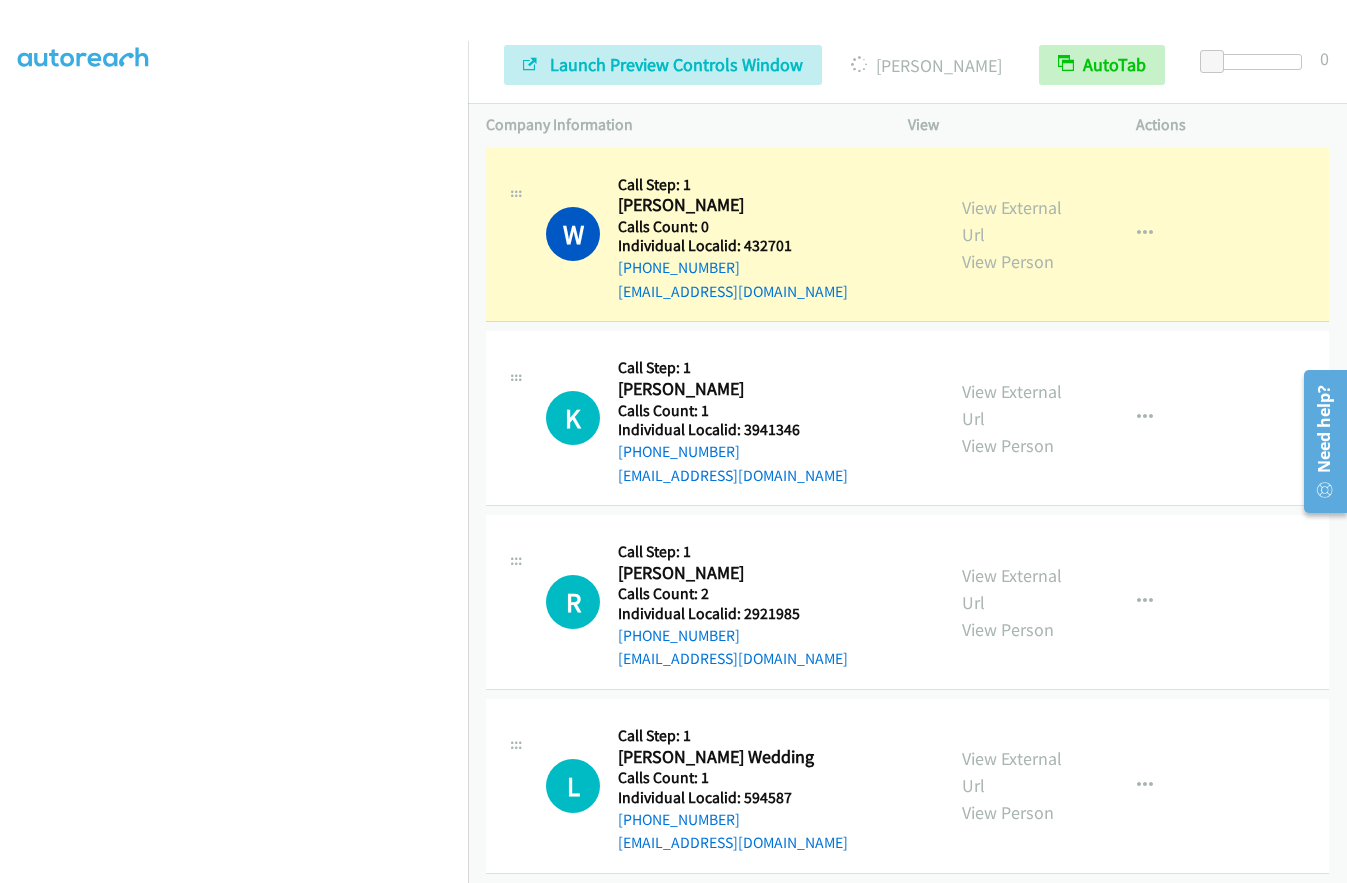 scroll, scrollTop: 7610, scrollLeft: 0, axis: vertical 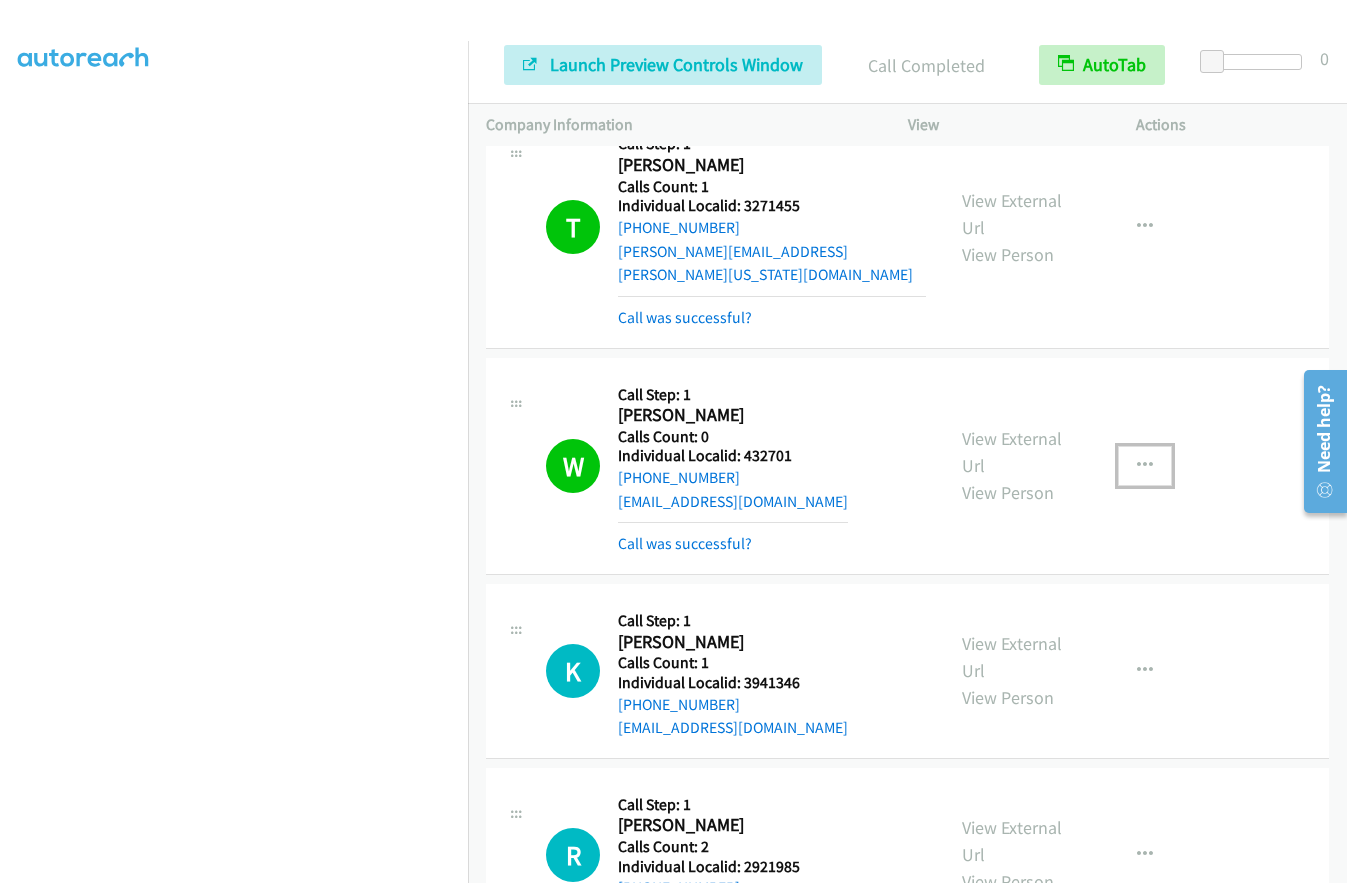 click at bounding box center (1145, 466) 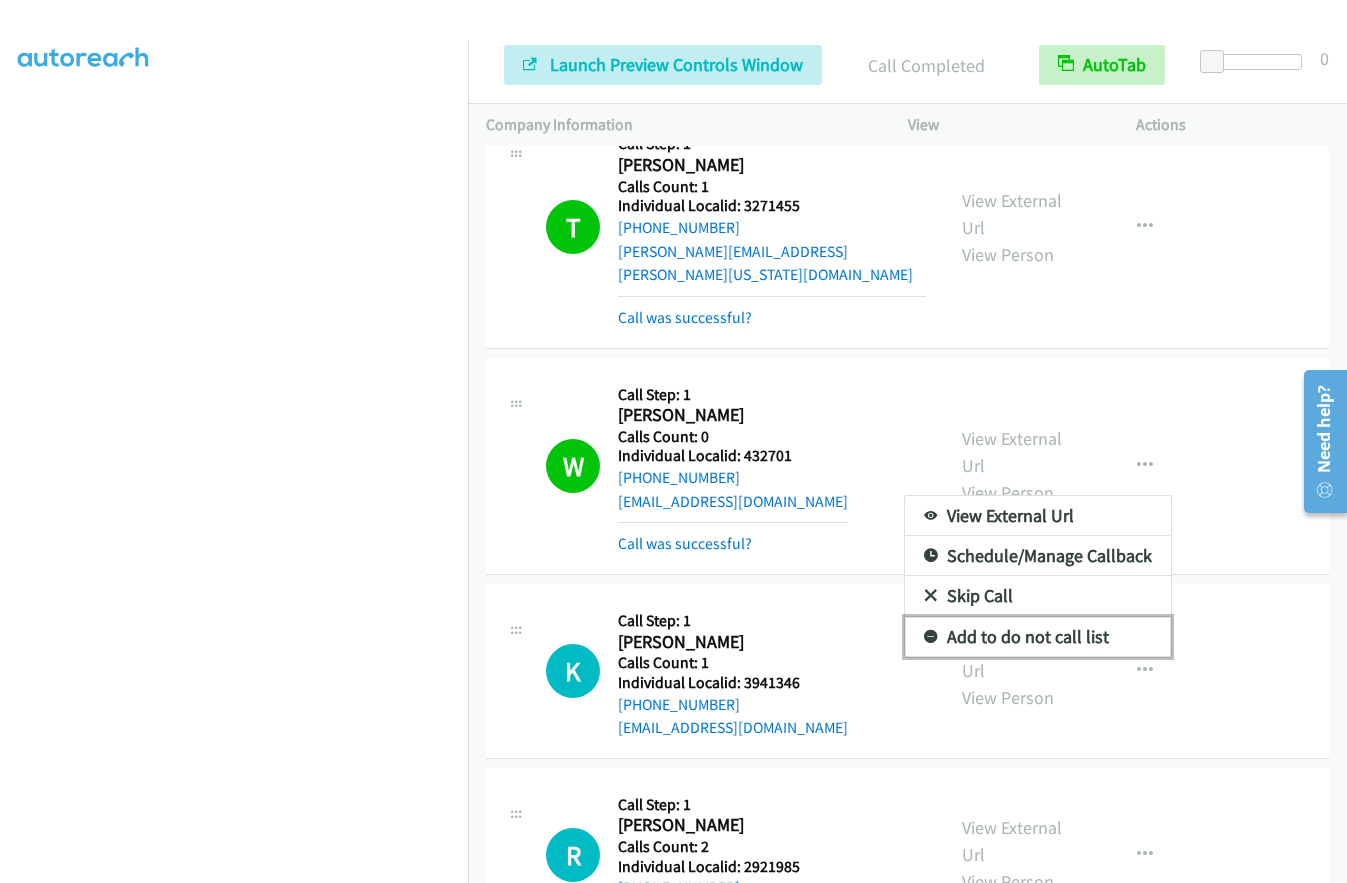 click at bounding box center [931, 638] 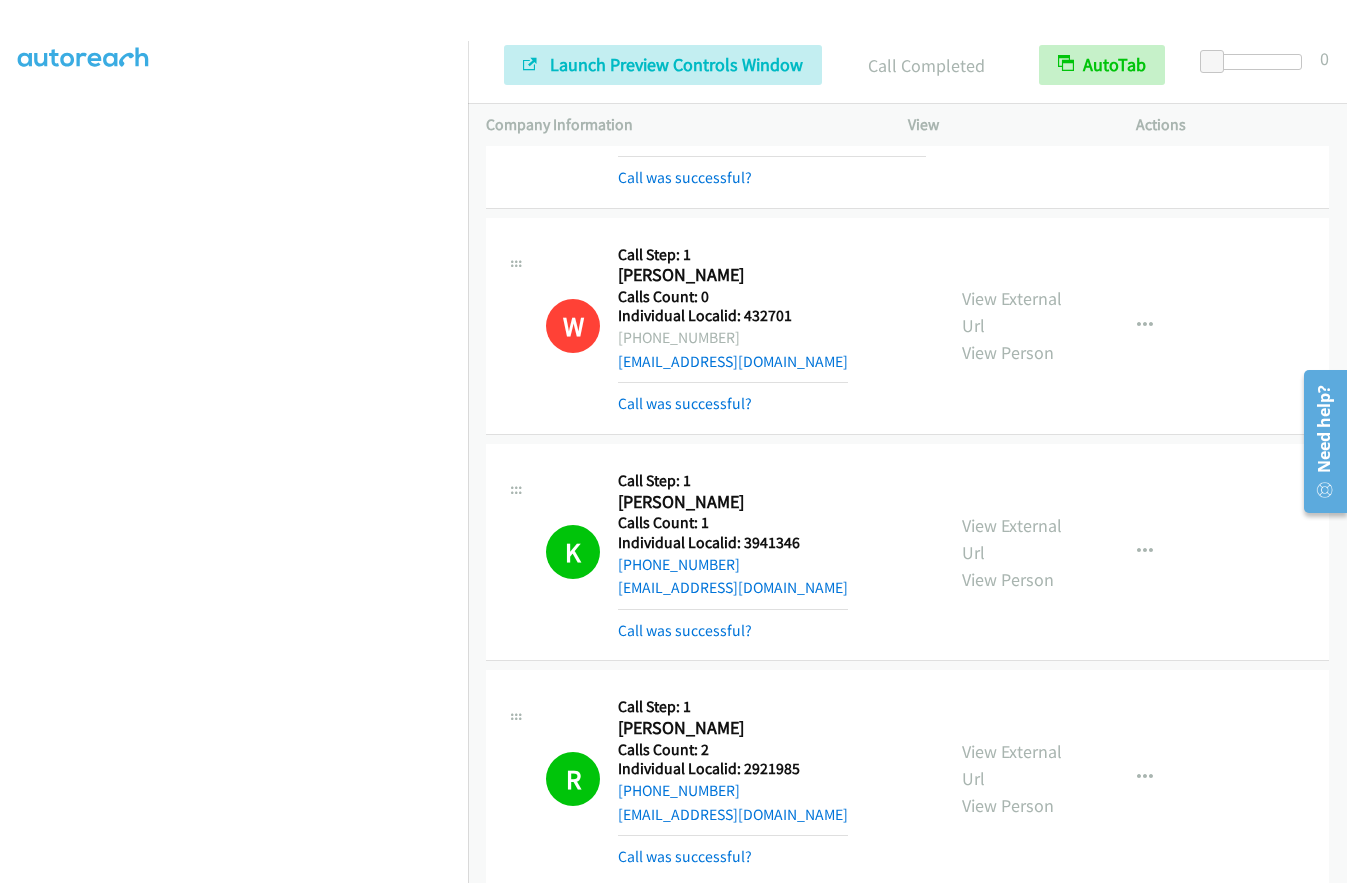 scroll, scrollTop: 7760, scrollLeft: 0, axis: vertical 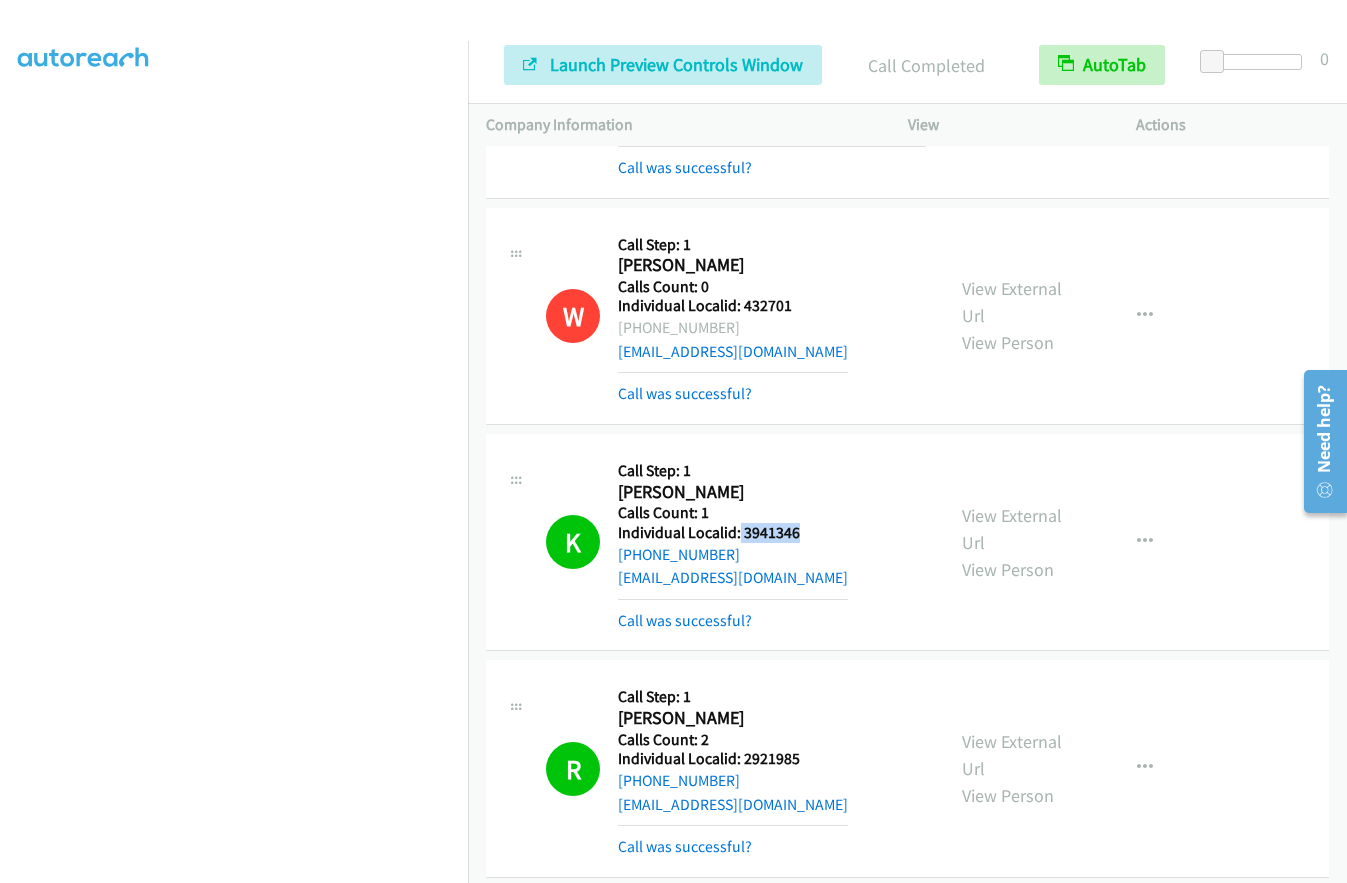 drag, startPoint x: 738, startPoint y: 391, endPoint x: 814, endPoint y: 384, distance: 76.321686 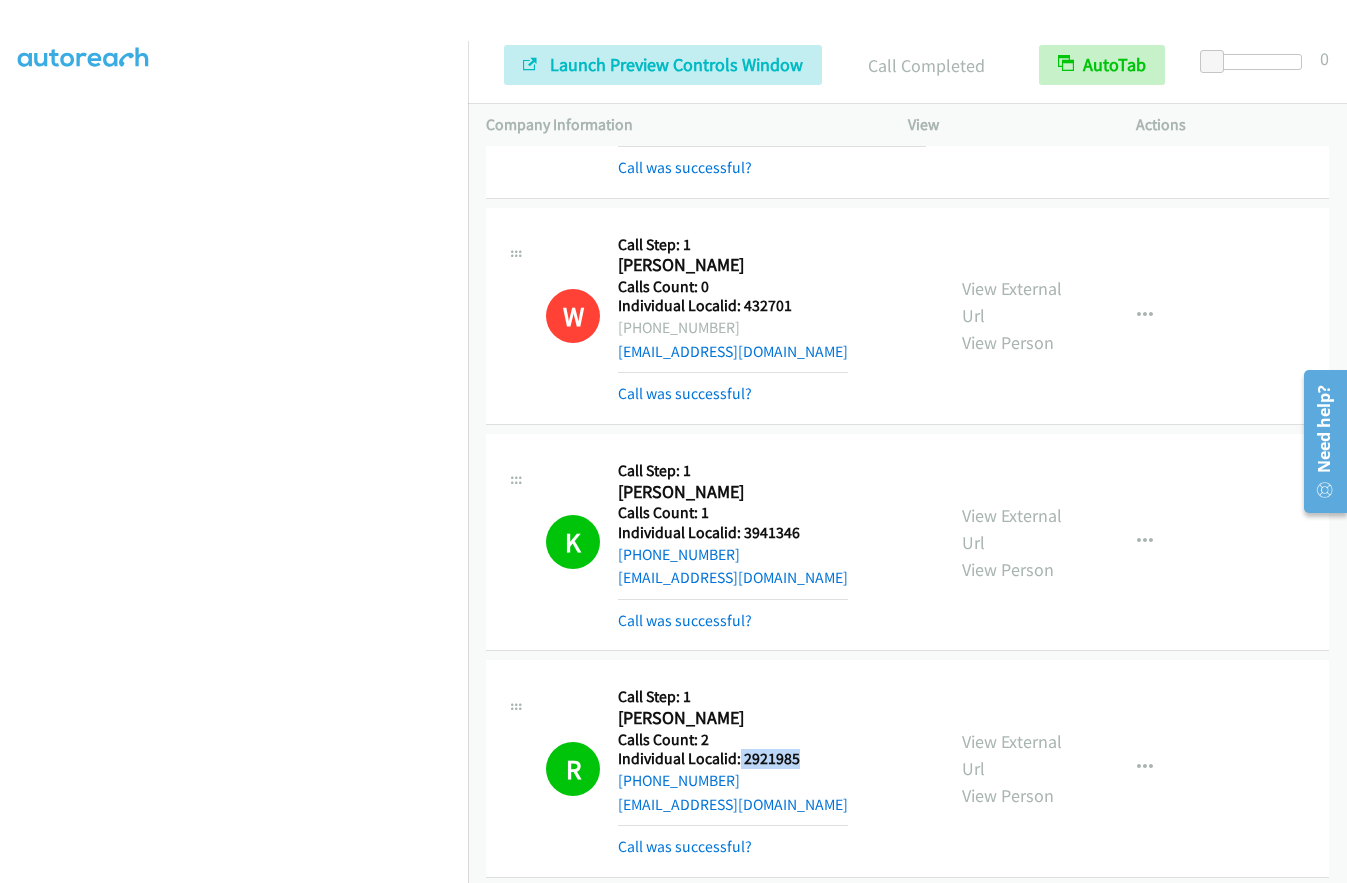 drag, startPoint x: 739, startPoint y: 617, endPoint x: 807, endPoint y: 617, distance: 68 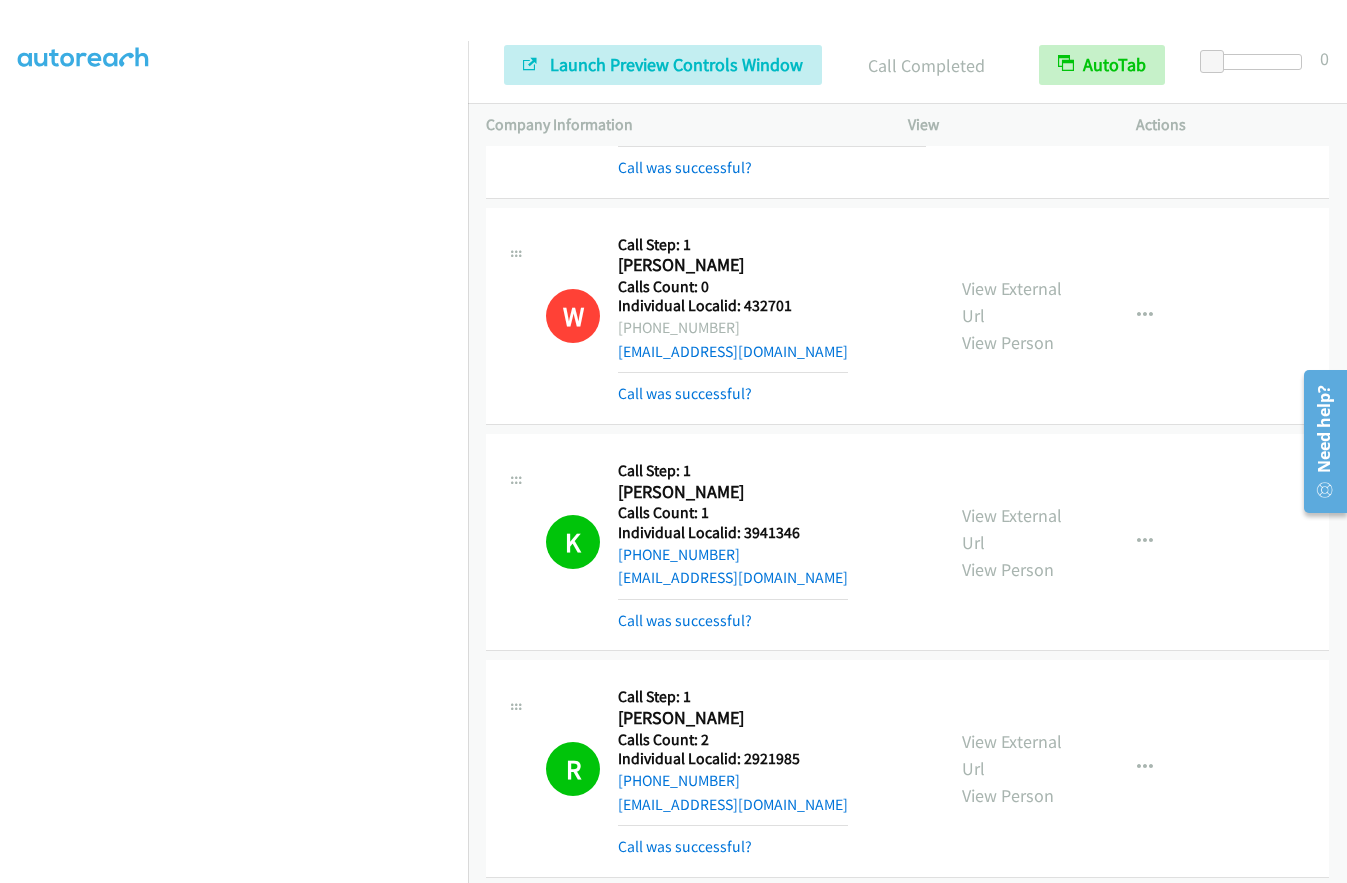 drag, startPoint x: 735, startPoint y: 842, endPoint x: 805, endPoint y: 839, distance: 70.064255 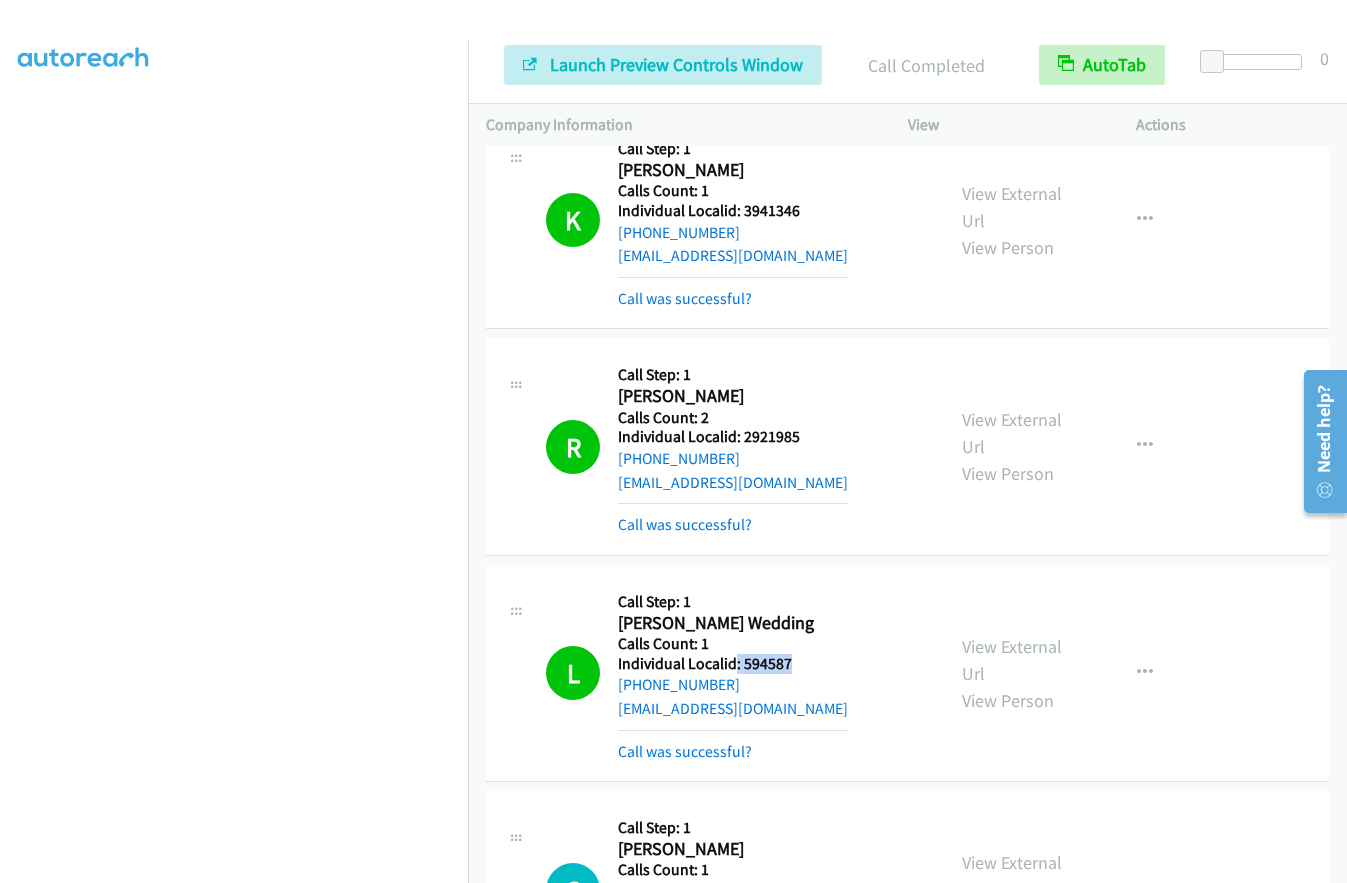 scroll, scrollTop: 8185, scrollLeft: 0, axis: vertical 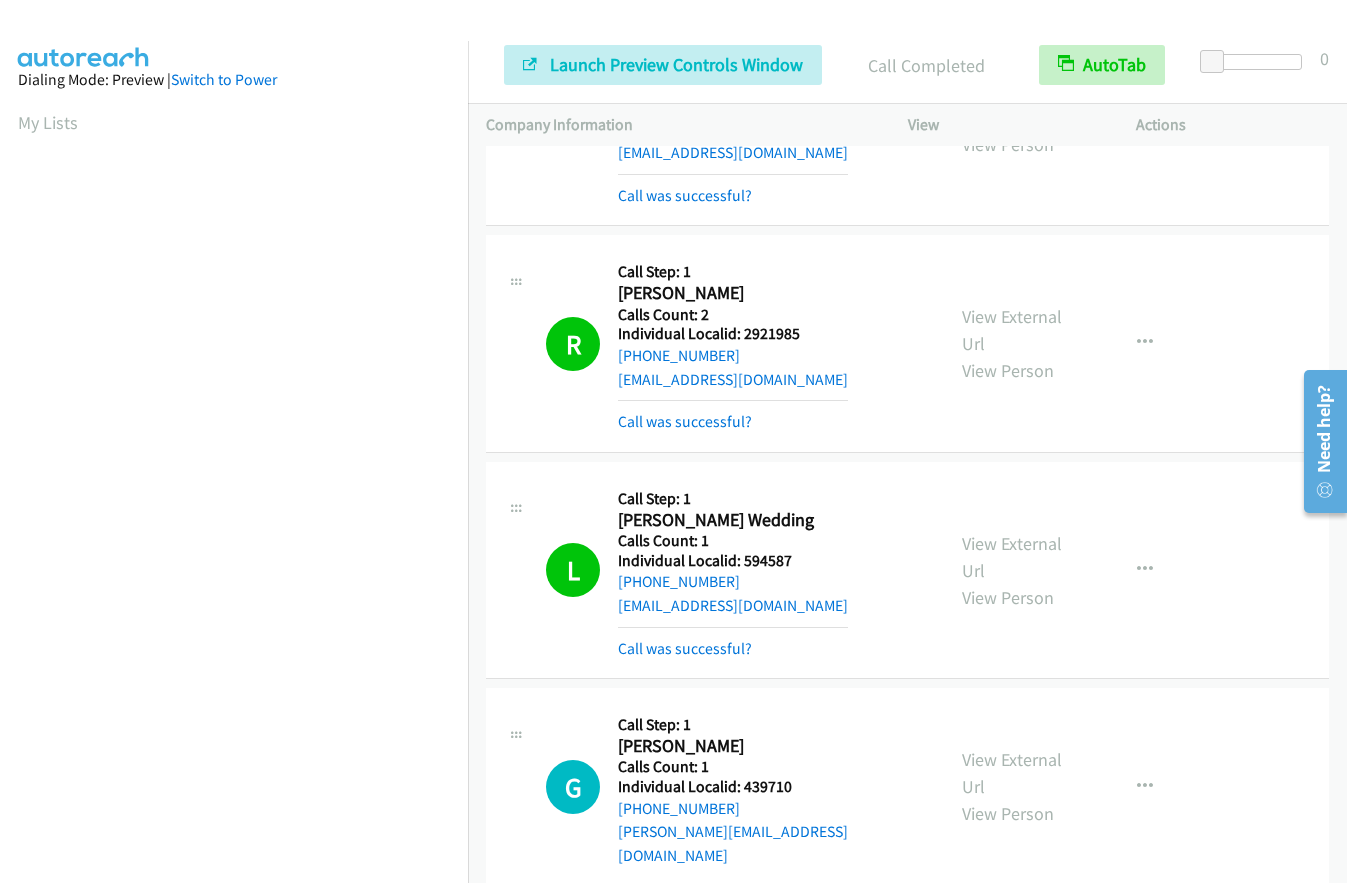 click on "Dialing Mode: Preview
|
Switch to Power" at bounding box center [234, 80] 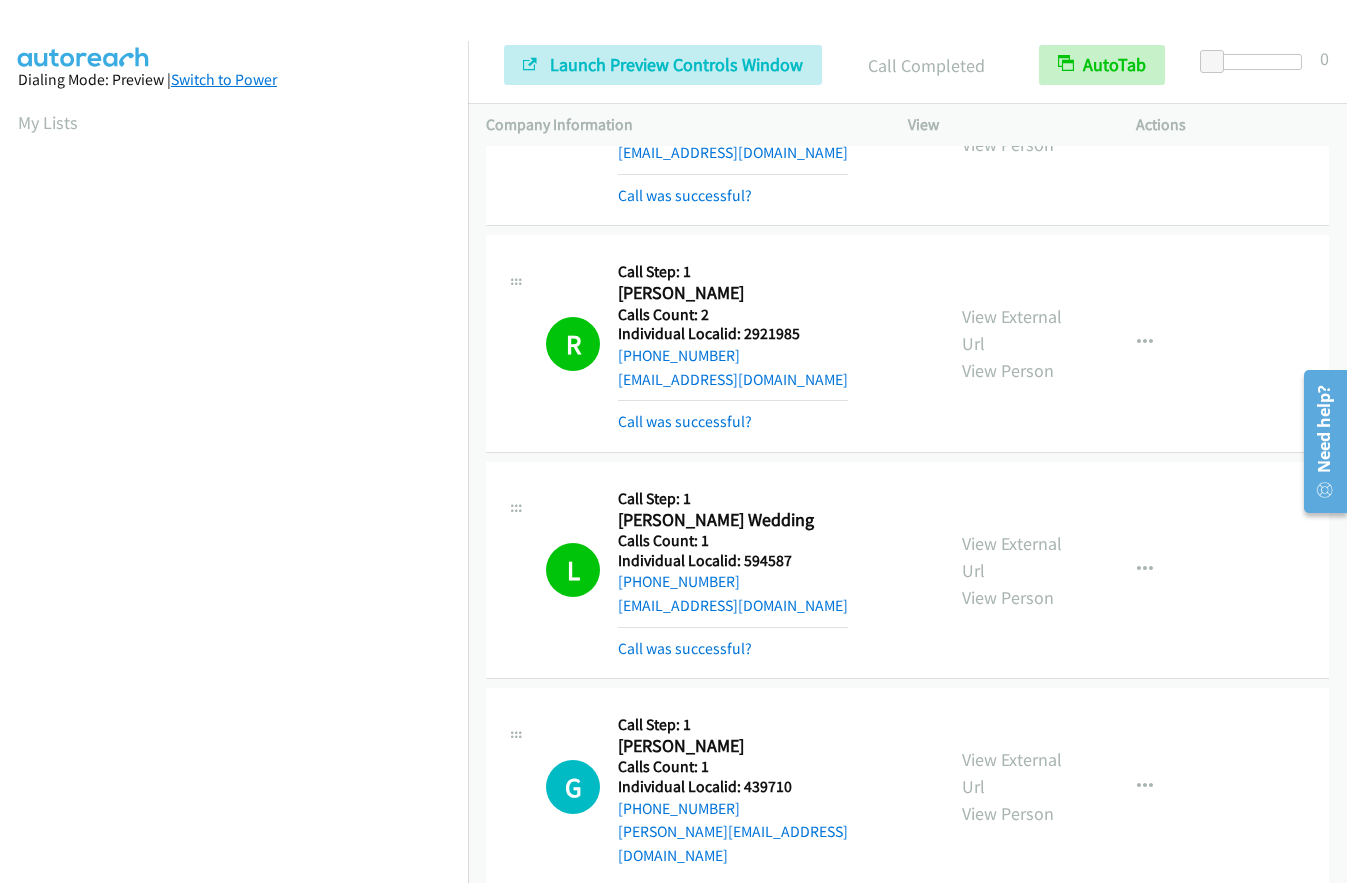 click on "Switch to Power" at bounding box center [224, 79] 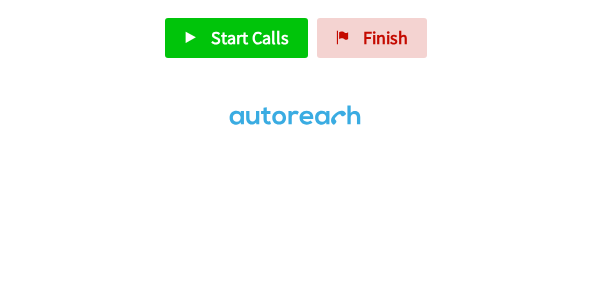 scroll, scrollTop: 0, scrollLeft: 0, axis: both 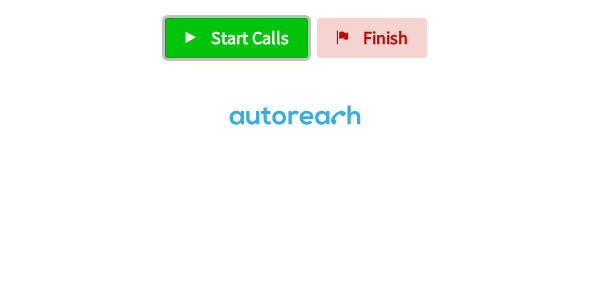 click on "Start Calls" at bounding box center (250, 37) 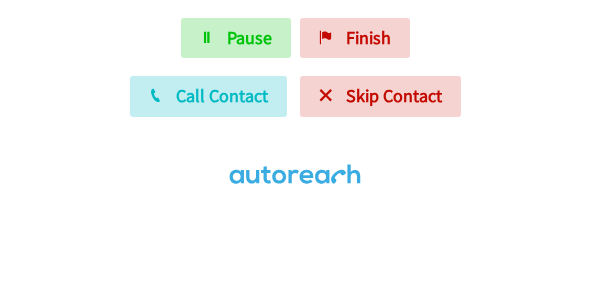 scroll, scrollTop: 0, scrollLeft: 0, axis: both 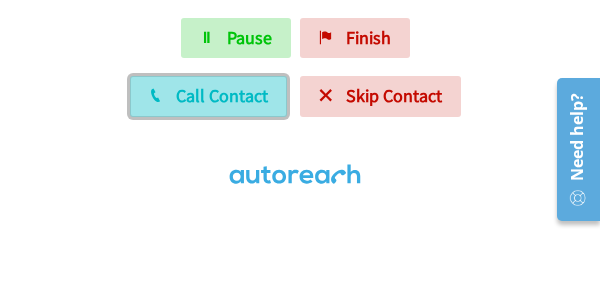 click on "Call Contact" at bounding box center (222, 95) 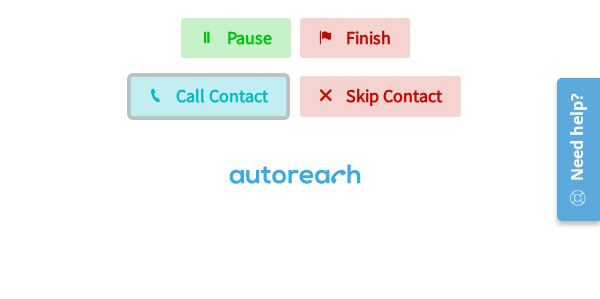 click on "Call Contact" at bounding box center (222, 95) 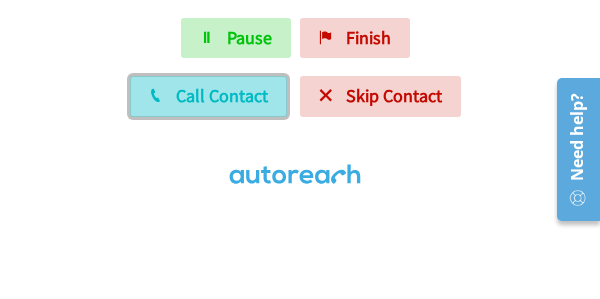 click on "Call Contact" at bounding box center (222, 95) 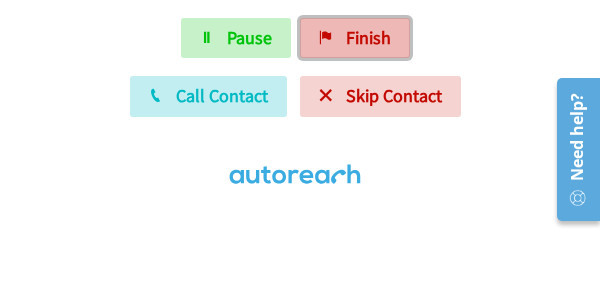 click on "Finish" at bounding box center [355, 38] 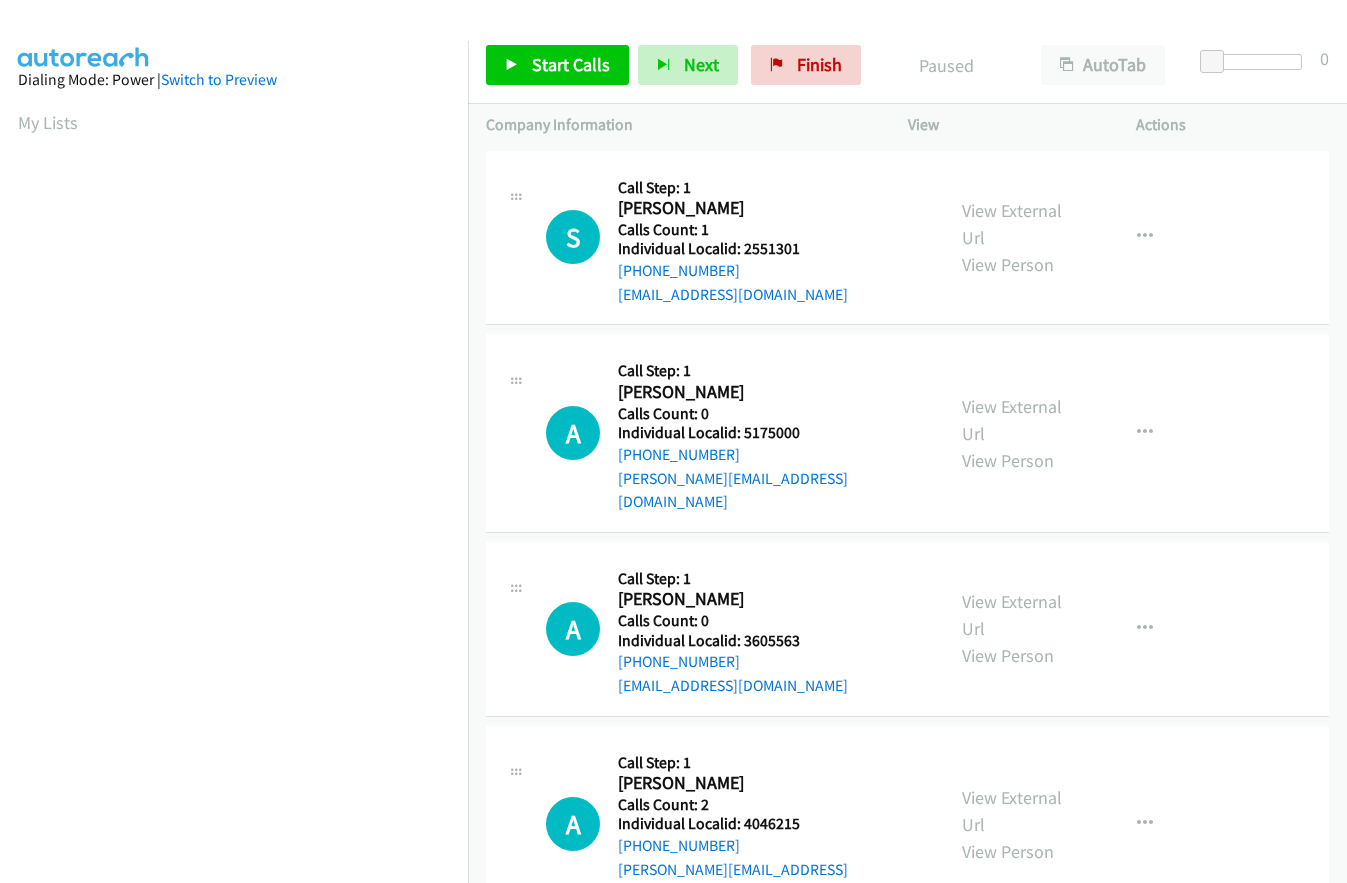 scroll, scrollTop: 0, scrollLeft: 0, axis: both 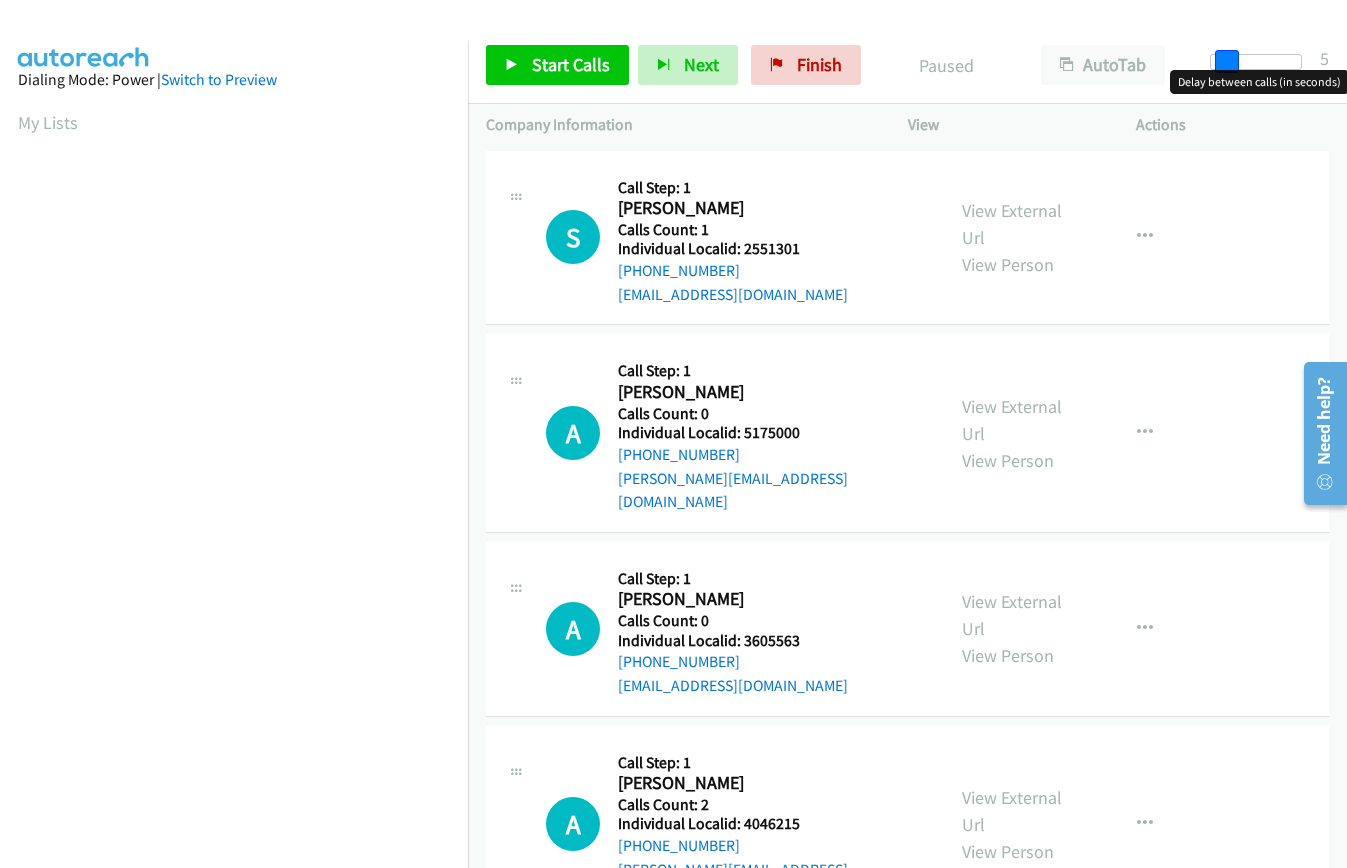 drag, startPoint x: 1206, startPoint y: 65, endPoint x: 1221, endPoint y: 61, distance: 15.524175 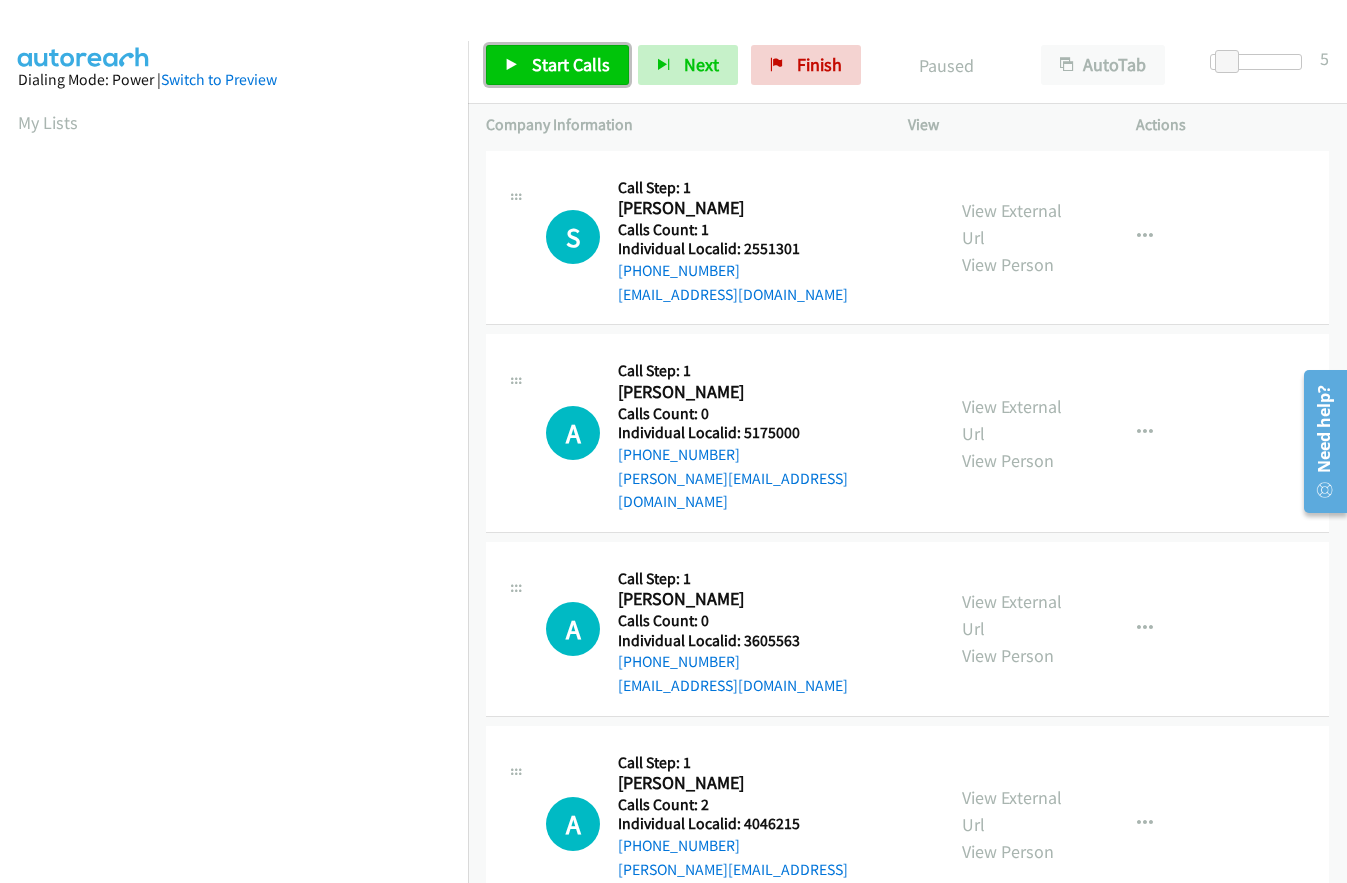click on "Start Calls" at bounding box center (571, 64) 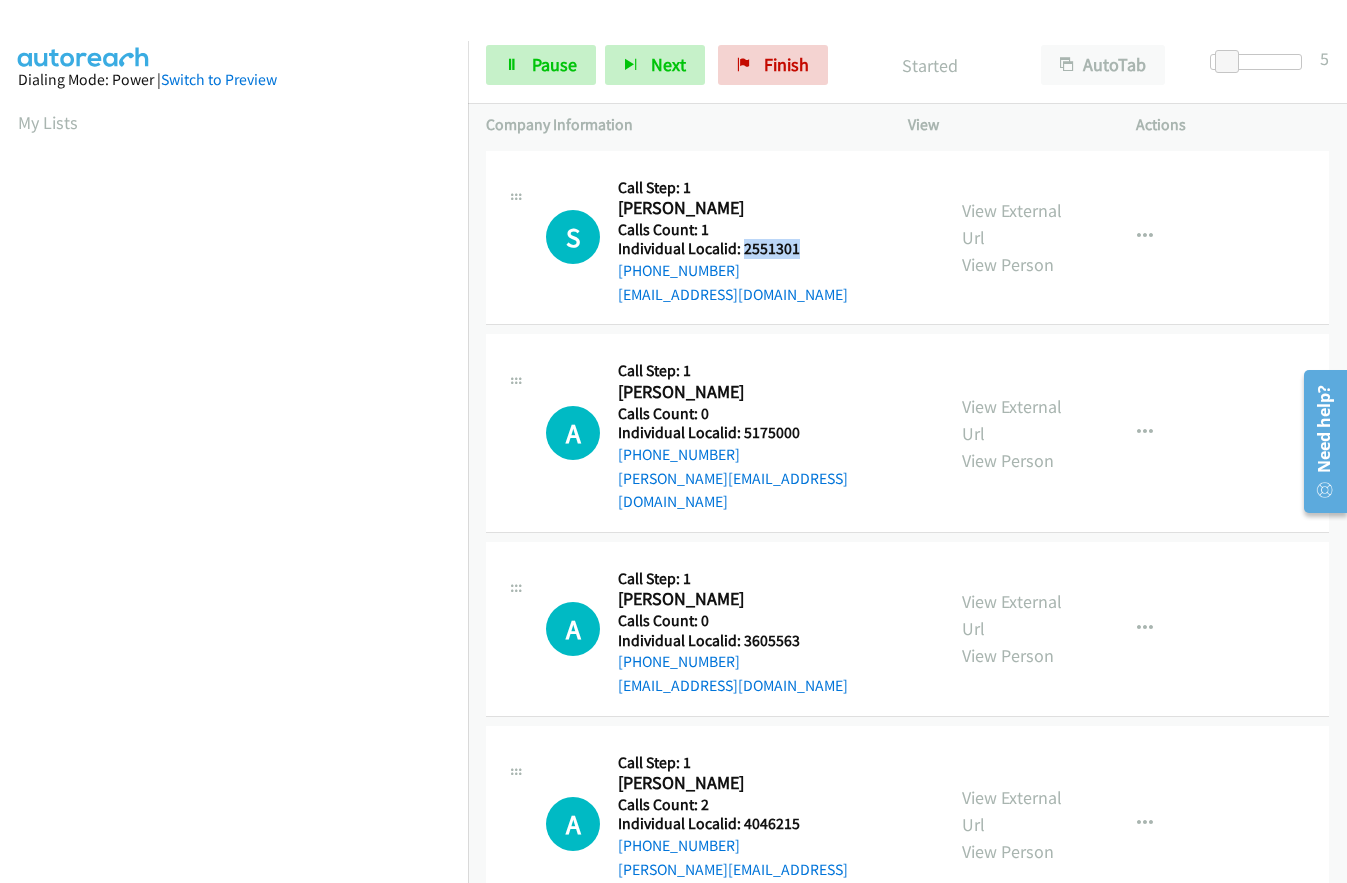 drag, startPoint x: 744, startPoint y: 246, endPoint x: 806, endPoint y: 242, distance: 62.1289 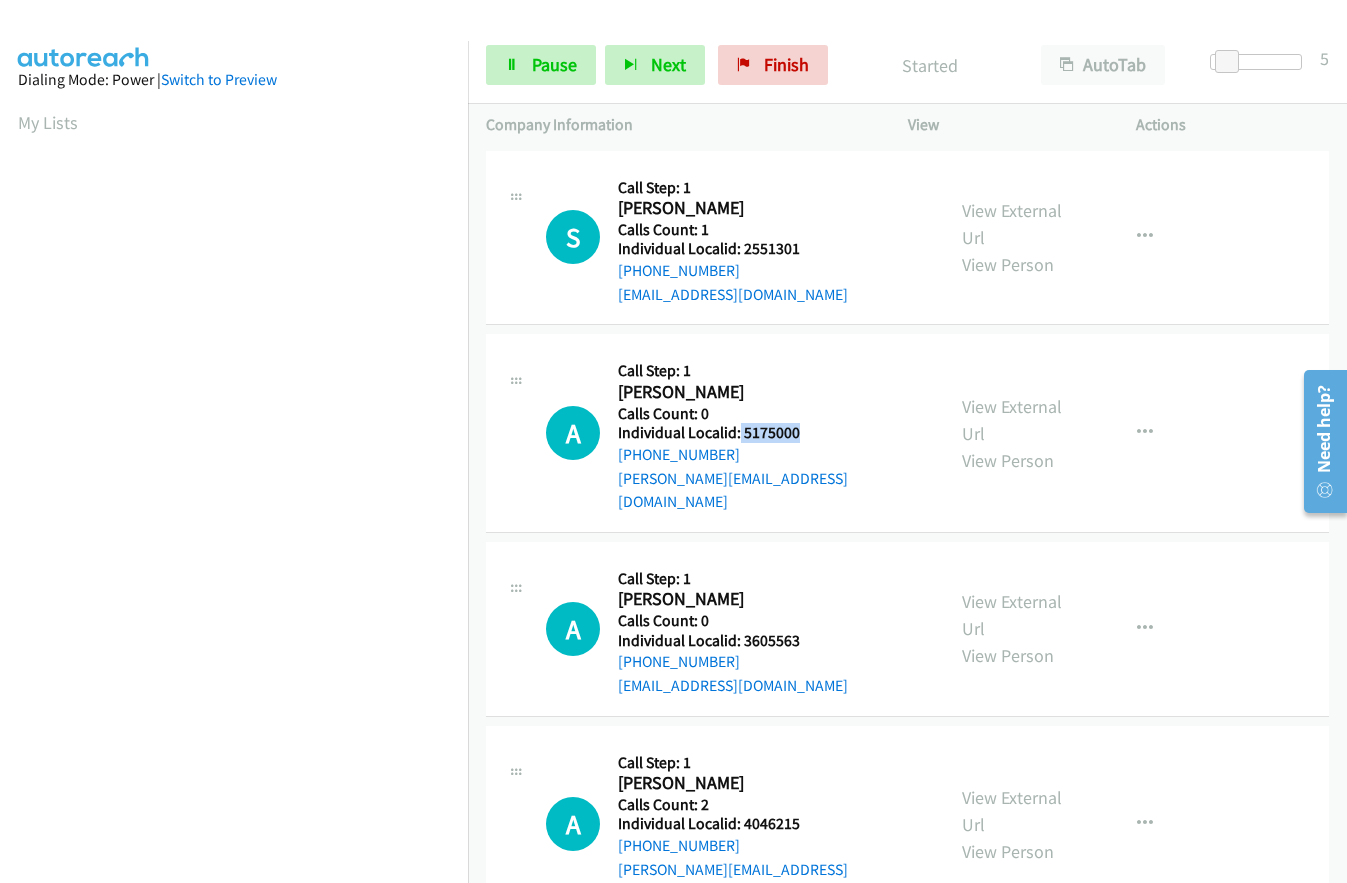 drag, startPoint x: 738, startPoint y: 432, endPoint x: 816, endPoint y: 432, distance: 78 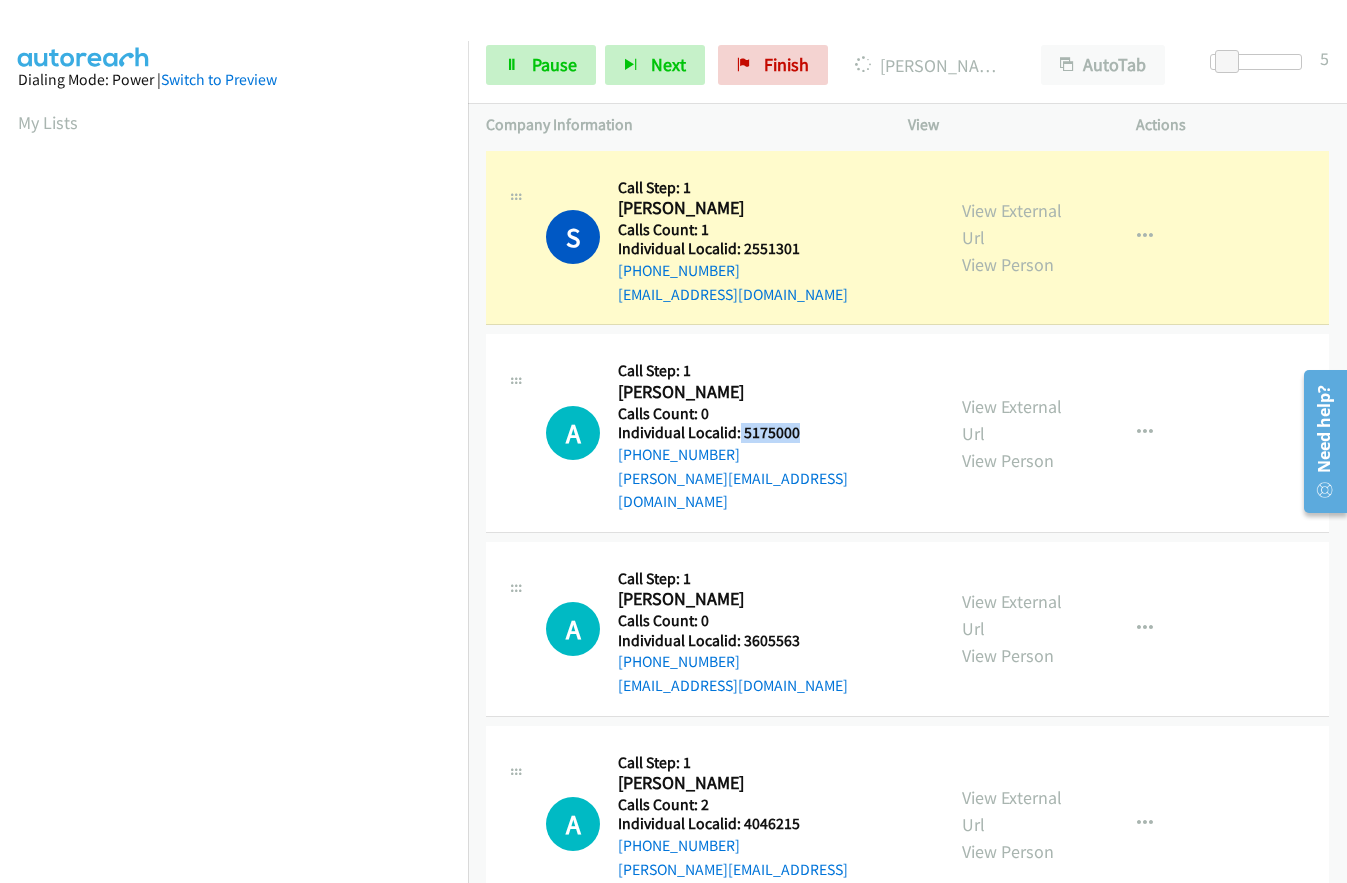 copy on "5175000" 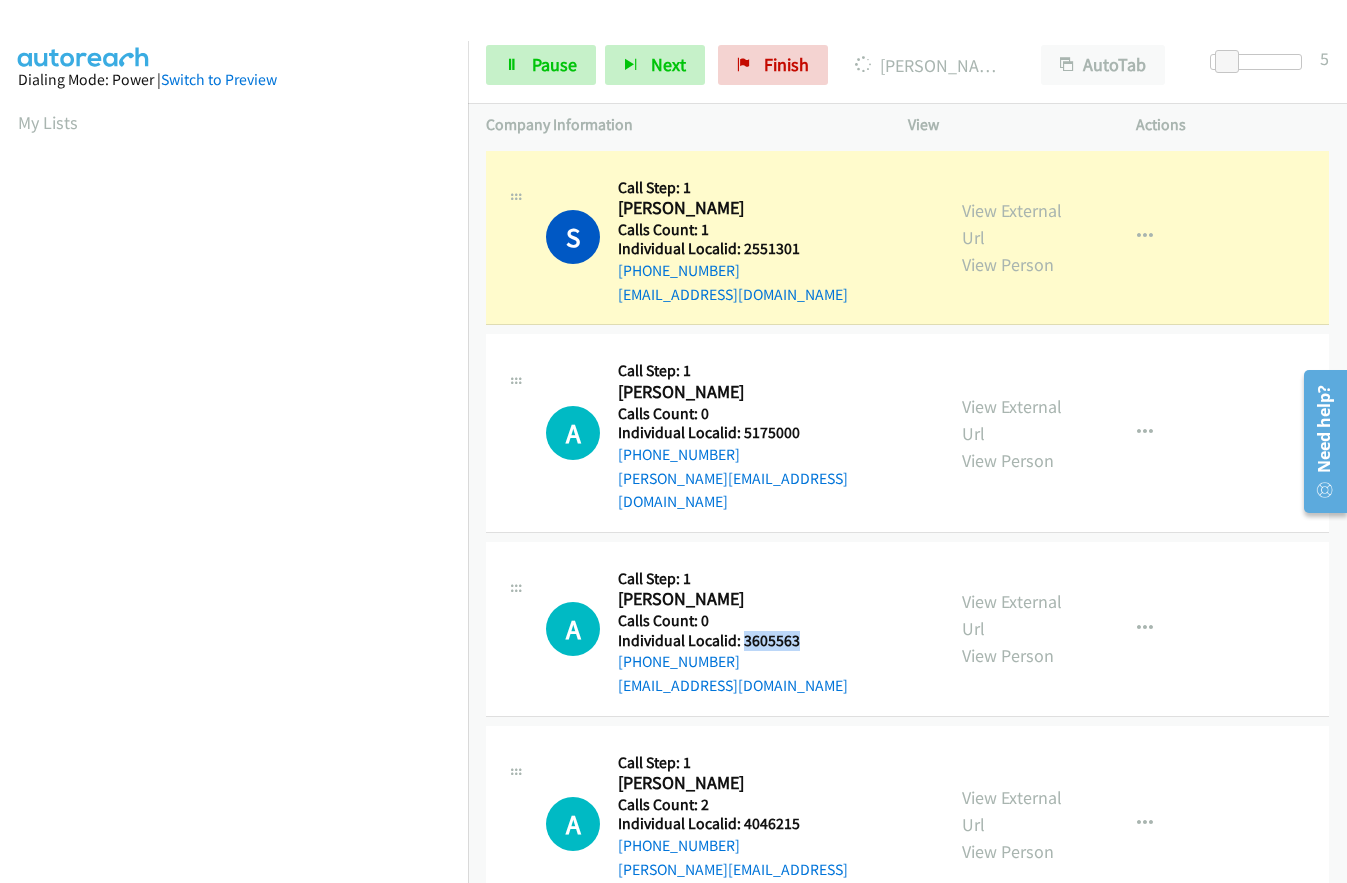 drag, startPoint x: 742, startPoint y: 618, endPoint x: 820, endPoint y: 613, distance: 78.160095 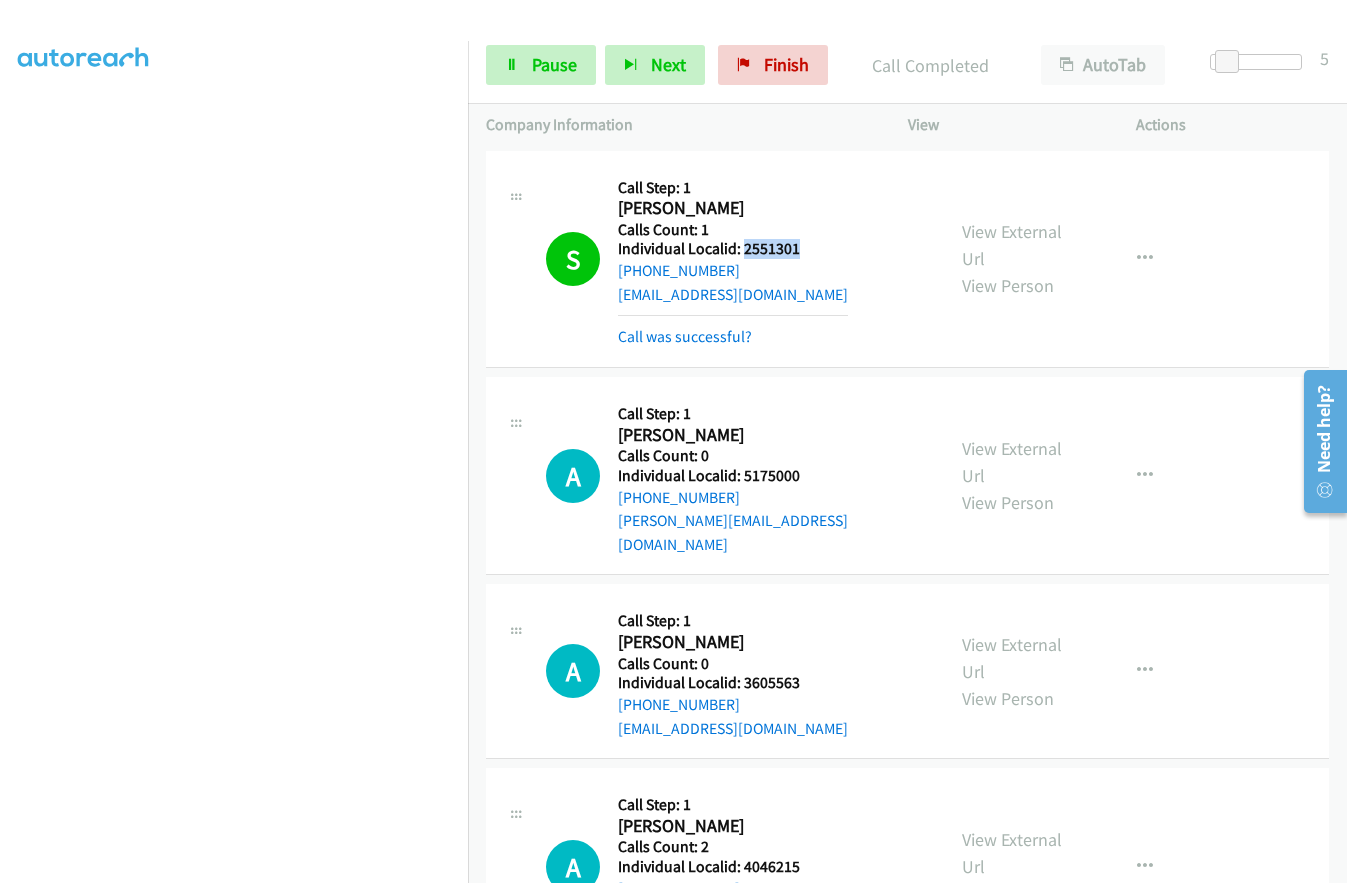 drag, startPoint x: 742, startPoint y: 248, endPoint x: 813, endPoint y: 248, distance: 71 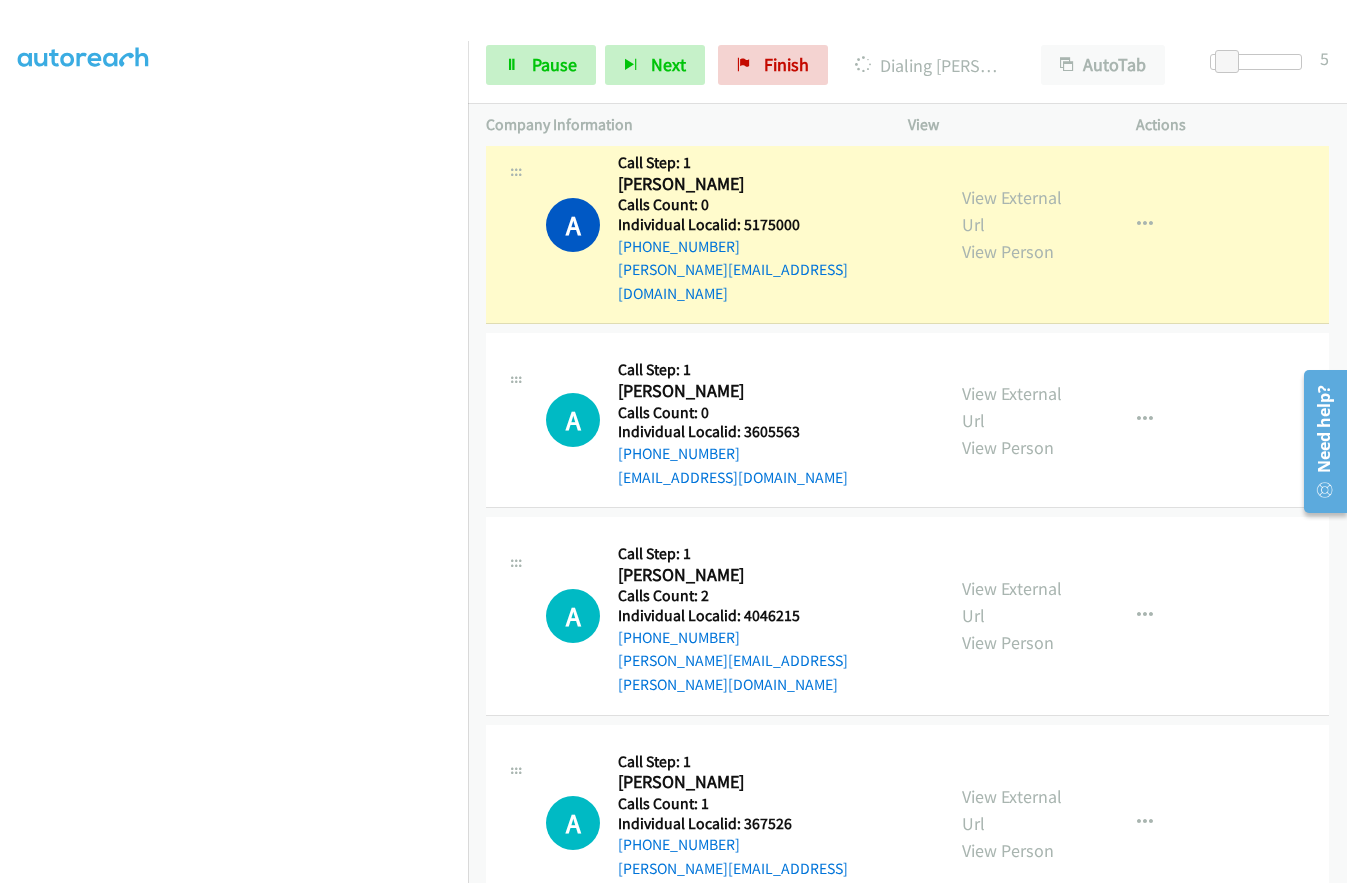 scroll, scrollTop: 250, scrollLeft: 0, axis: vertical 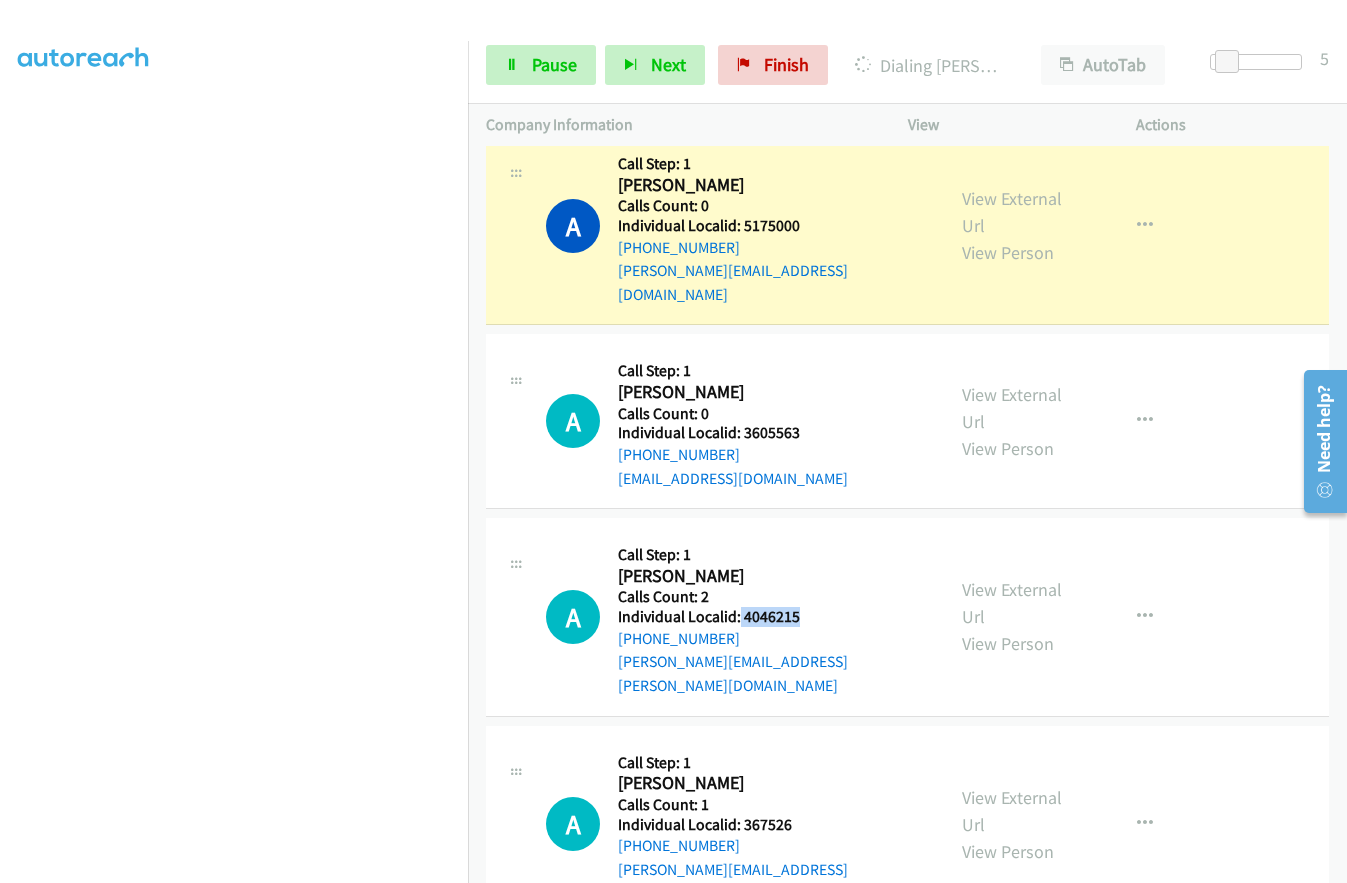 drag, startPoint x: 737, startPoint y: 598, endPoint x: 809, endPoint y: 589, distance: 72.56032 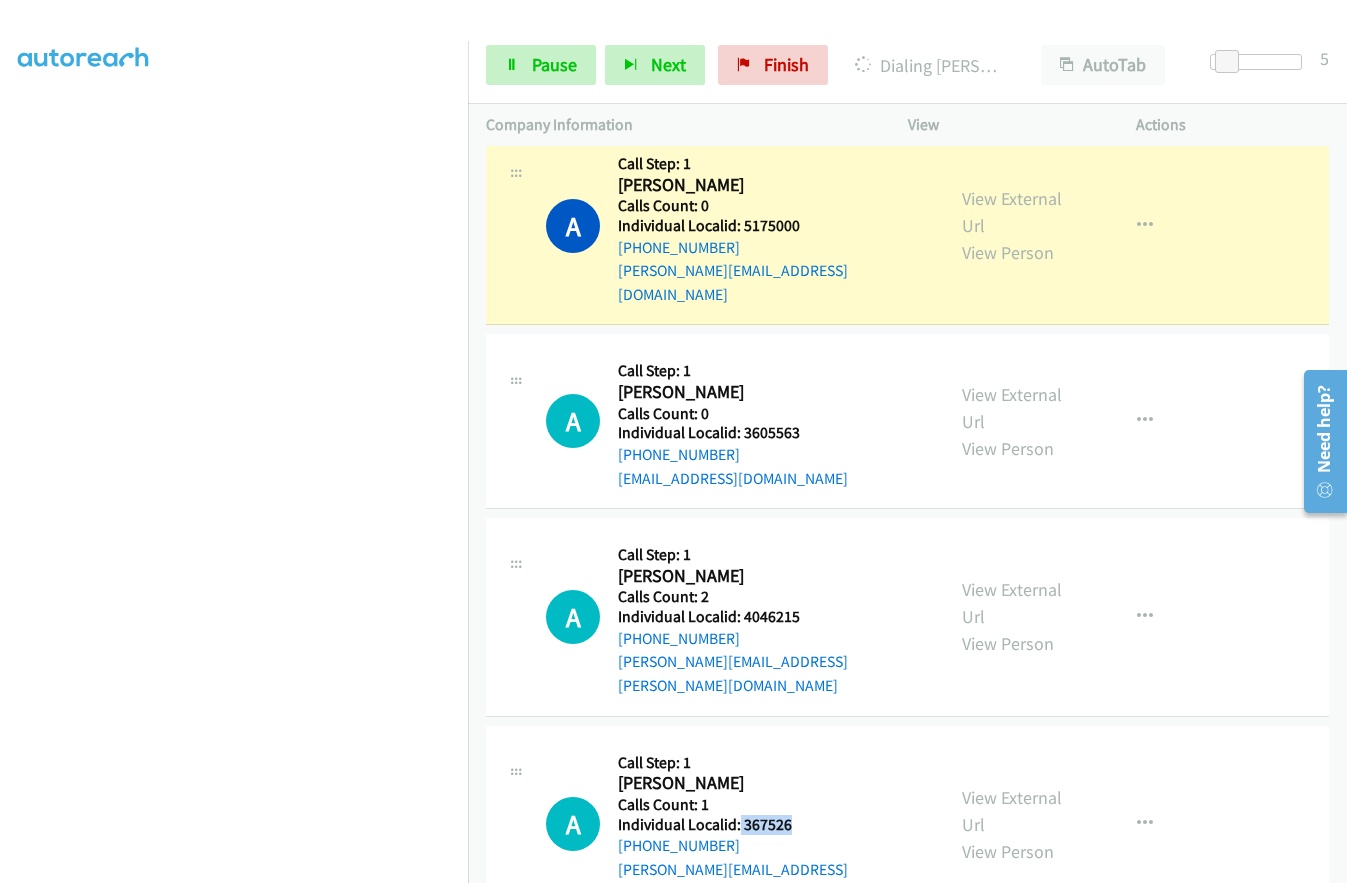 drag, startPoint x: 738, startPoint y: 781, endPoint x: 801, endPoint y: 780, distance: 63.007935 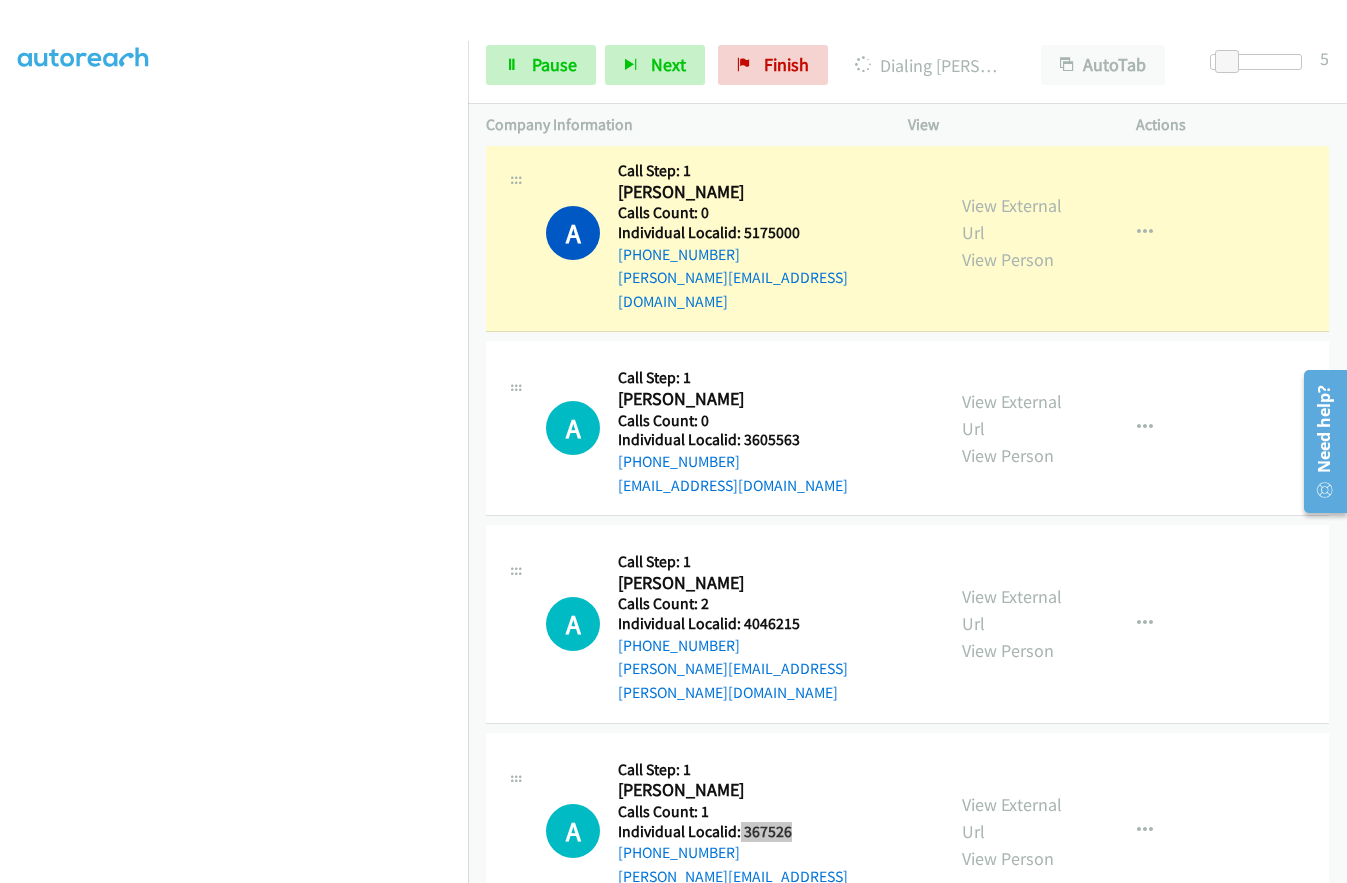 scroll, scrollTop: 175, scrollLeft: 0, axis: vertical 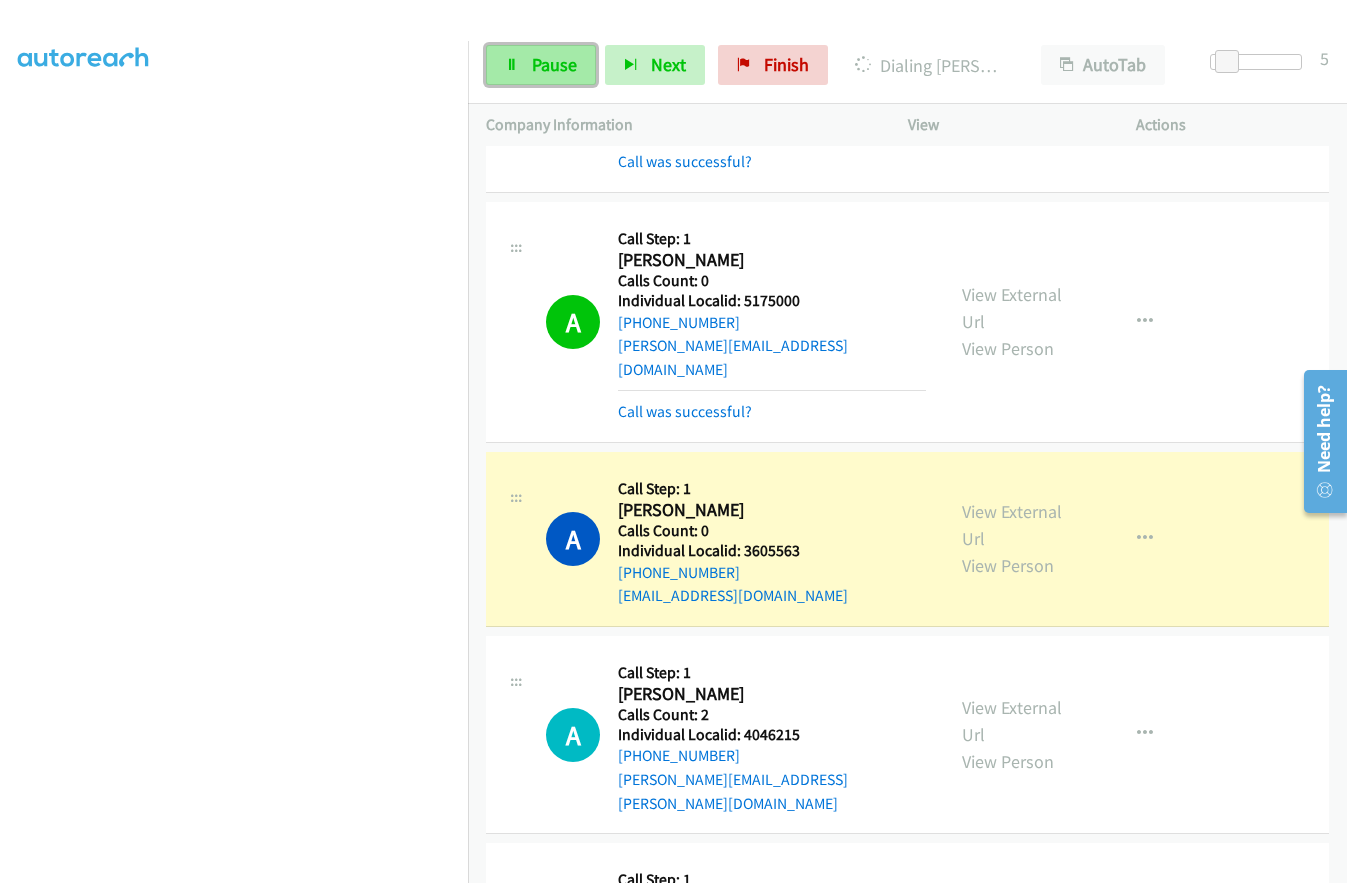 click on "Pause" at bounding box center [554, 64] 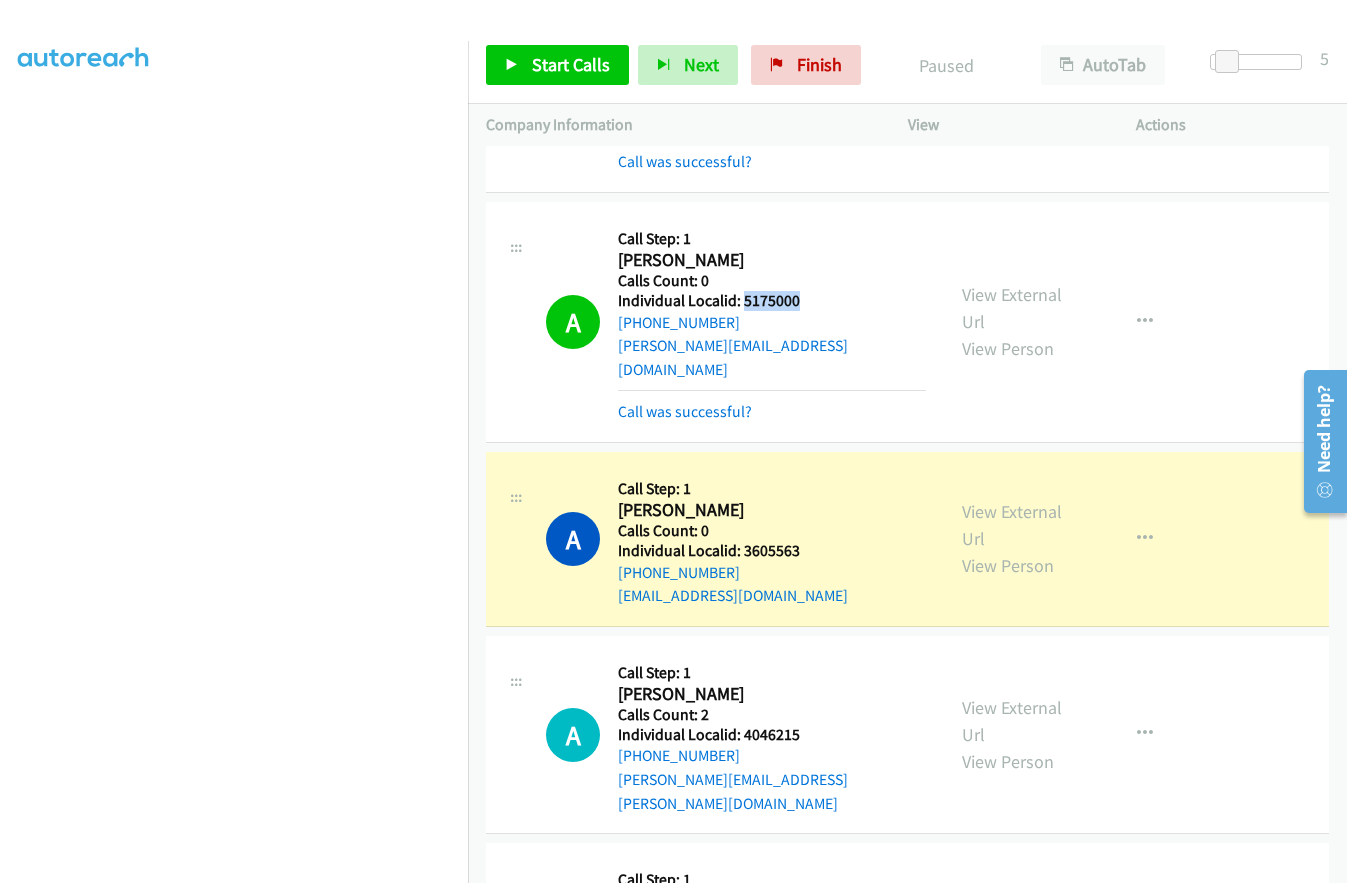 drag, startPoint x: 741, startPoint y: 306, endPoint x: 806, endPoint y: 301, distance: 65.192024 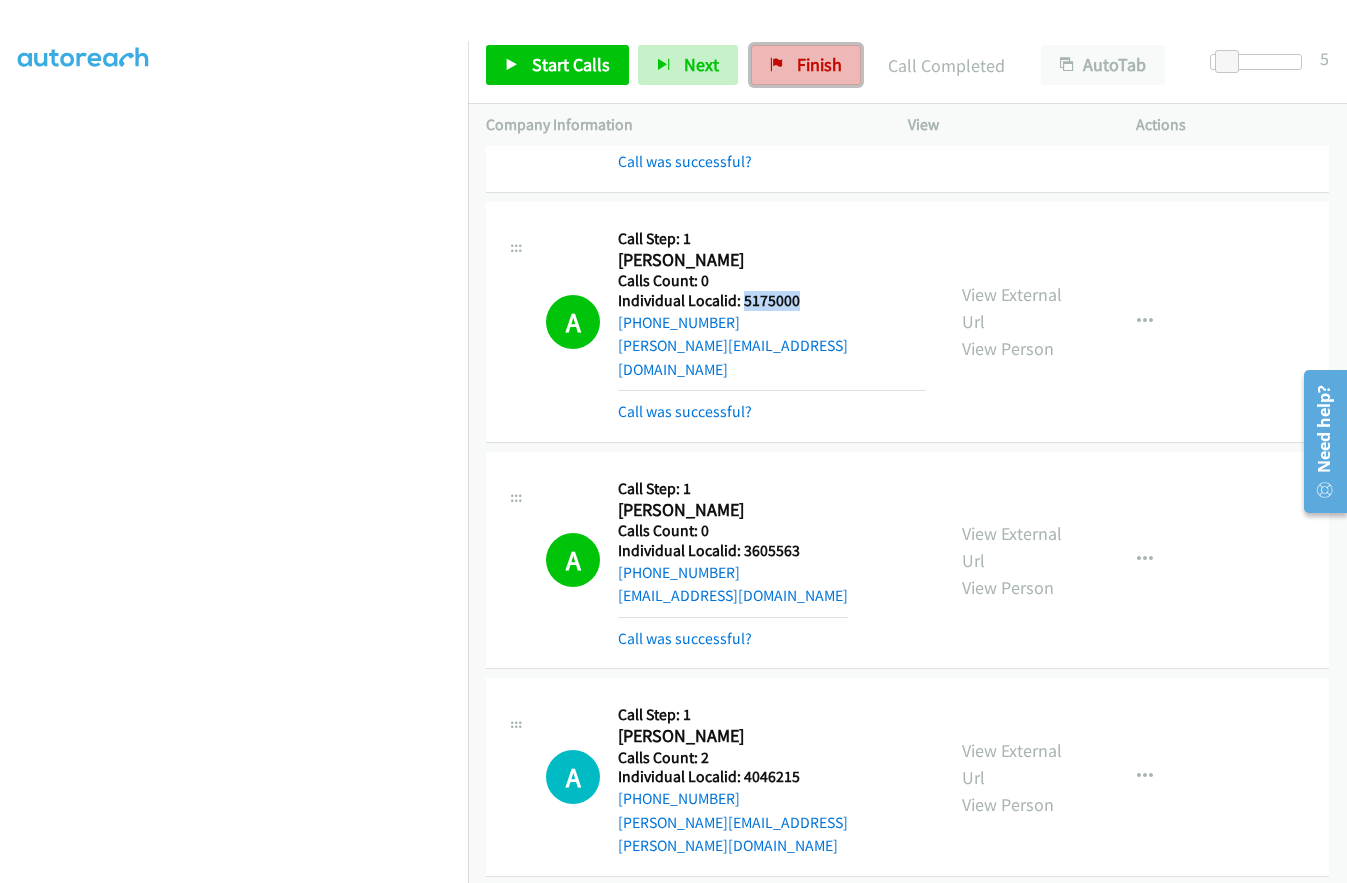 click on "Finish" at bounding box center [819, 64] 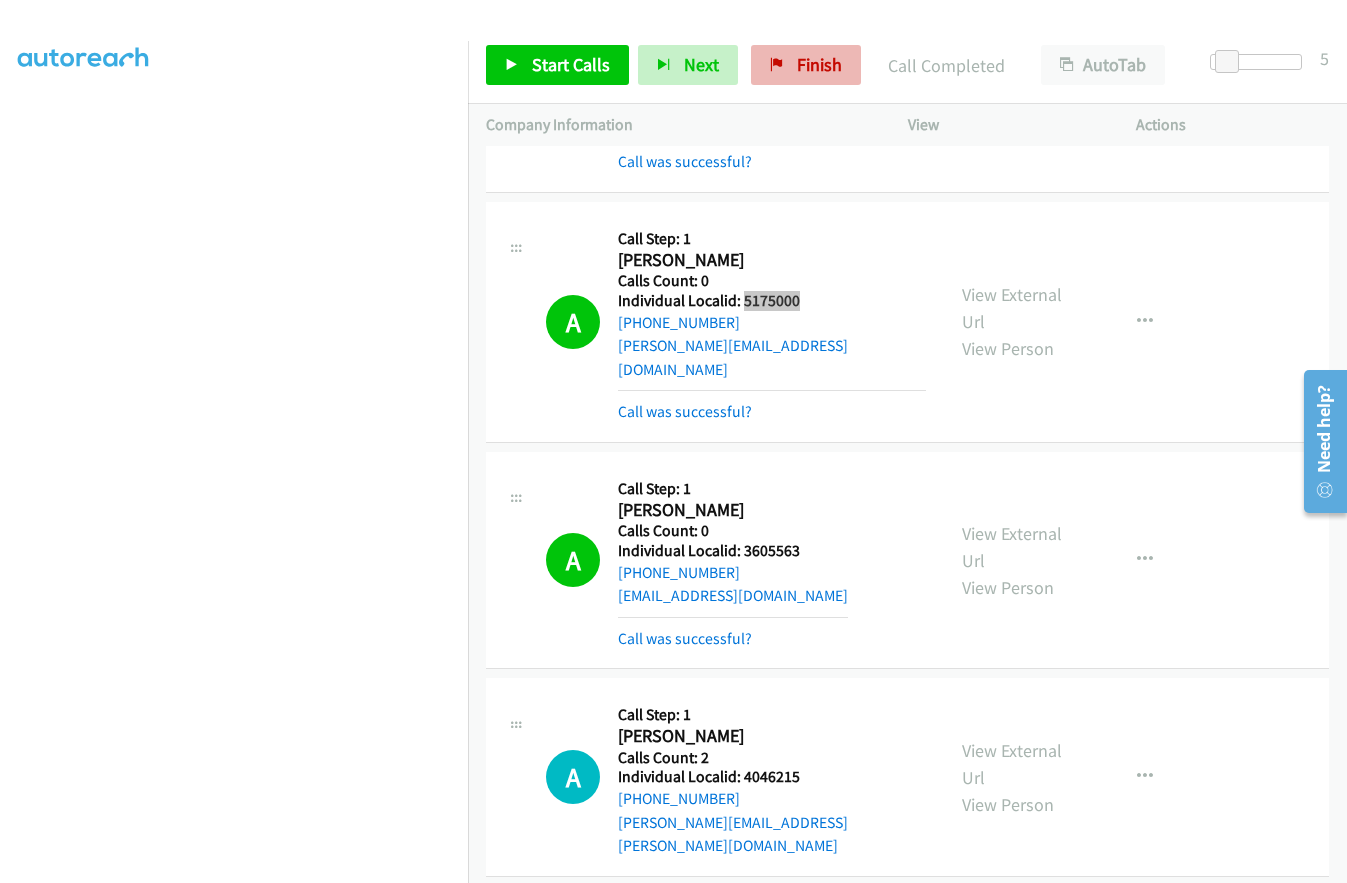 scroll, scrollTop: 196, scrollLeft: 0, axis: vertical 